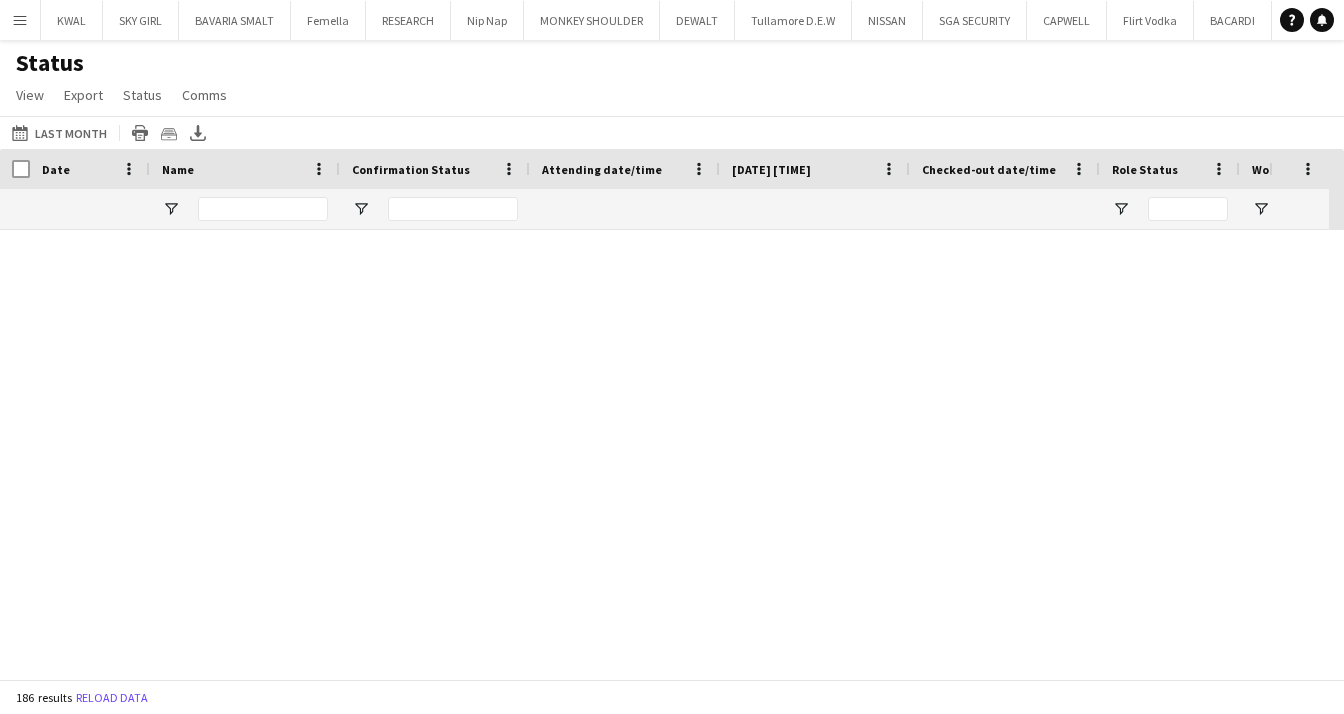 scroll, scrollTop: 0, scrollLeft: 0, axis: both 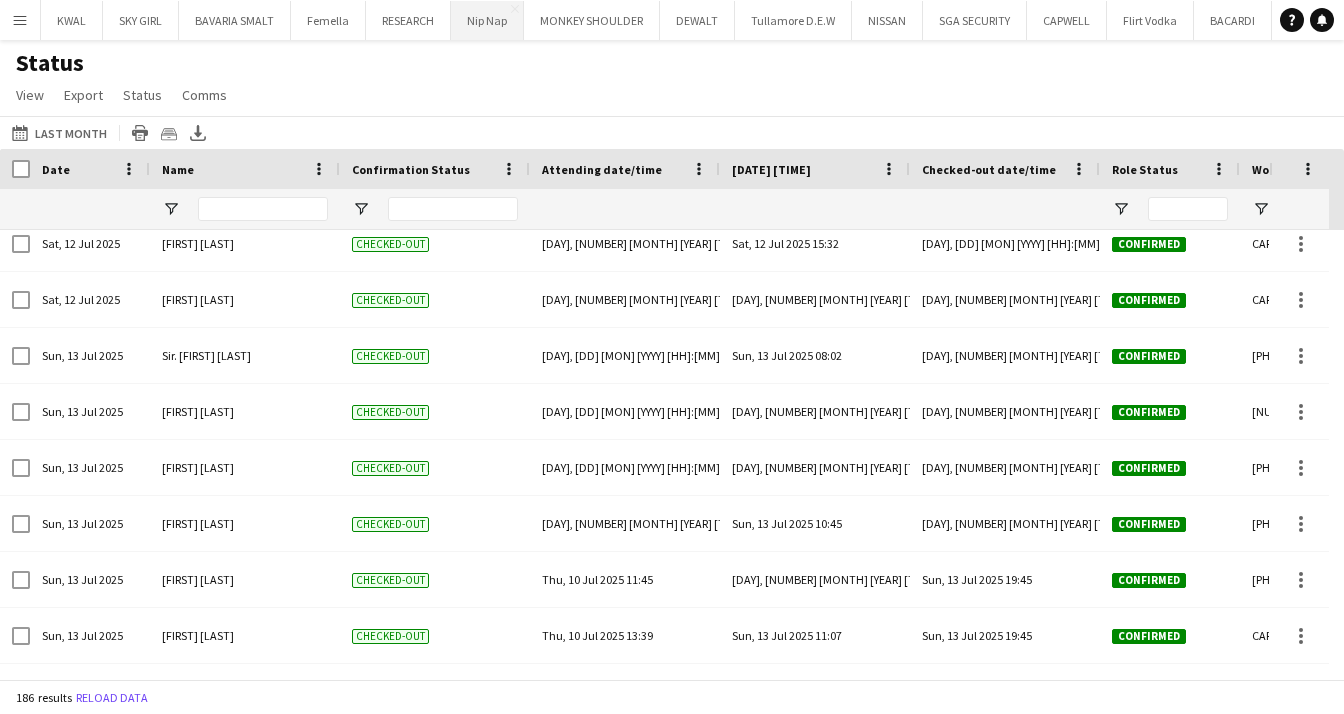 click on "Nip Nap
Close" at bounding box center (487, 20) 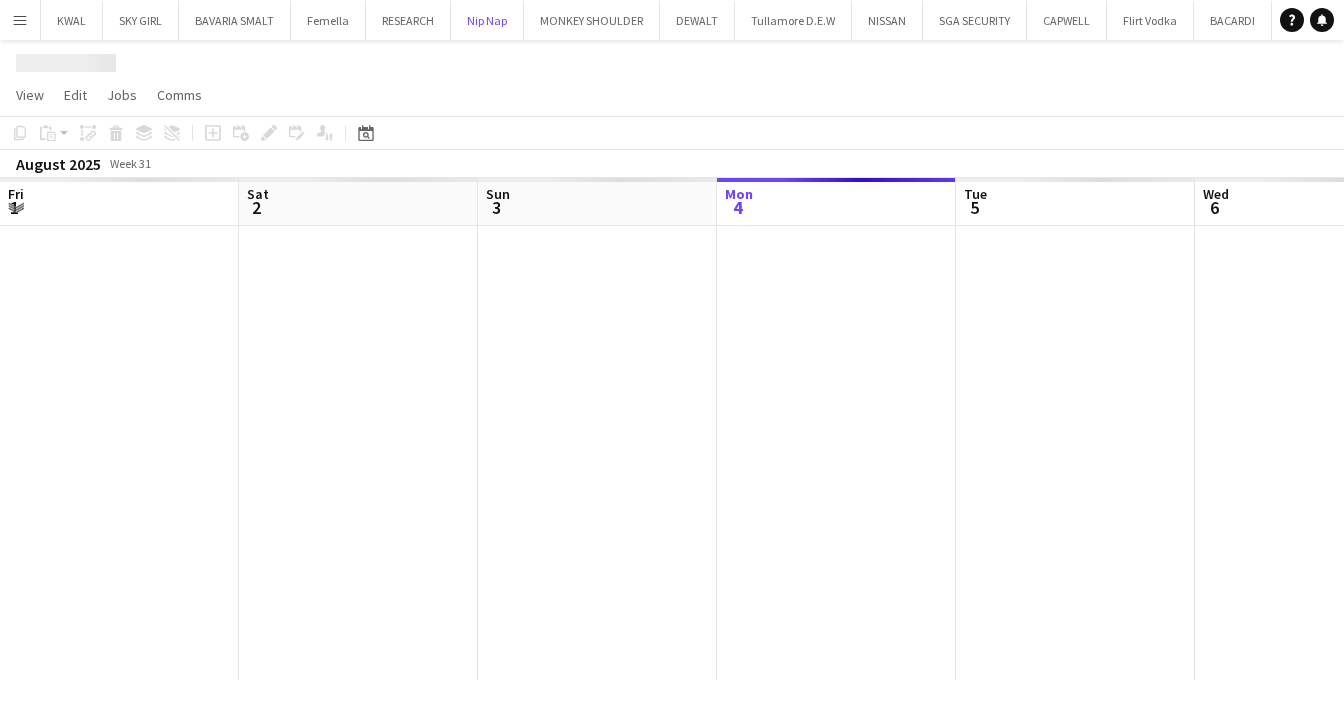 scroll, scrollTop: 0, scrollLeft: 478, axis: horizontal 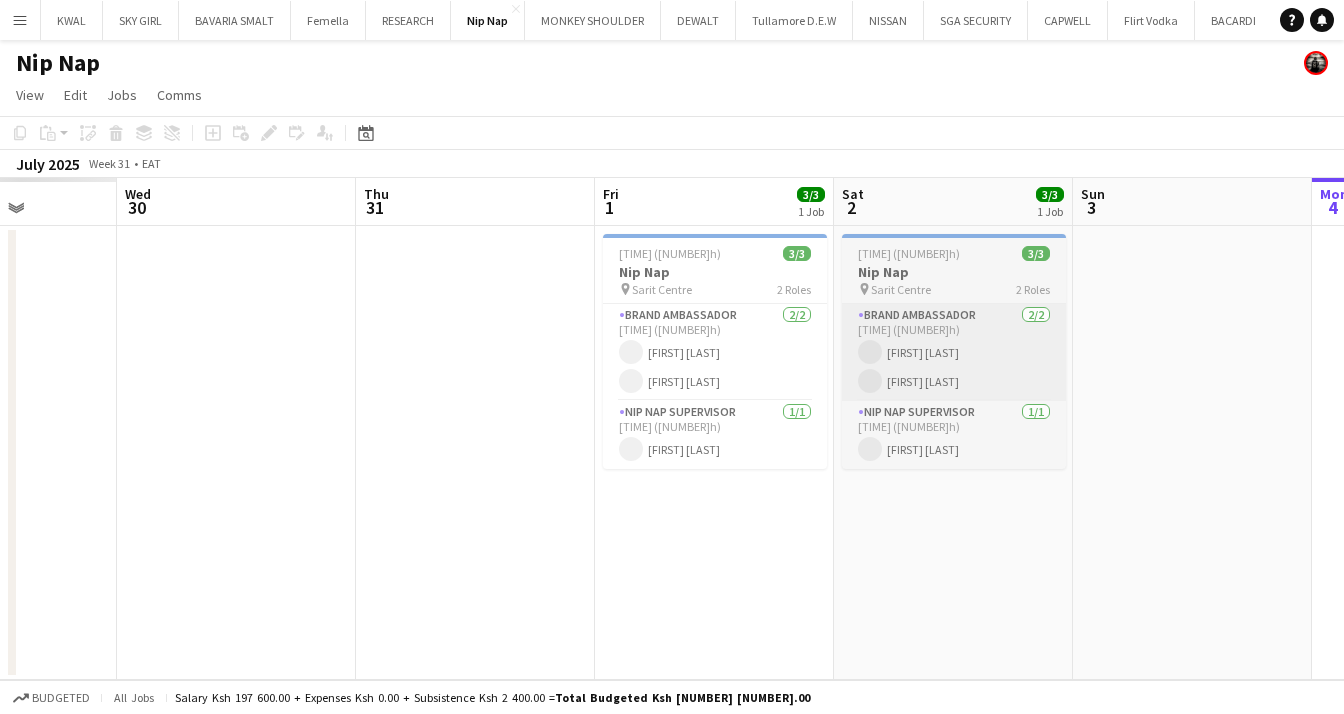 drag, startPoint x: 112, startPoint y: 437, endPoint x: 1058, endPoint y: 384, distance: 947.4835 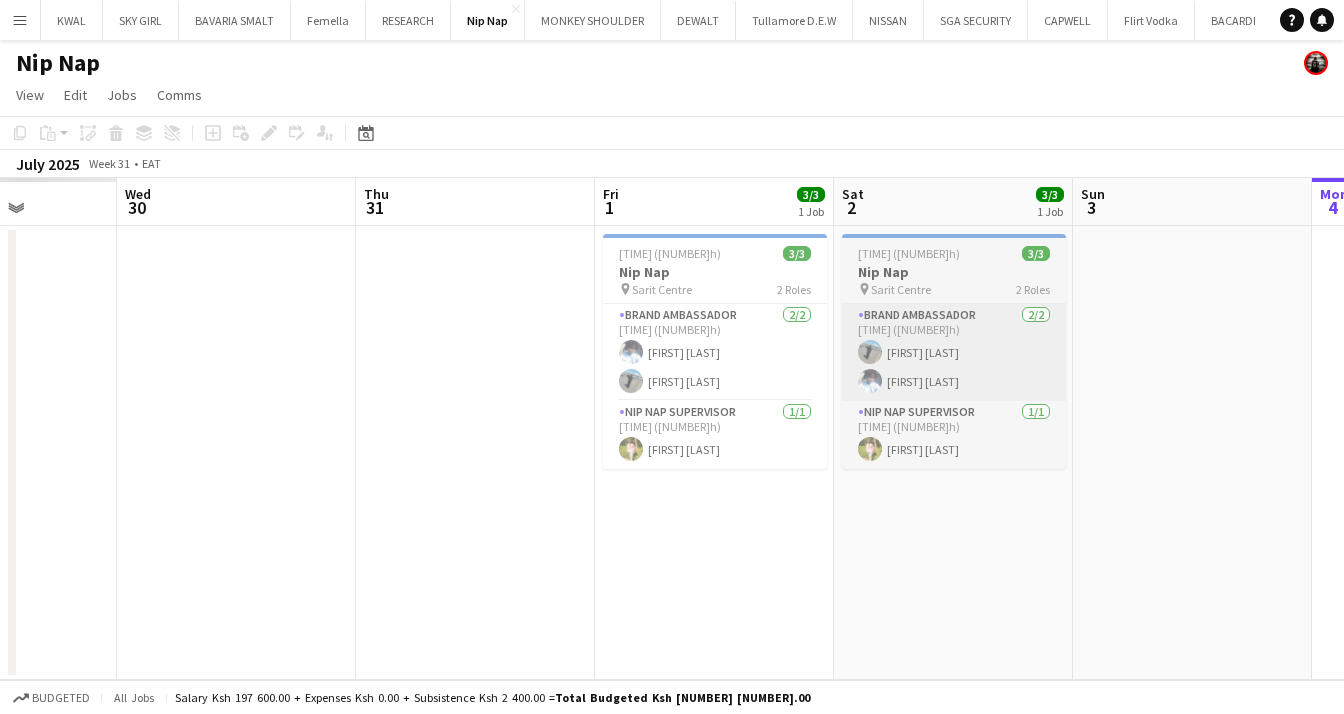 click on "Sun   [NUMBER]   Mon   [NUMBER]   Tue   [NUMBER]   Wed   [NUMBER]   Thu   [NUMBER]   Fri   [NUMBER]   [NUMBER]/[NUMBER]   [NUMBER] Job   Sat   [NUMBER]   [NUMBER]/[NUMBER]   [NUMBER] Job   Sun   [NUMBER]   Mon   [NUMBER]   Tue   [NUMBER]   Wed   [NUMBER]      [TIME] ([NUMBER]h)    [NUMBER]/[NUMBER]   Nip Nap
pin
Sarit Centre   [NUMBER] Roles   Brand Ambassador   [NUMBER]/[NUMBER]   [TIME] ([NUMBER]h)
[FIRST] [LAST] [FIRST] [LAST]  Nip Nap Supervisor   [NUMBER]/[NUMBER]   [TIME] ([NUMBER]h)
[FIRST] [LAST]     [TIME] ([NUMBER]h)    [NUMBER]/[NUMBER]   Nip Nap
pin
Sarit Centre   [NUMBER] Roles   Brand Ambassador   [NUMBER]/[NUMBER]   [TIME] ([NUMBER]h)
[FIRST] [LAST] [FIRST] [LAST]  Nip Nap Supervisor   [NUMBER]/[NUMBER]   [TIME] ([NUMBER]h)
[FIRST] [LAST]" at bounding box center [672, 429] 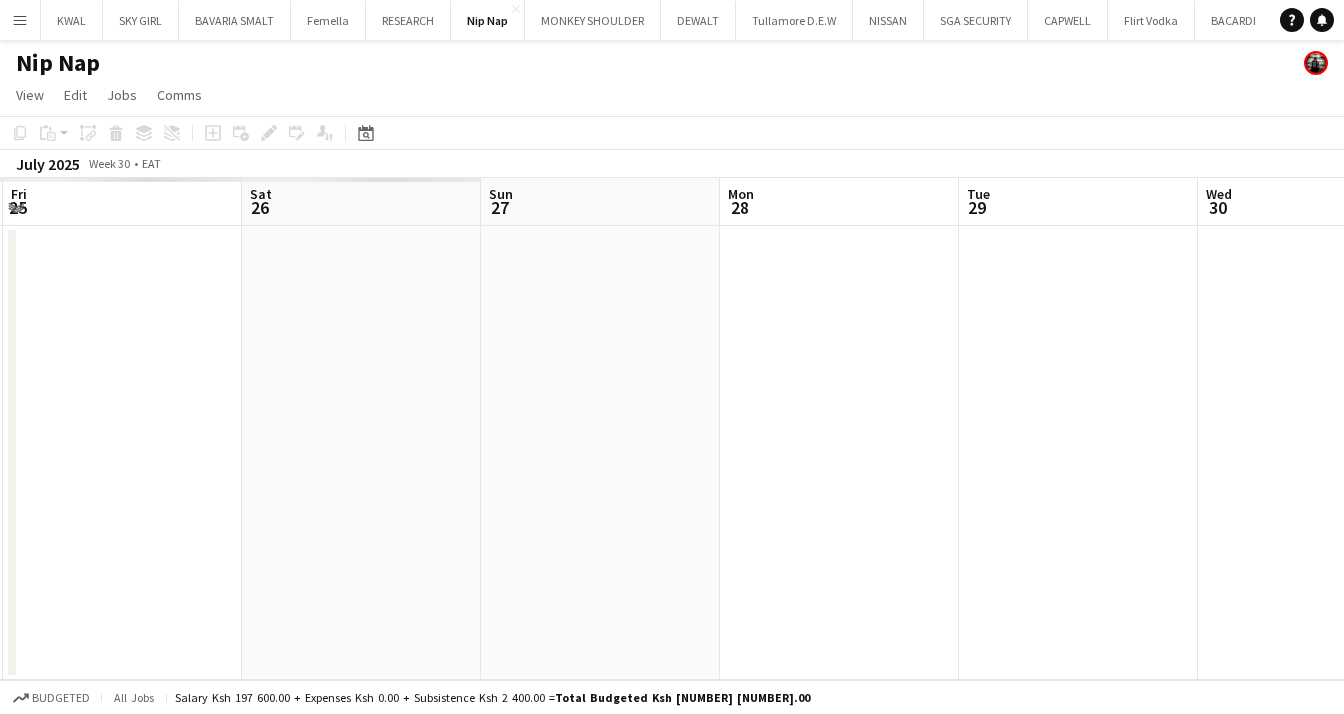 drag, startPoint x: 182, startPoint y: 465, endPoint x: 1222, endPoint y: 449, distance: 1040.123 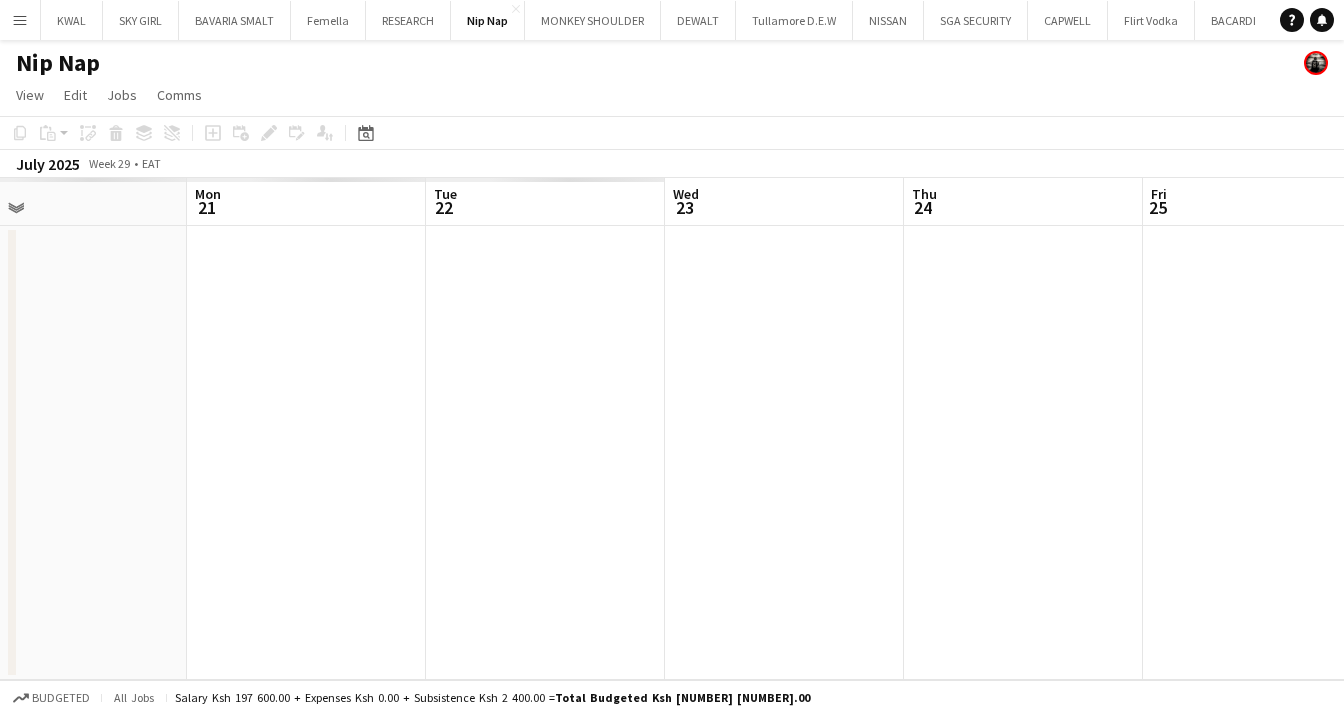 drag, startPoint x: 1049, startPoint y: 569, endPoint x: 1336, endPoint y: 533, distance: 289.24902 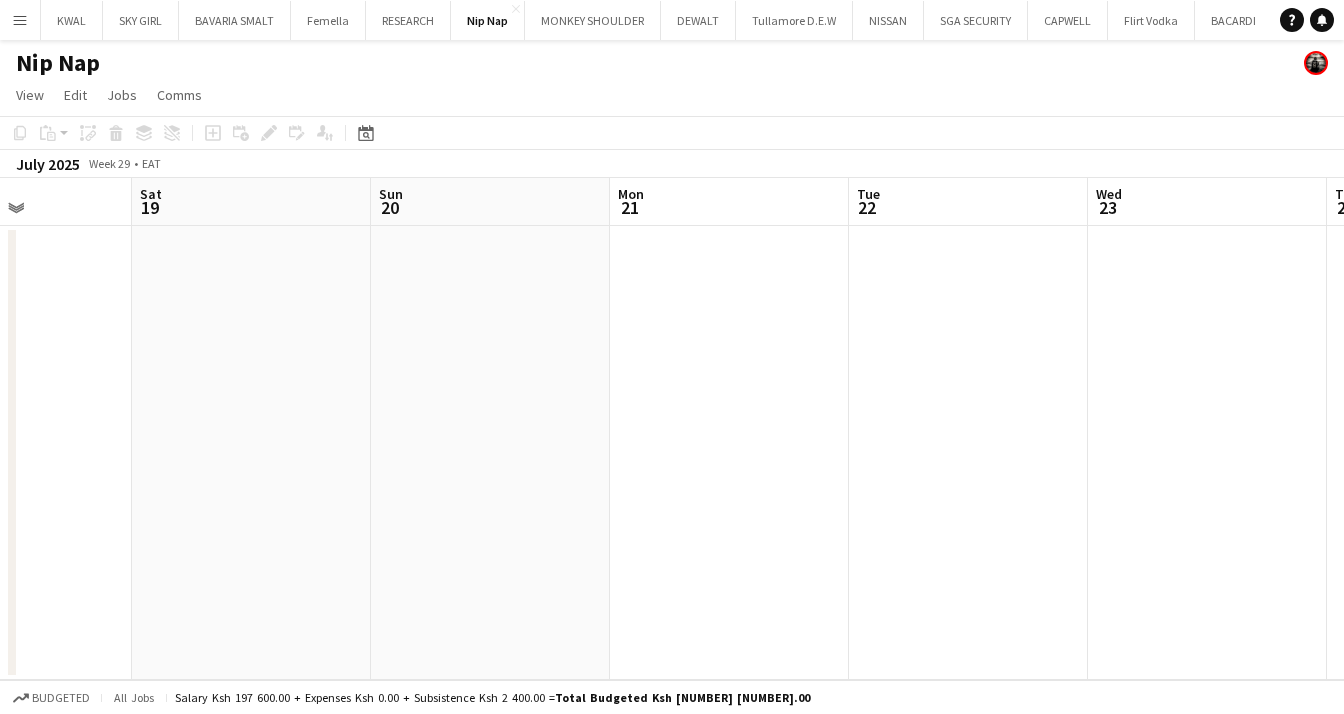 drag, startPoint x: 235, startPoint y: 453, endPoint x: 1137, endPoint y: 452, distance: 902.00055 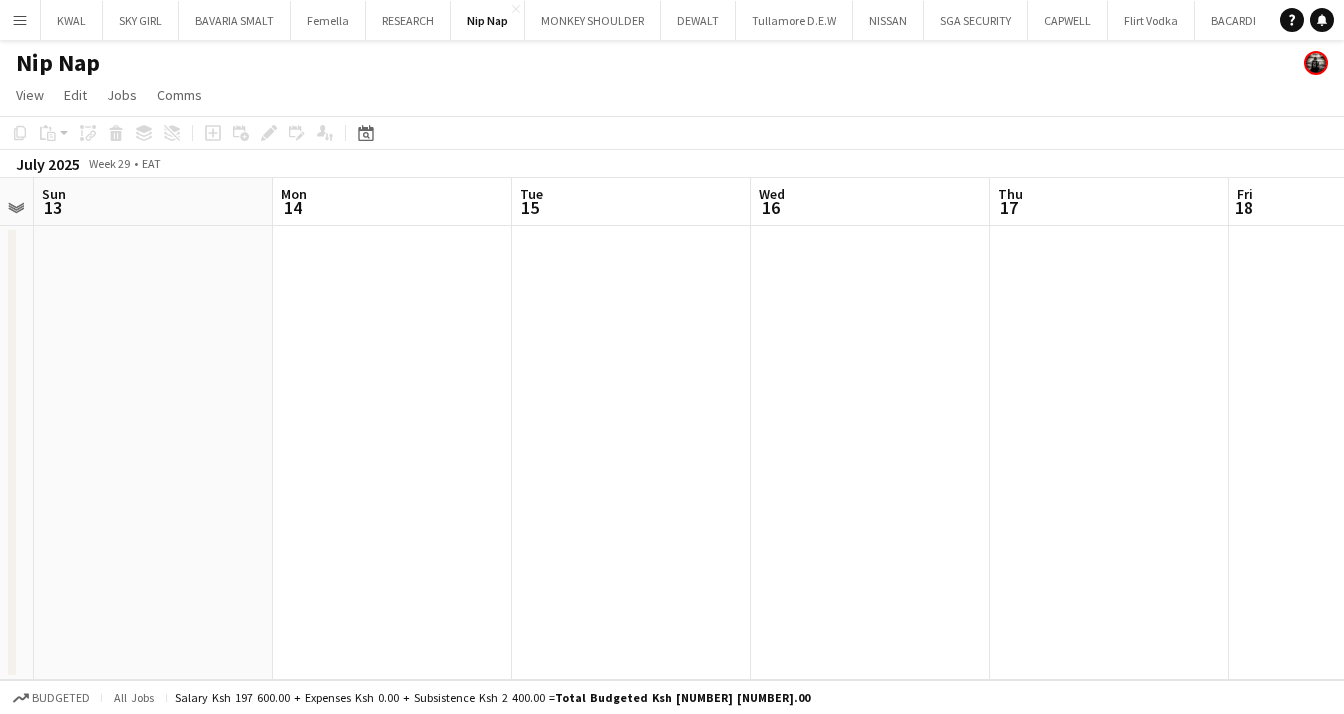 drag, startPoint x: 364, startPoint y: 462, endPoint x: 1212, endPoint y: 420, distance: 849.0394 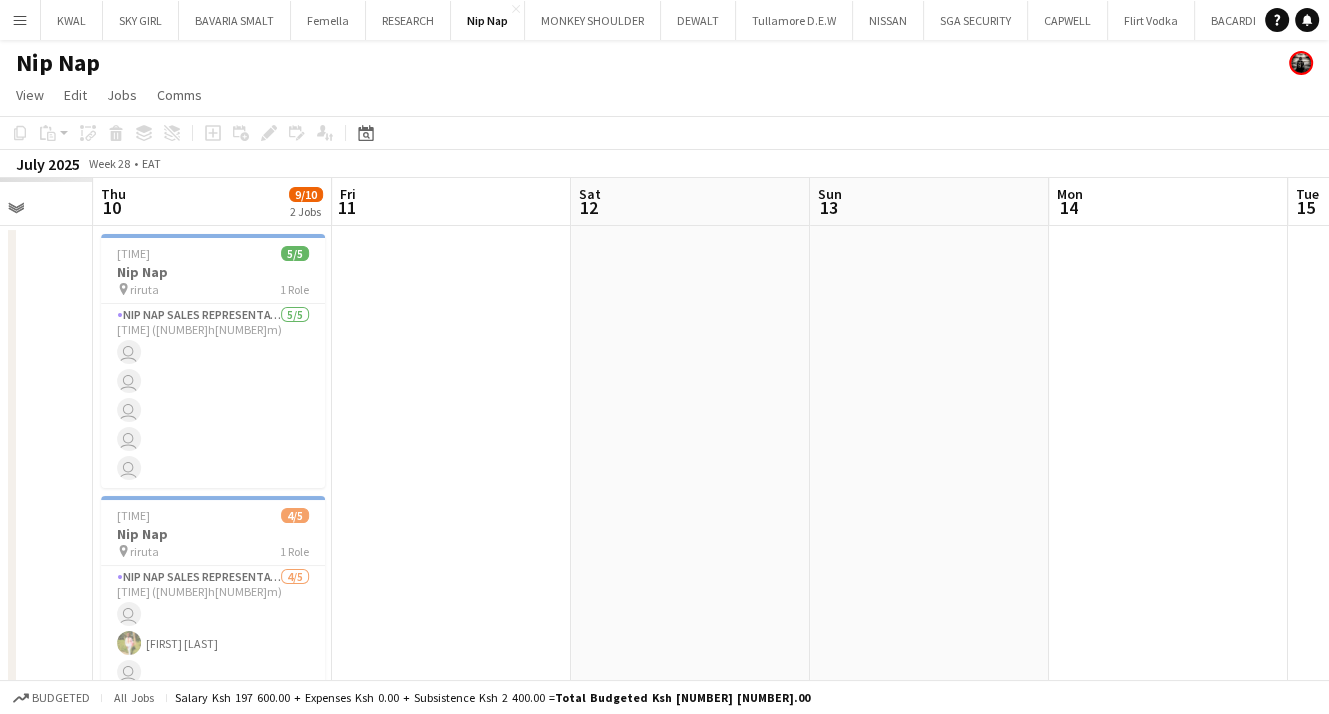 drag, startPoint x: 225, startPoint y: 401, endPoint x: 948, endPoint y: 445, distance: 724.33765 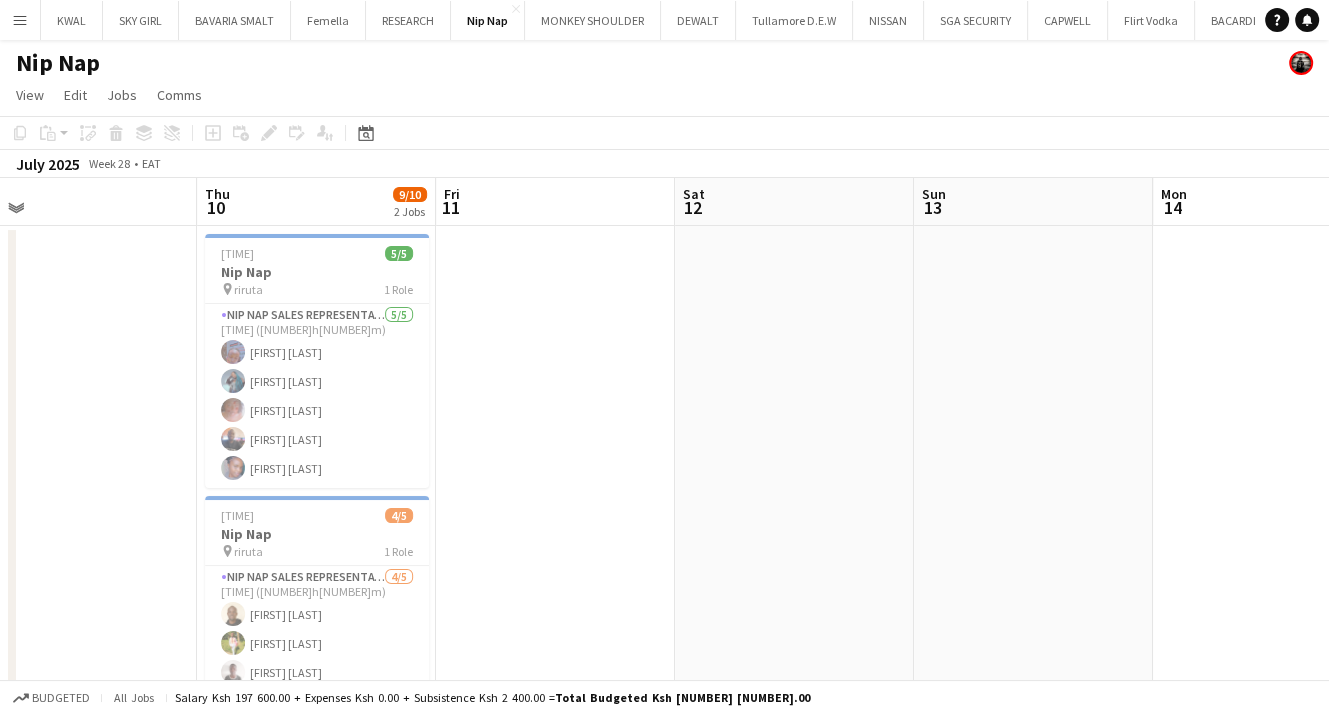 scroll, scrollTop: 0, scrollLeft: 475, axis: horizontal 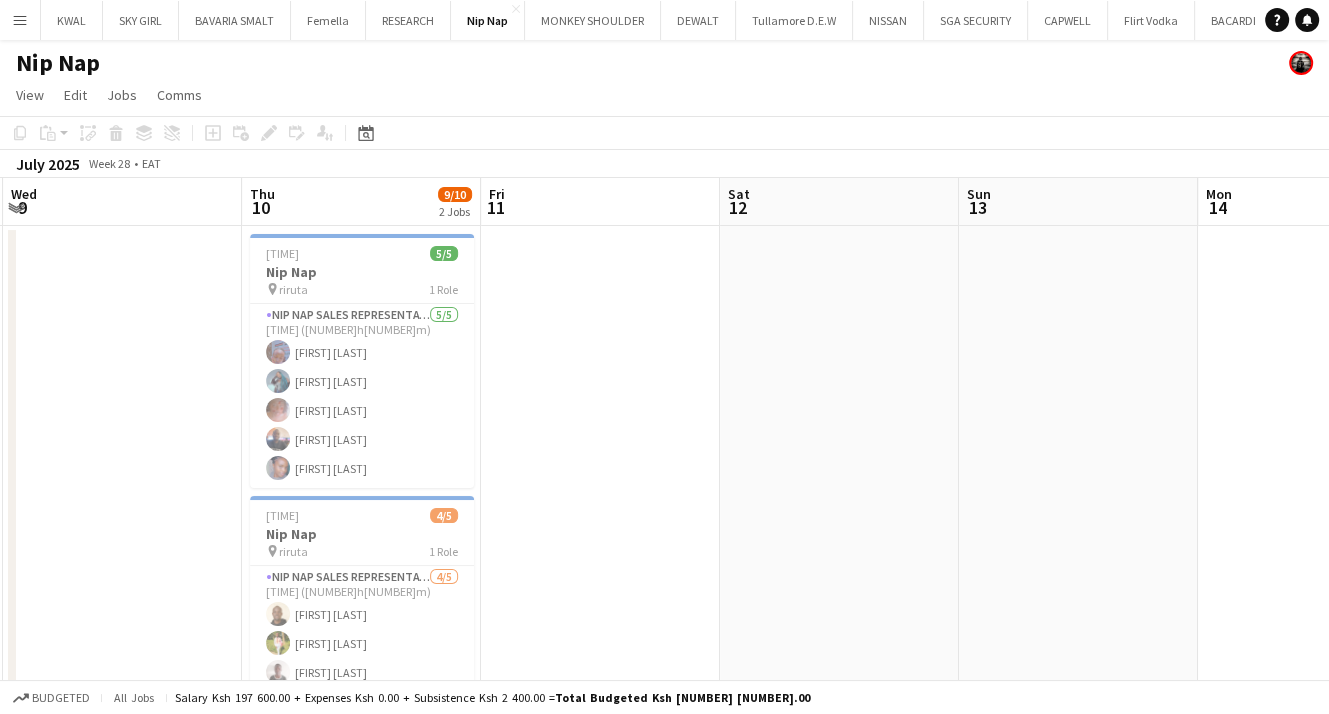 drag, startPoint x: 448, startPoint y: 488, endPoint x: 516, endPoint y: 482, distance: 68.26419 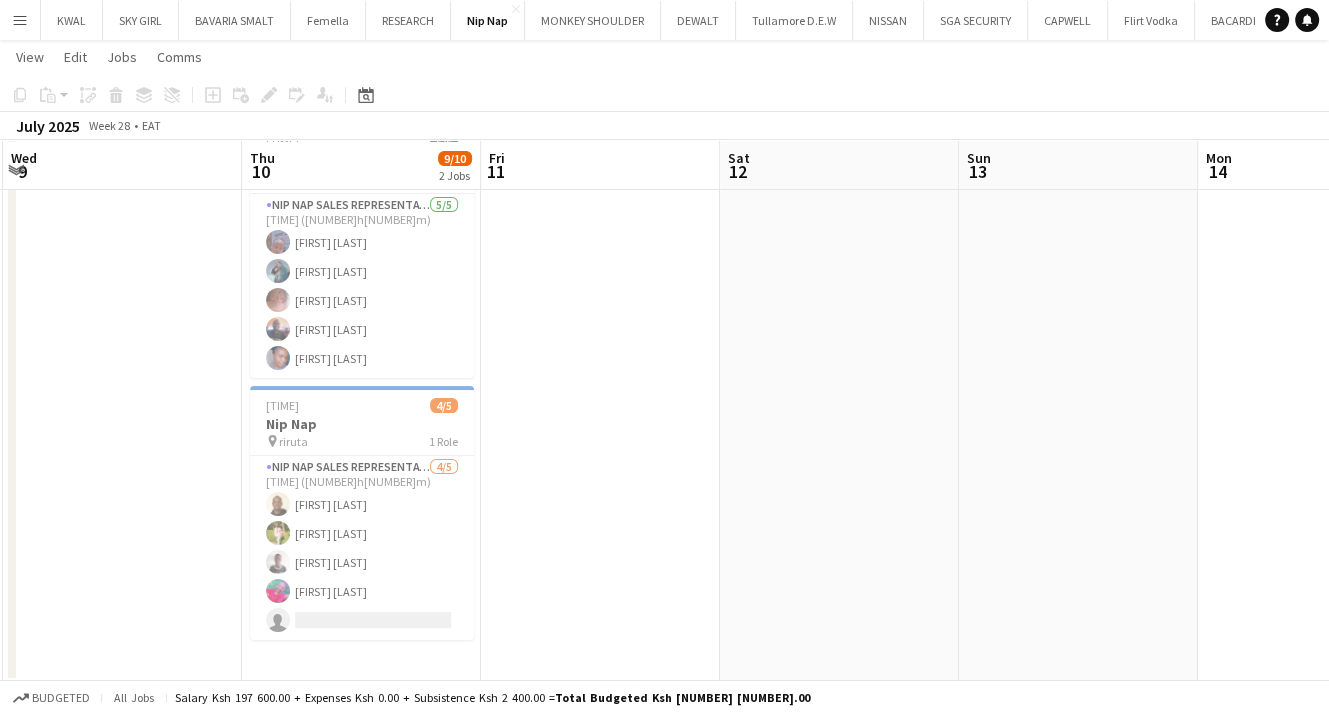 scroll, scrollTop: 111, scrollLeft: 0, axis: vertical 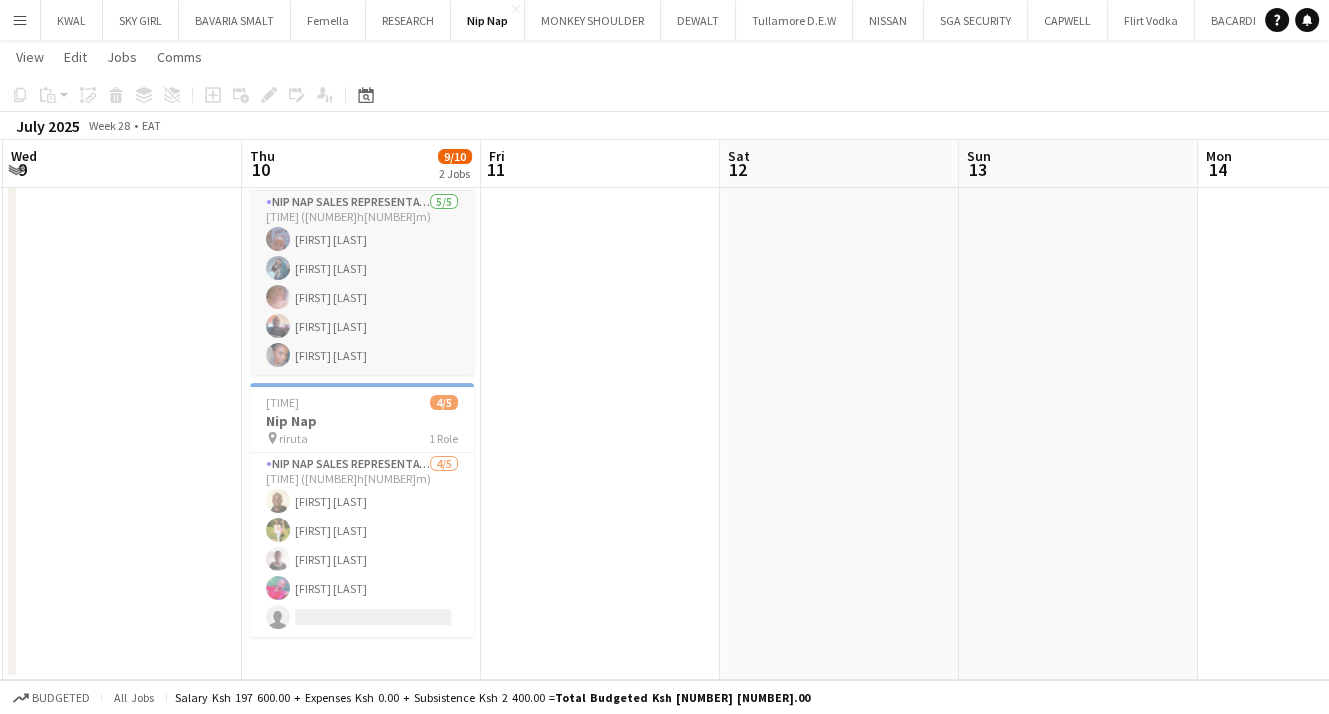 click on "Nip Nap Sales Representative 5/5 10:30-17:00 (6h30m)
[FIRST] [LAST] [FIRST] [LAST] [FIRST] [LAST] [FIRST] [LAST] [FIRST] [LAST]" at bounding box center (362, 283) 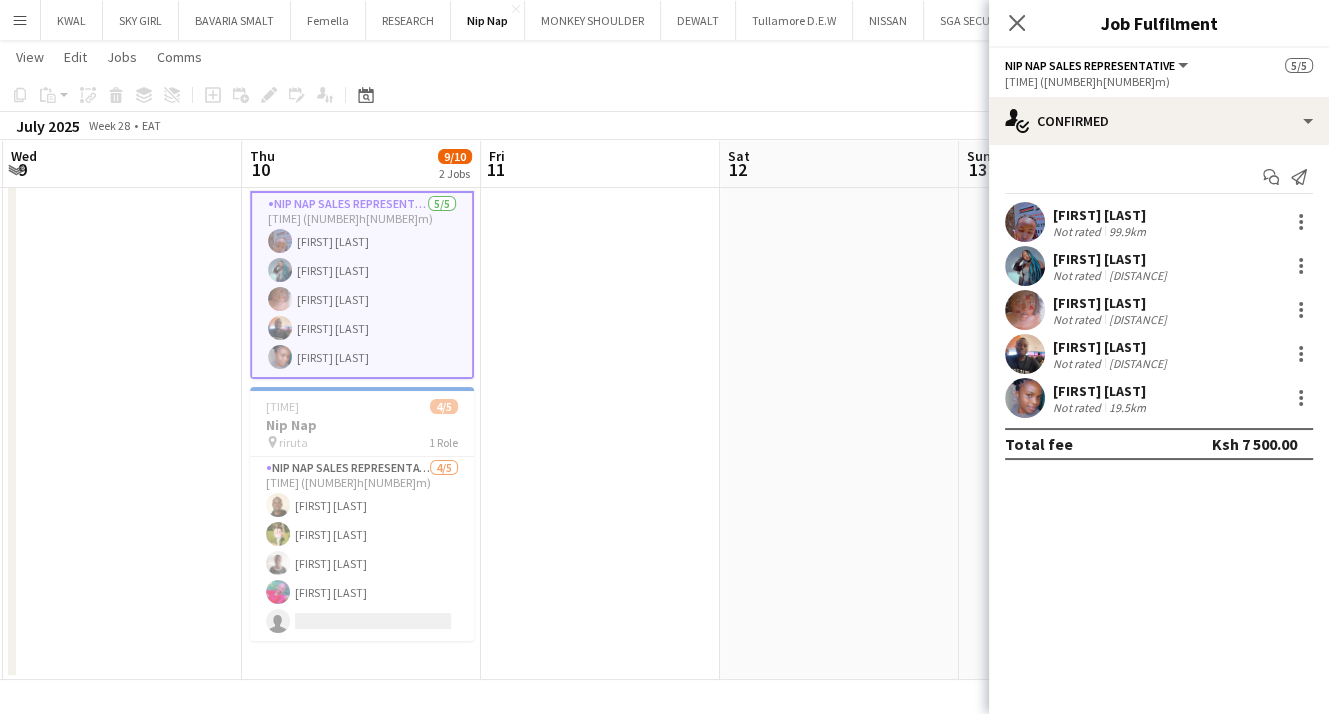 click on "[FIRST] [LAST]" at bounding box center [1112, 259] 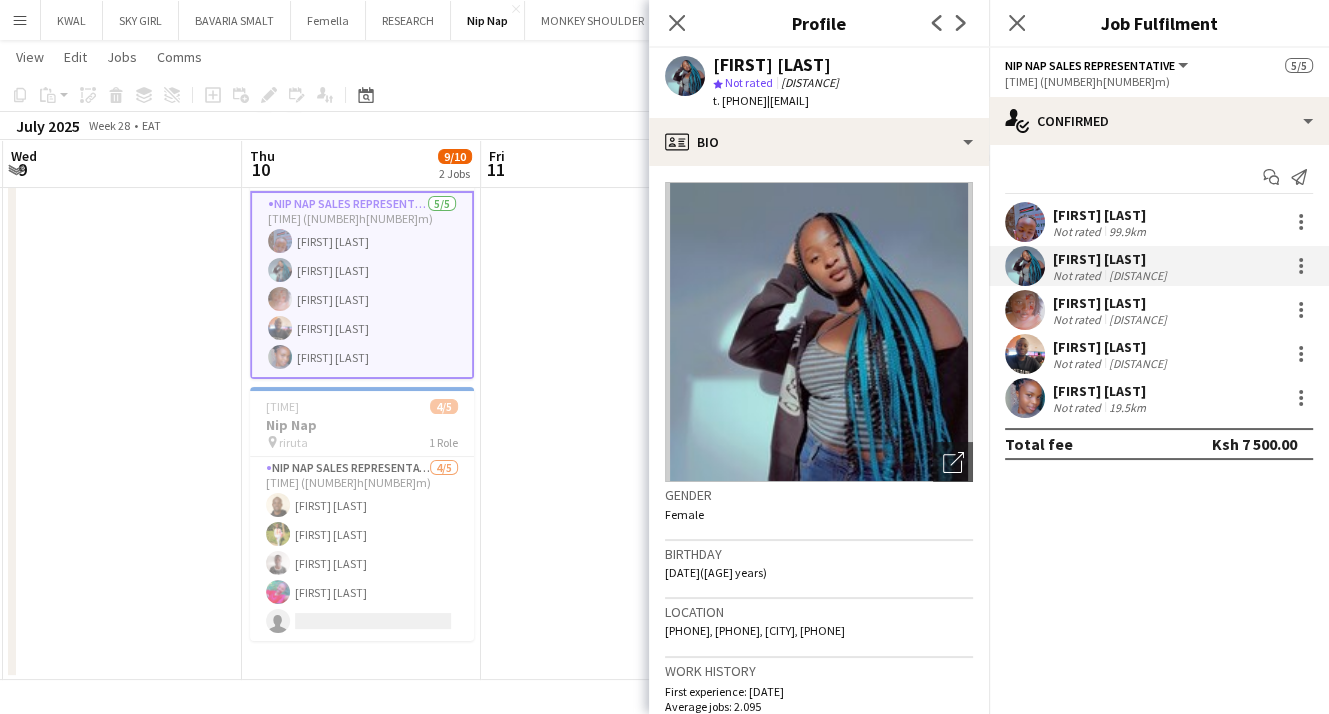 click at bounding box center (600, 396) 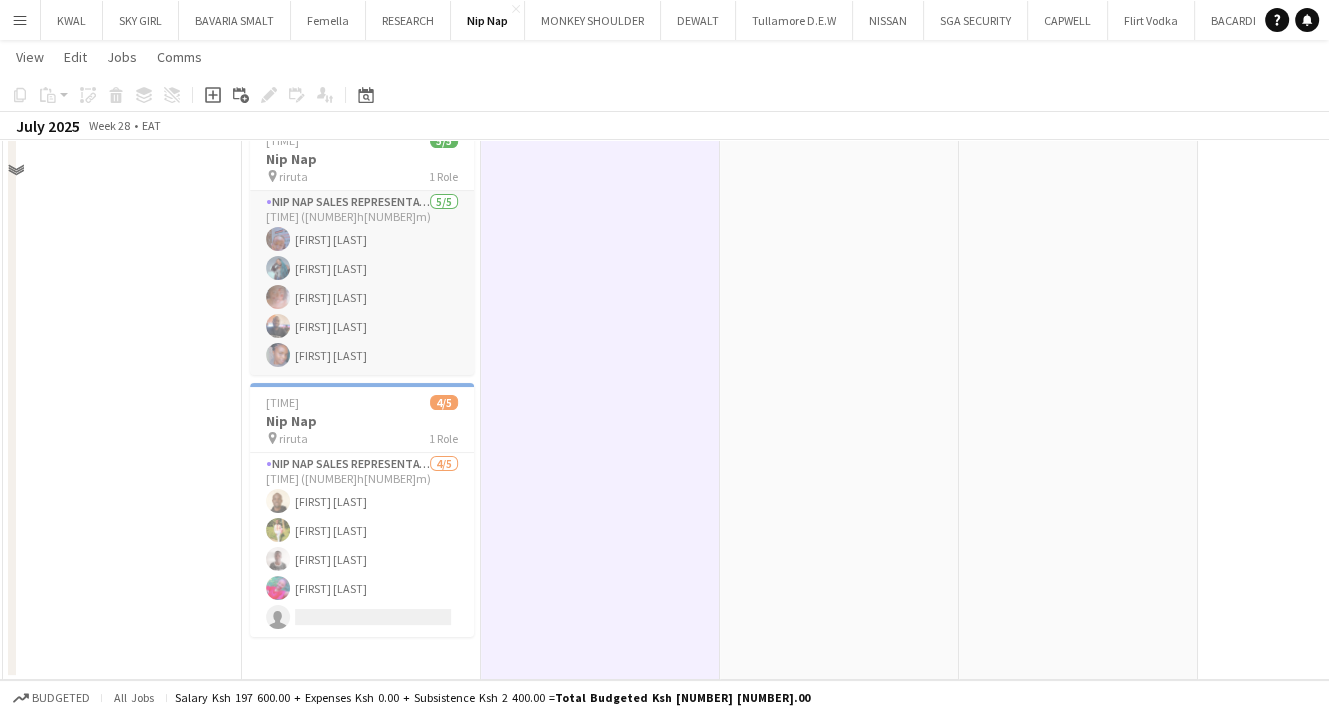 scroll, scrollTop: 0, scrollLeft: 0, axis: both 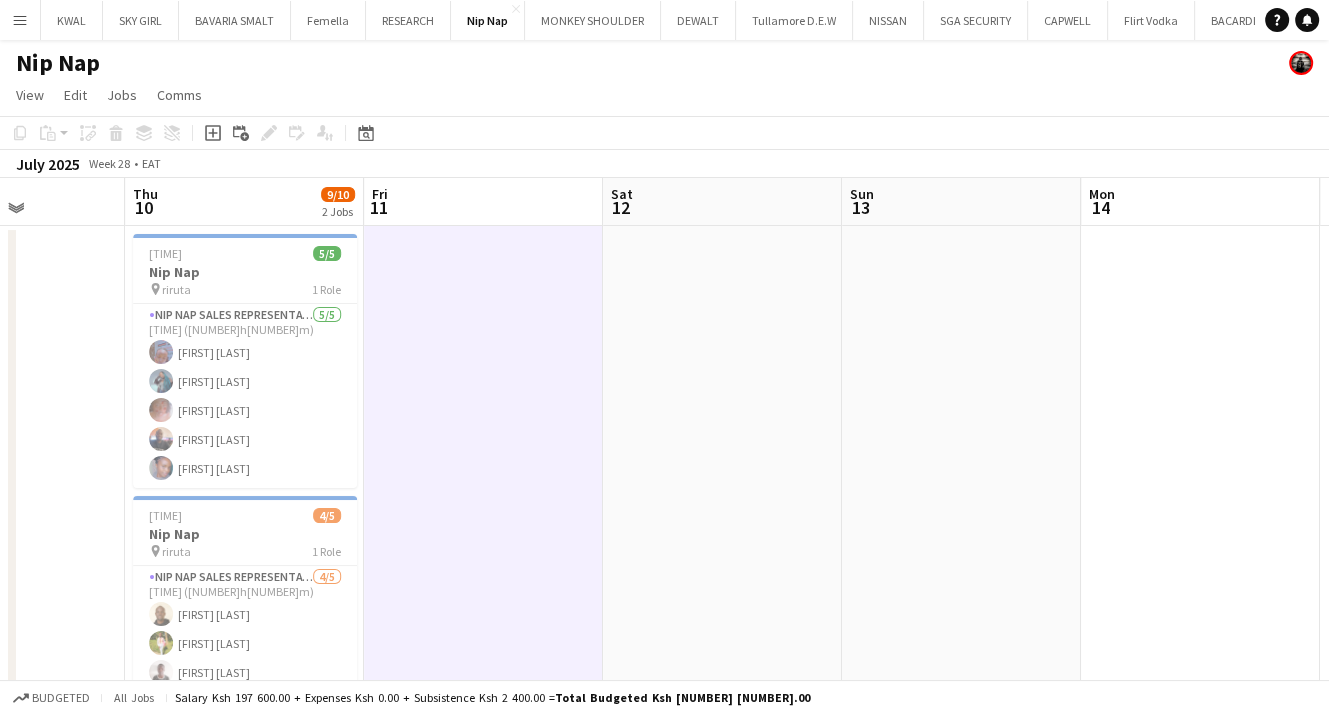 drag, startPoint x: 118, startPoint y: 387, endPoint x: 1, endPoint y: 408, distance: 118.869675 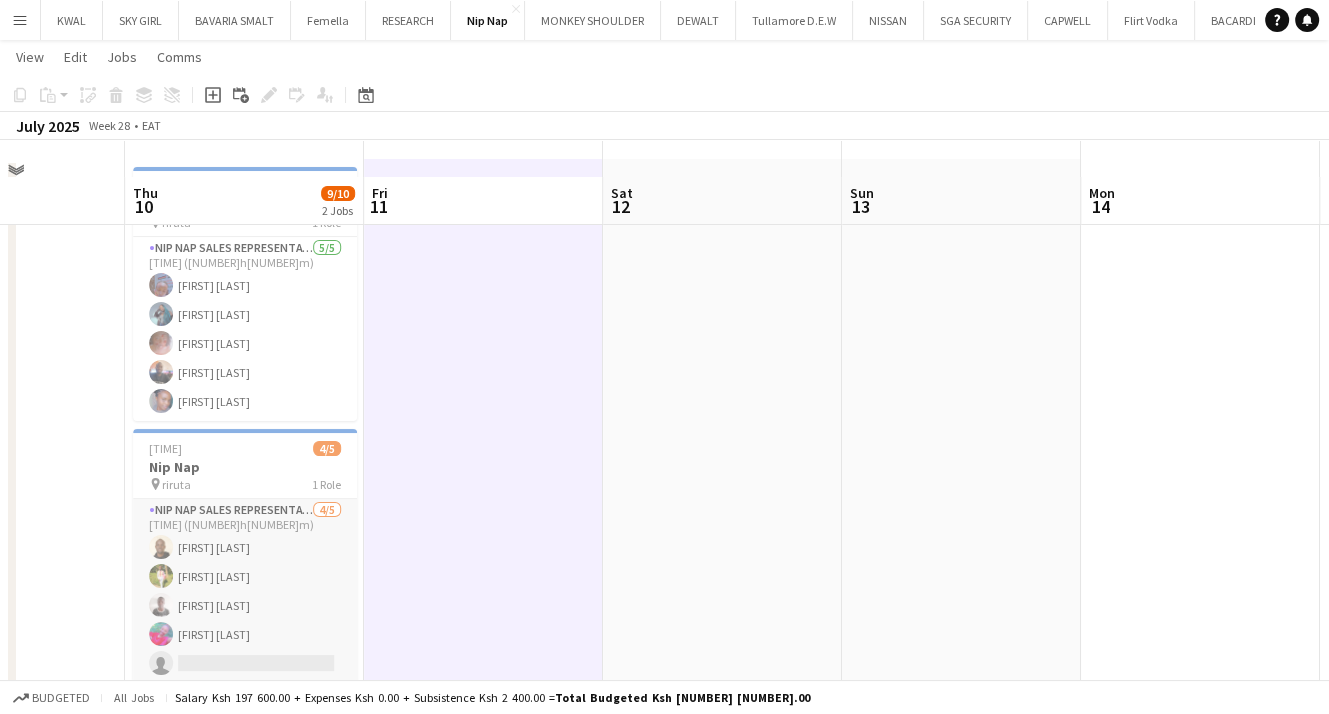 scroll, scrollTop: 111, scrollLeft: 0, axis: vertical 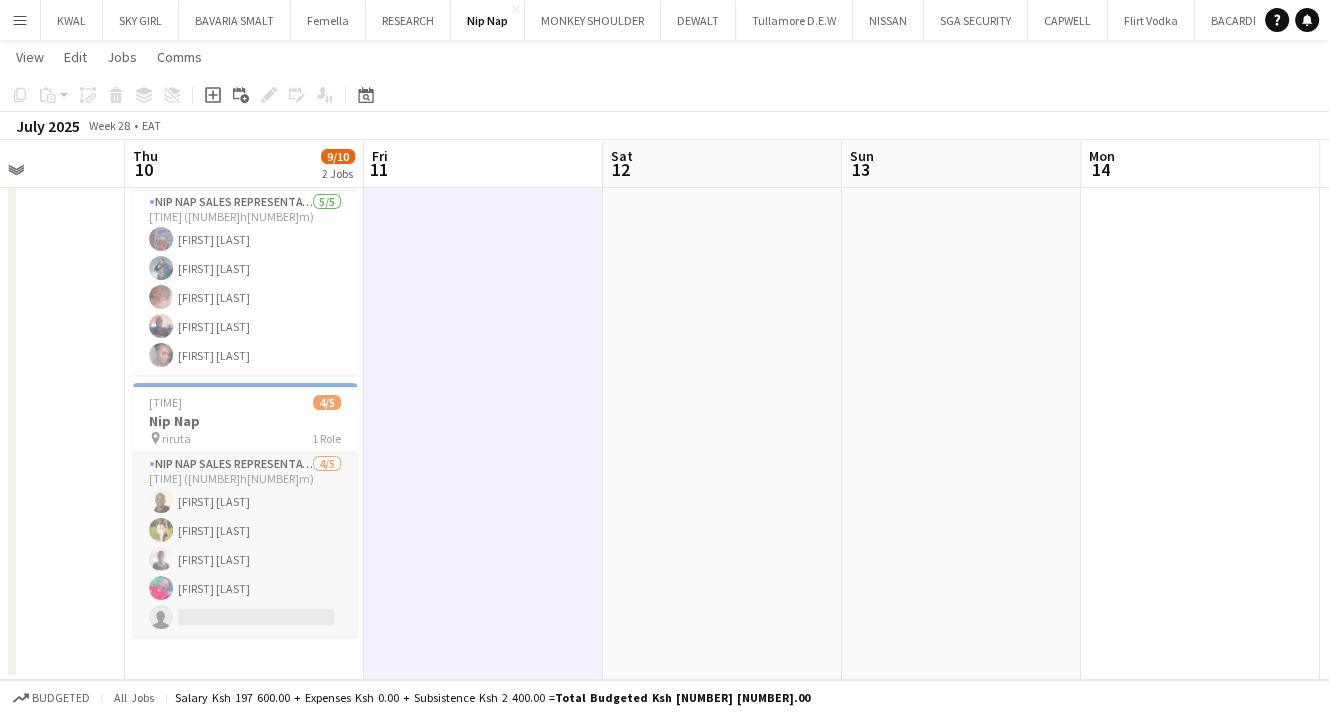click on "[FIRST] [LAST] [FIRST] [LAST] [FIRST] [LAST] [FIRST] [LAST]
single-neutral-actions" at bounding box center (245, 545) 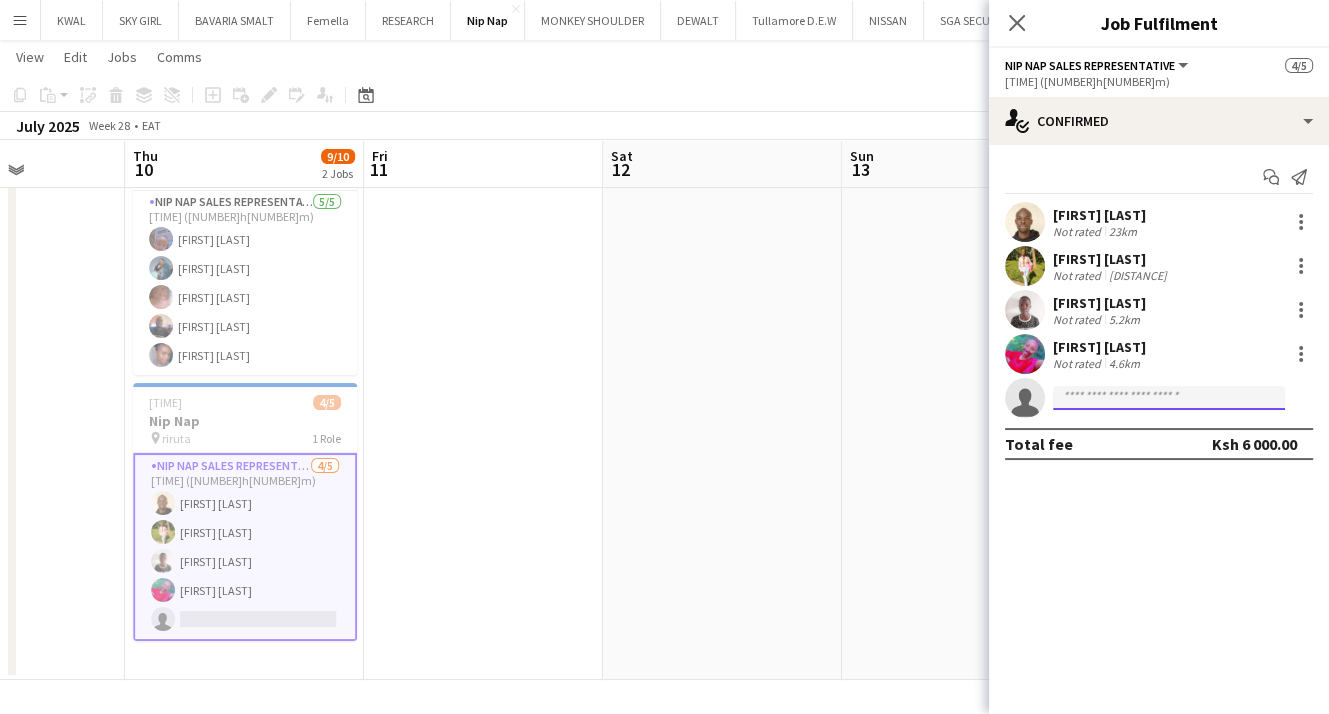 drag, startPoint x: 1137, startPoint y: 391, endPoint x: 1119, endPoint y: 409, distance: 25.455845 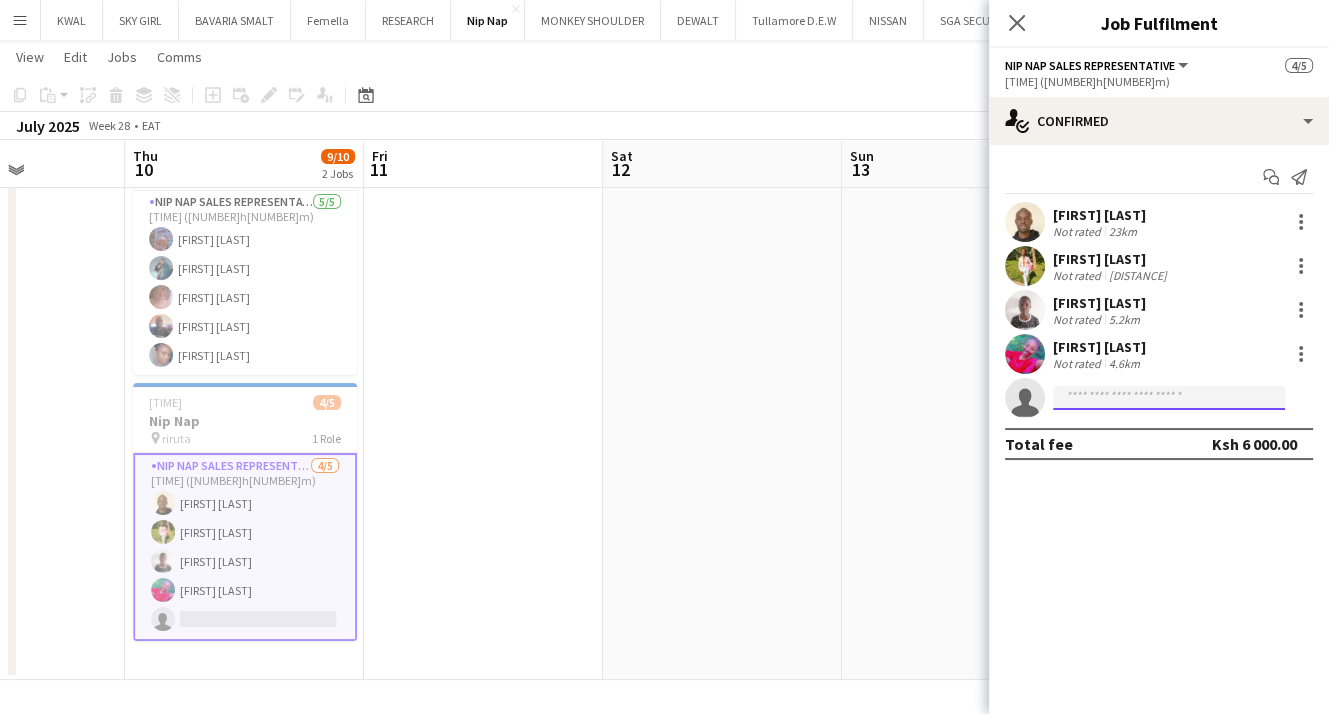 click 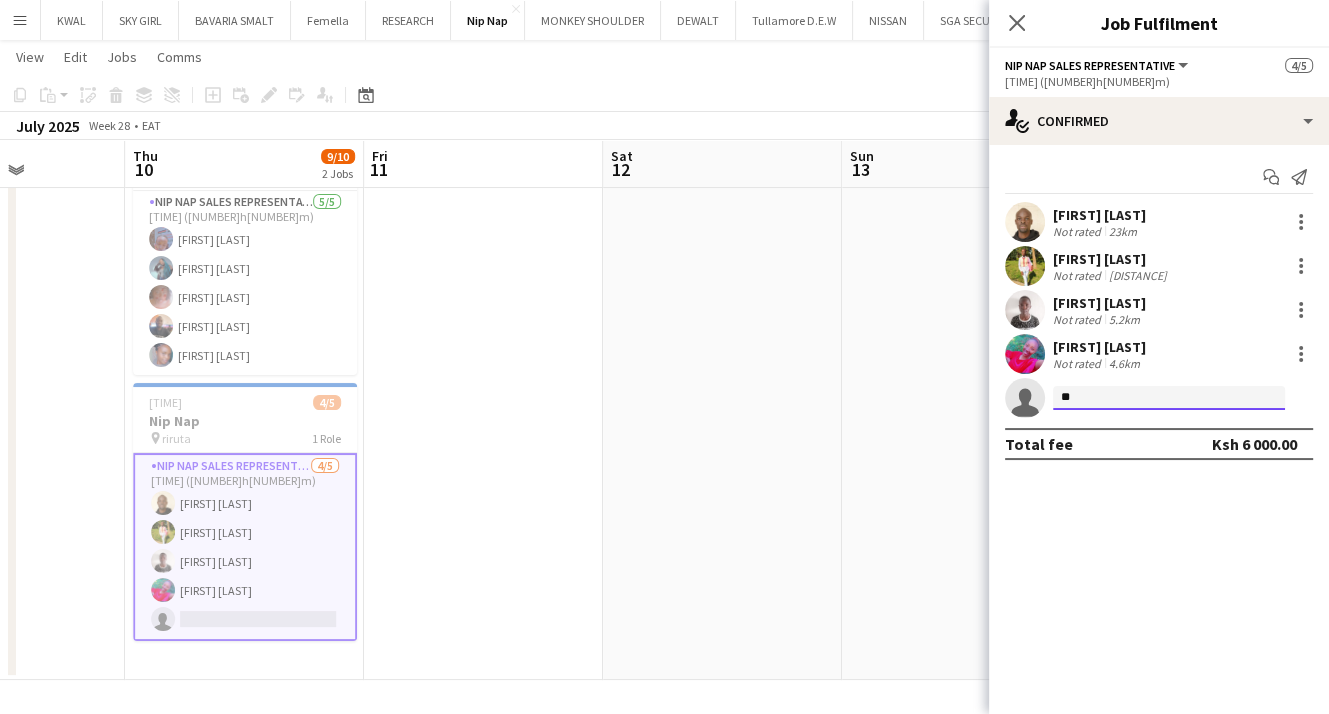 type on "*" 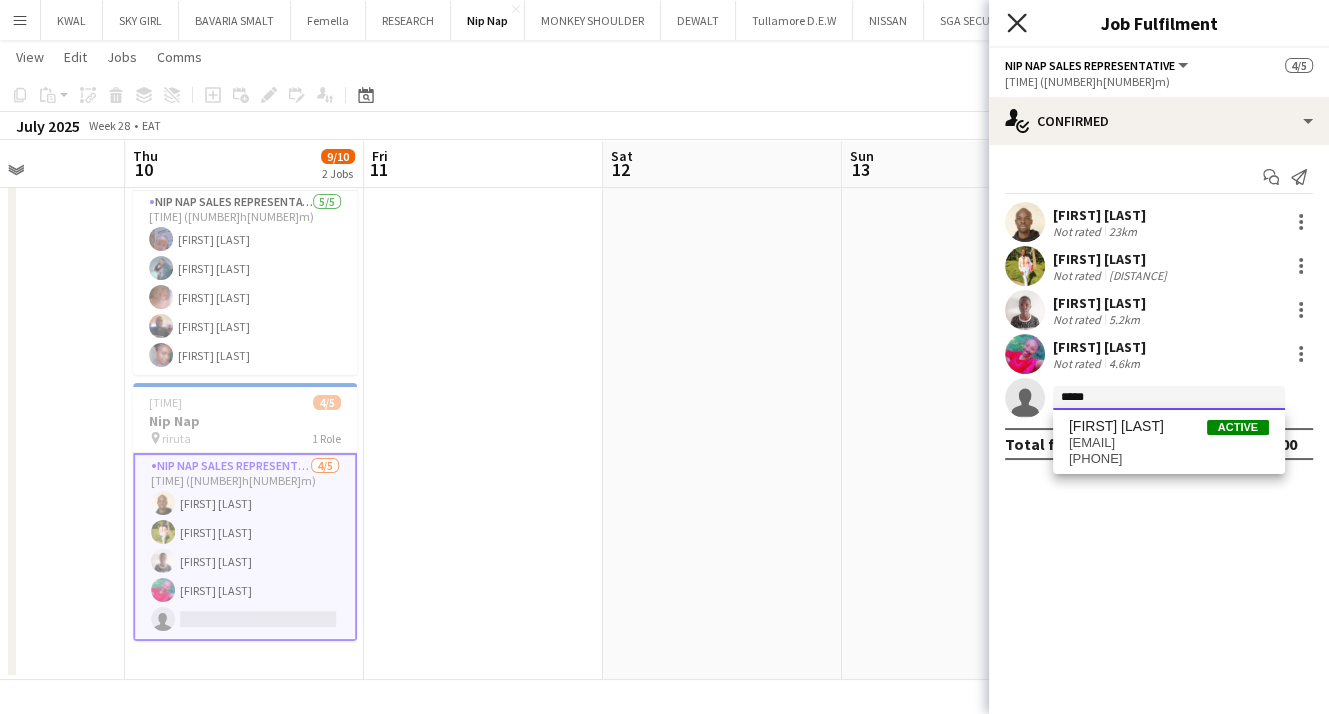 type on "*****" 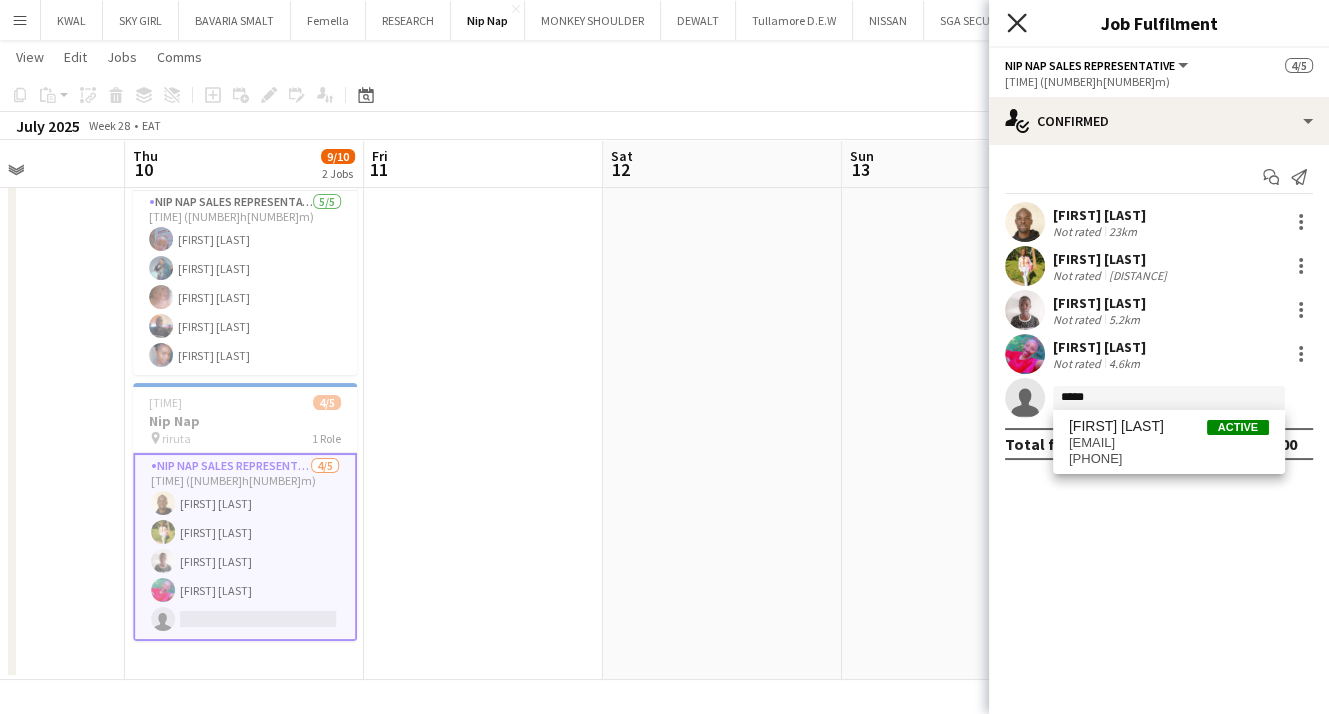 click on "Close pop-in" 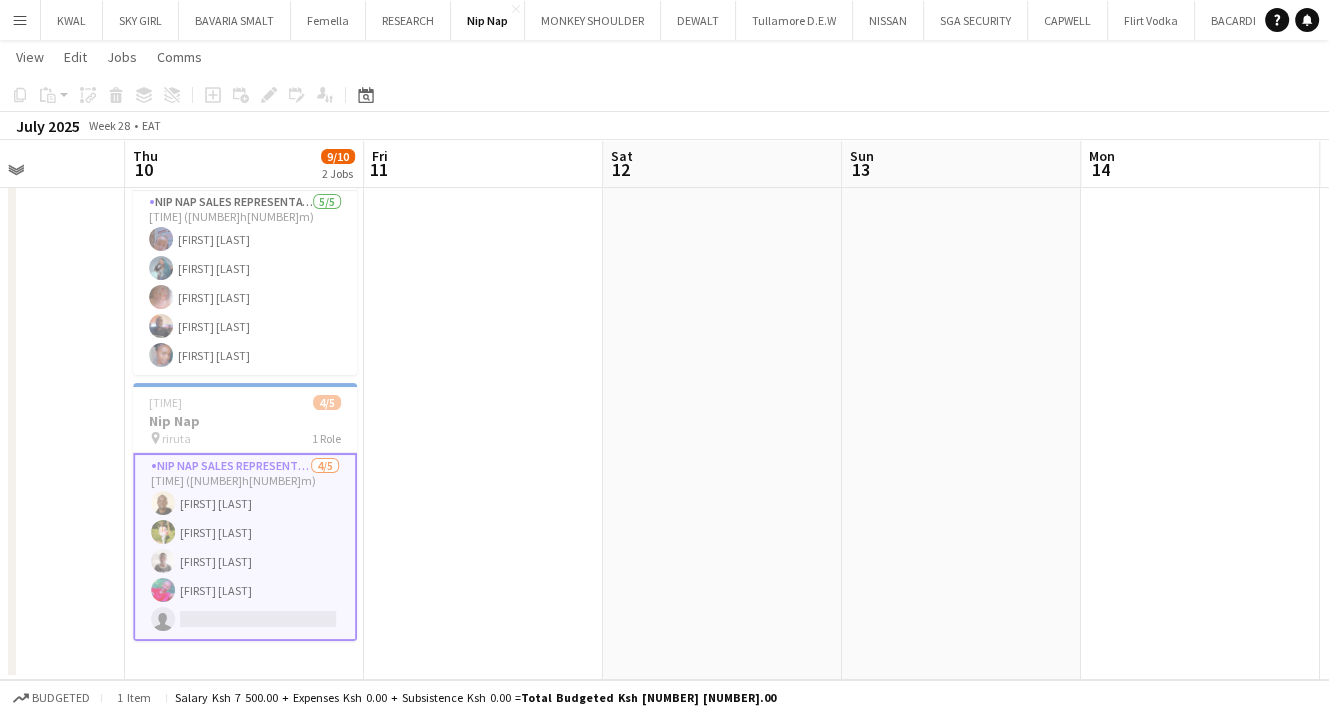click on "Menu" at bounding box center [20, 20] 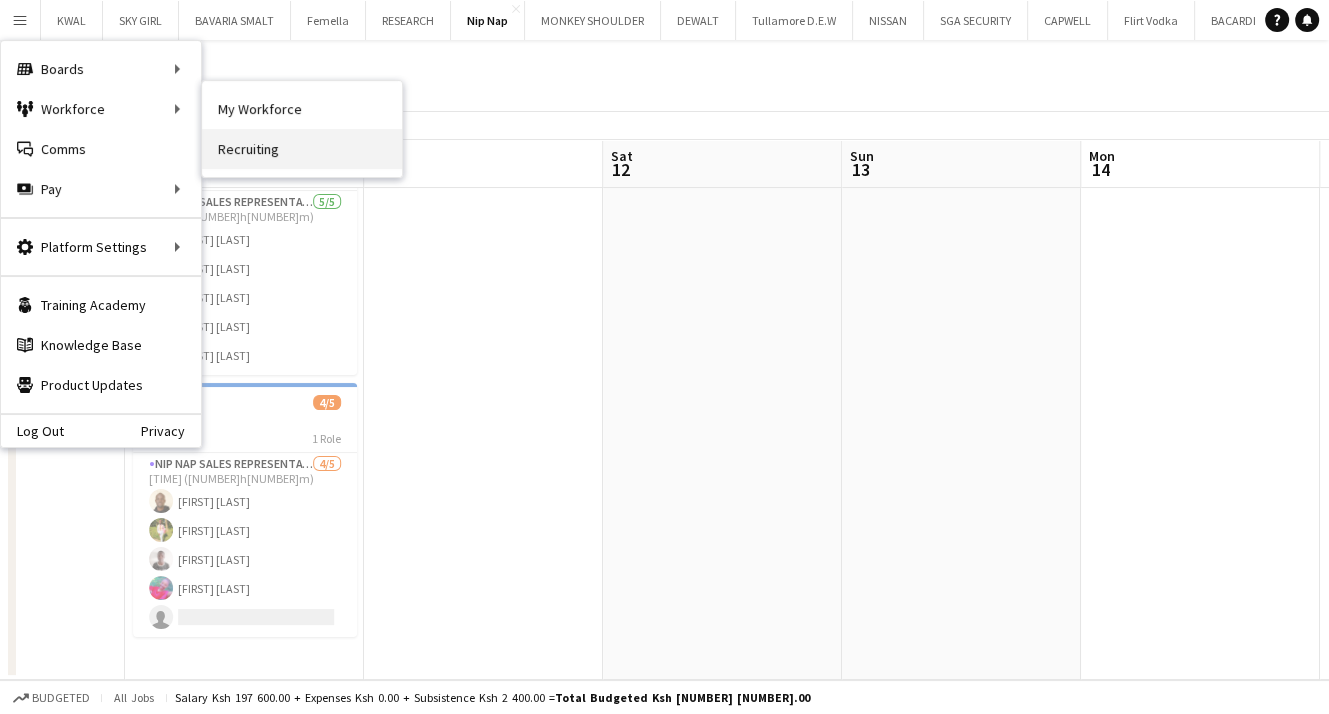 click on "Recruiting" at bounding box center [302, 149] 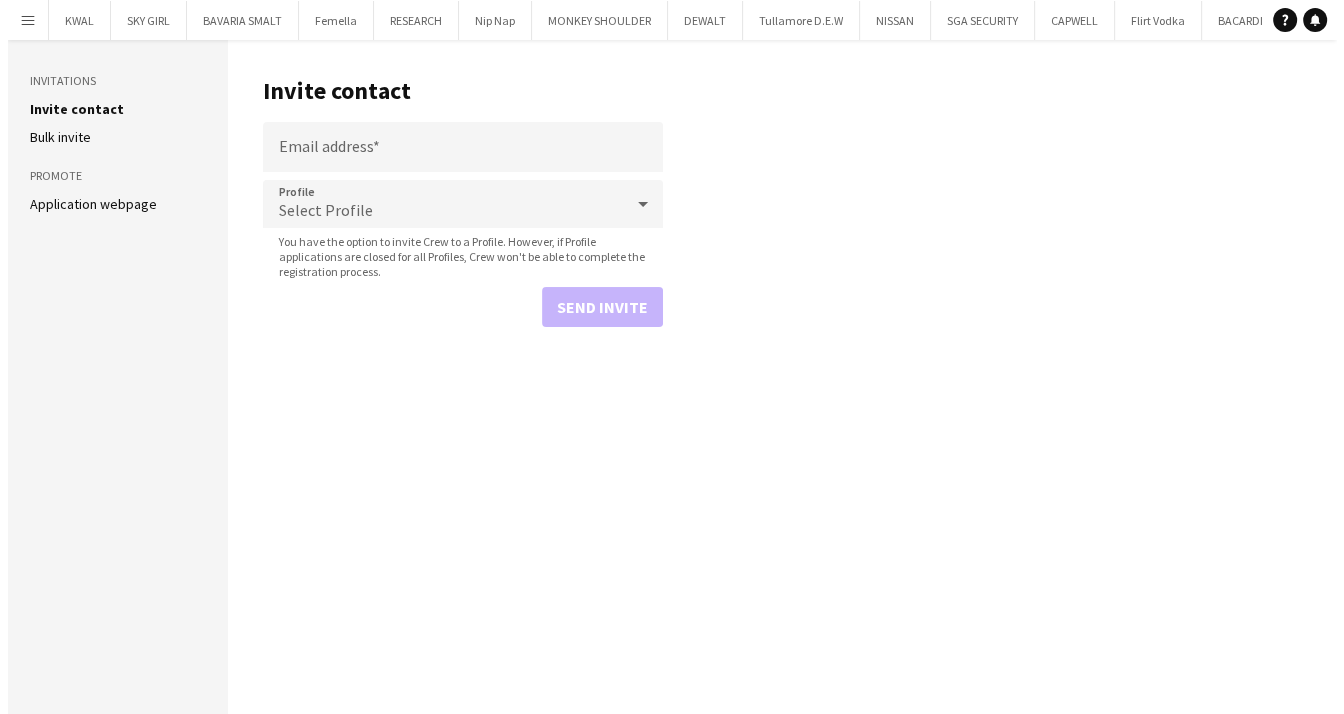 scroll, scrollTop: 0, scrollLeft: 0, axis: both 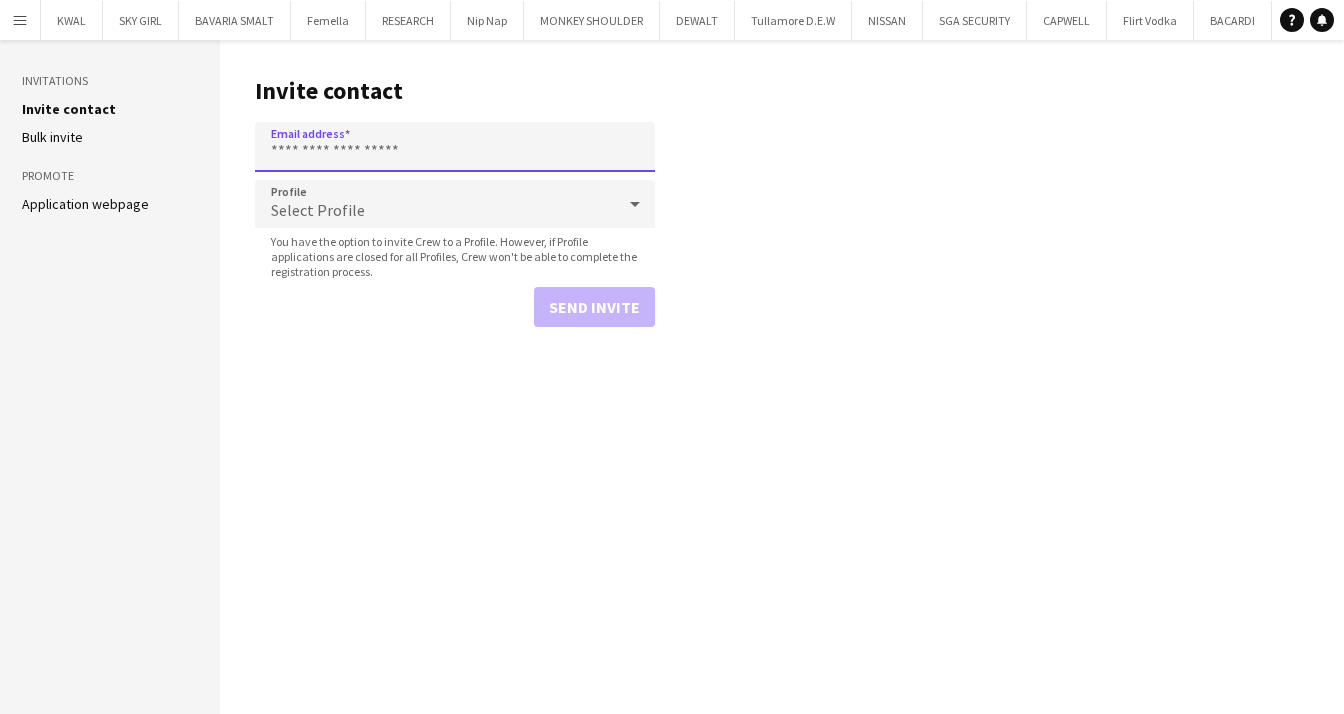 click on "Email address" at bounding box center [455, 147] 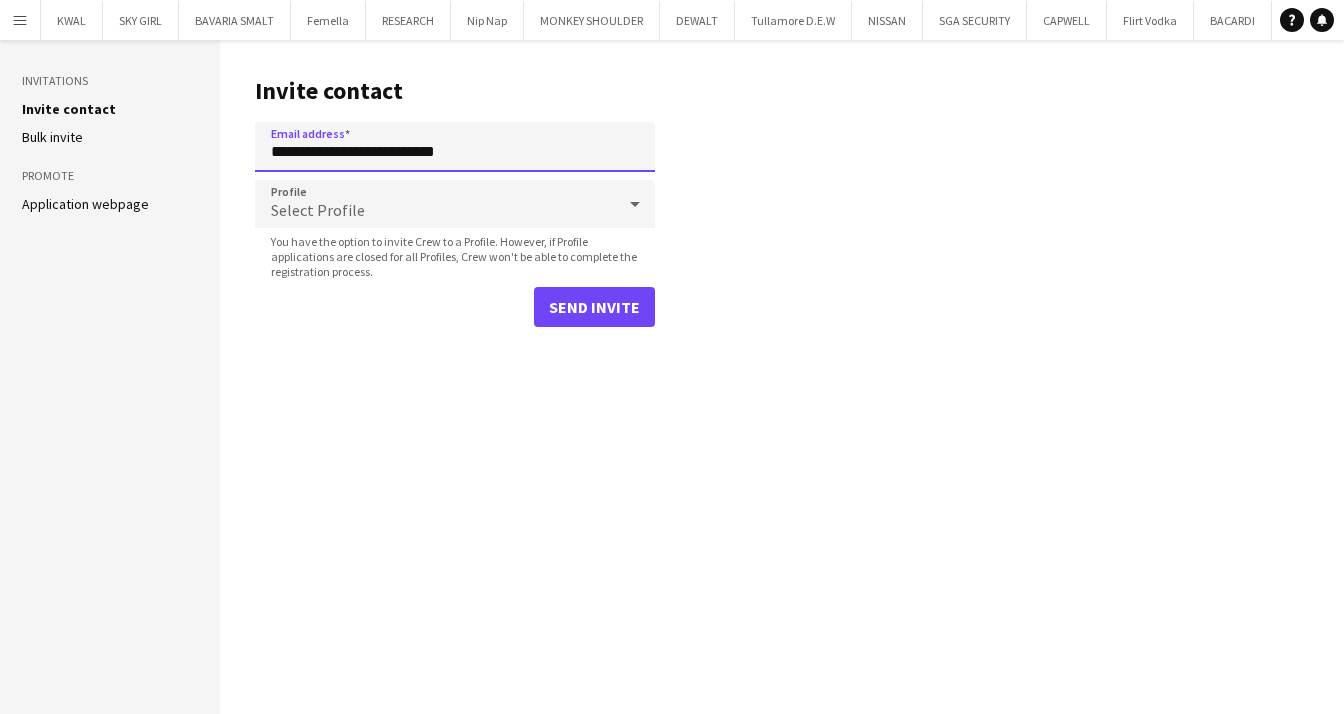 type on "**********" 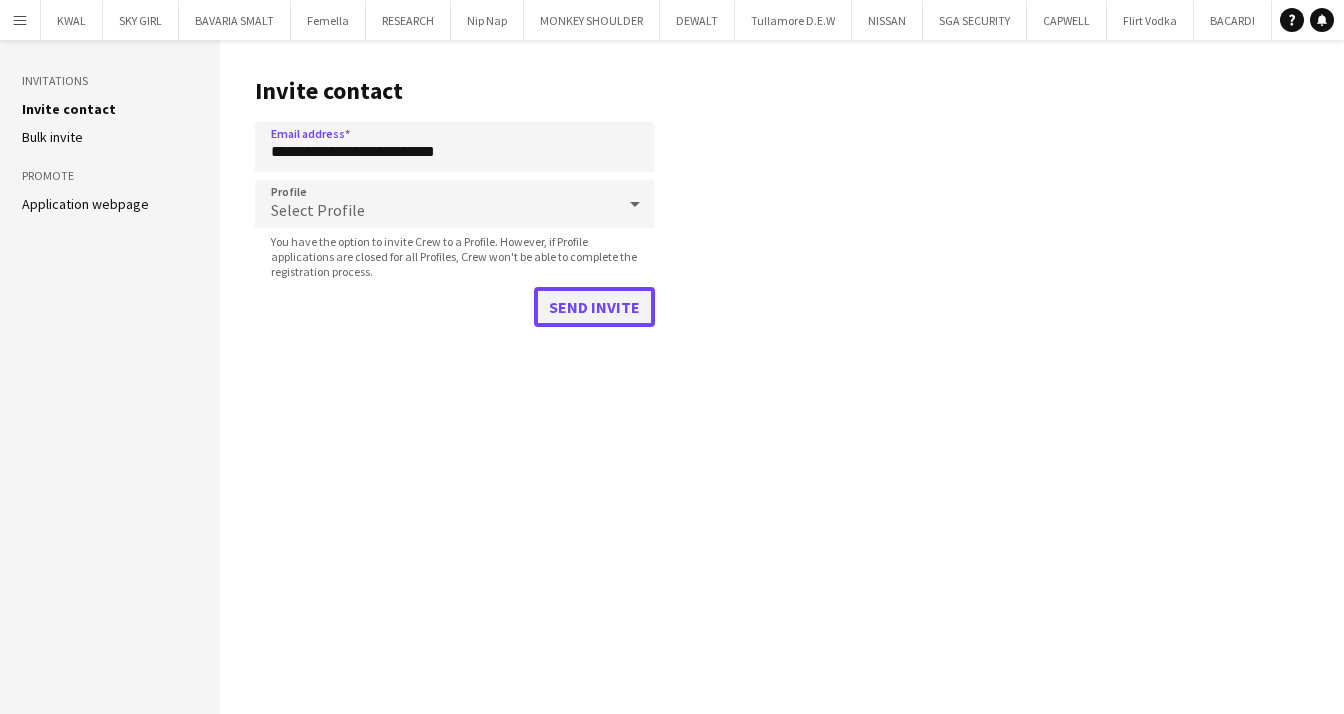 click on "Send invite" 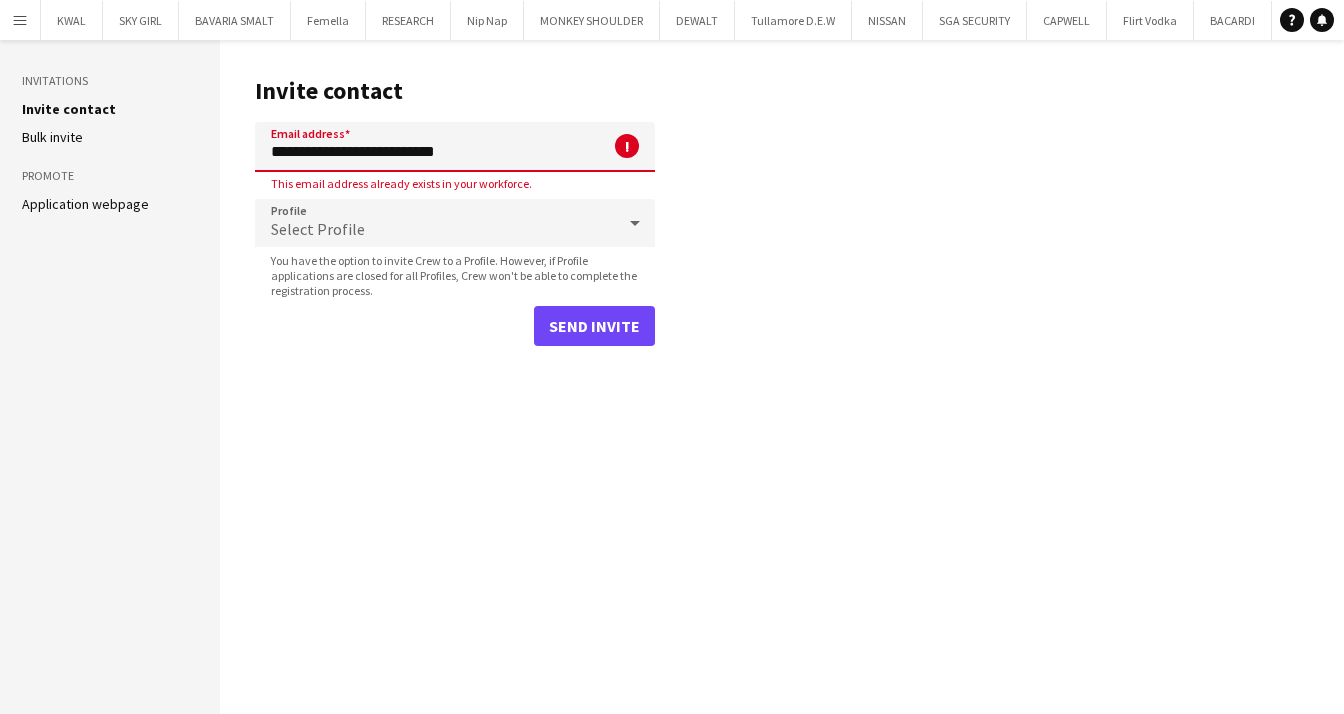 drag, startPoint x: 489, startPoint y: 145, endPoint x: 312, endPoint y: 145, distance: 177 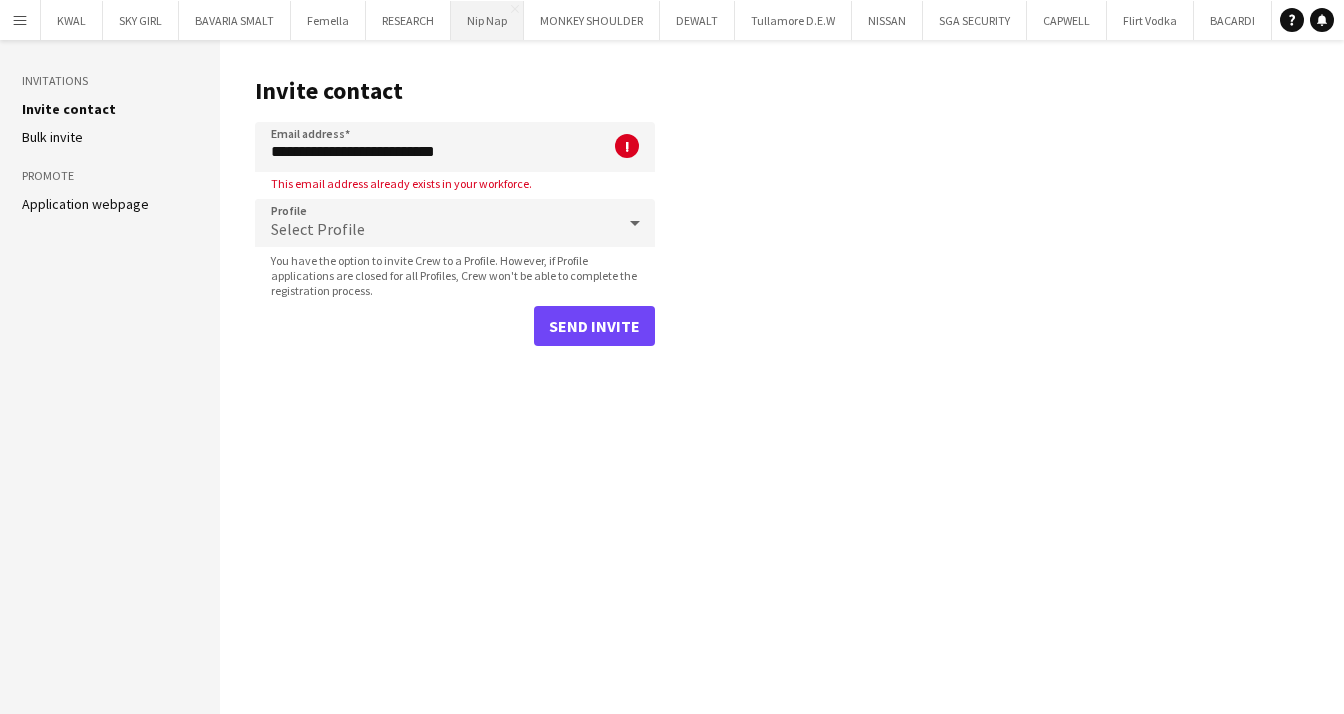 click on "Nip Nap
Close" at bounding box center (487, 20) 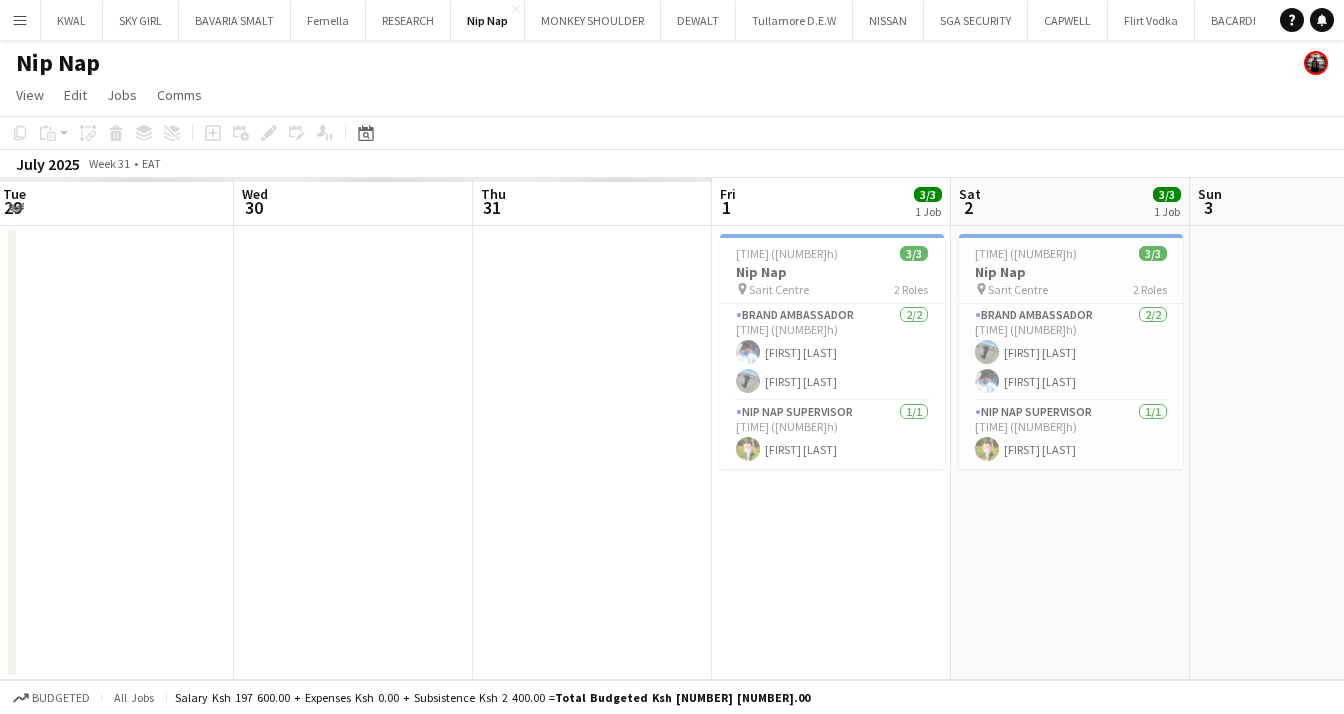 drag, startPoint x: 153, startPoint y: 459, endPoint x: 1278, endPoint y: 654, distance: 1141.7749 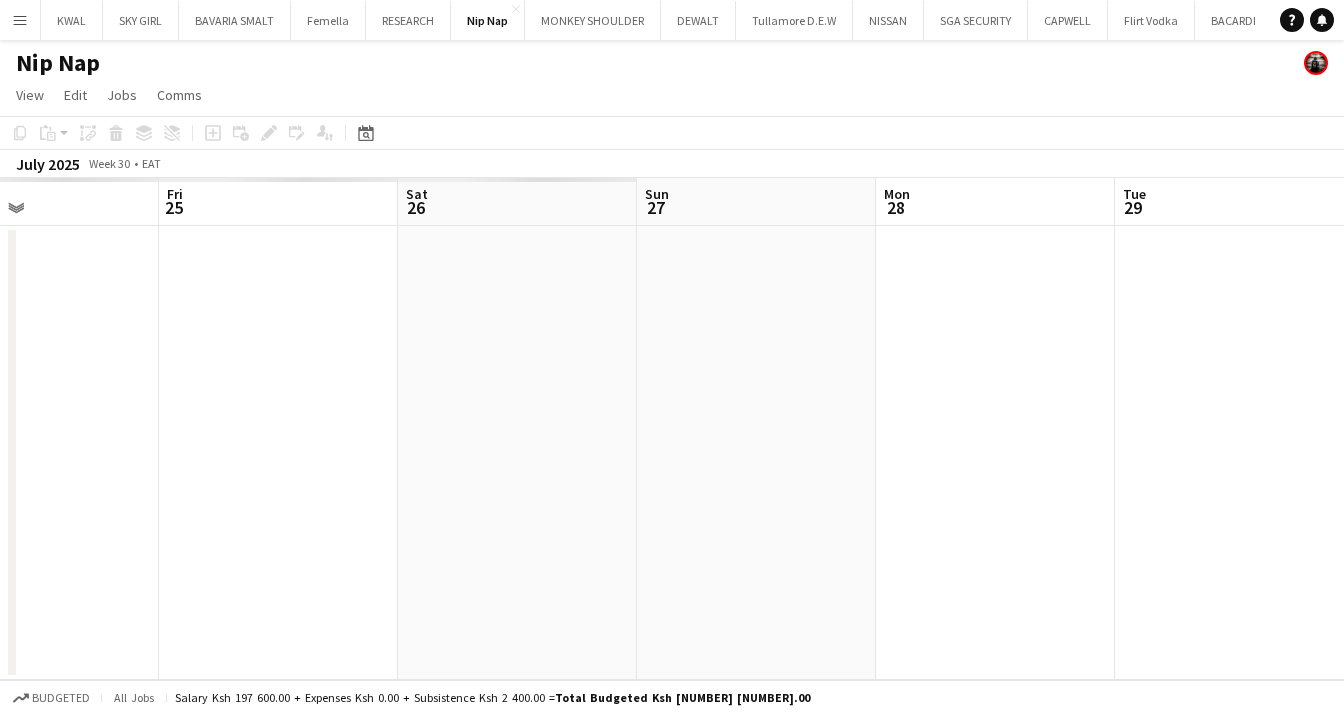 scroll, scrollTop: 0, scrollLeft: 441, axis: horizontal 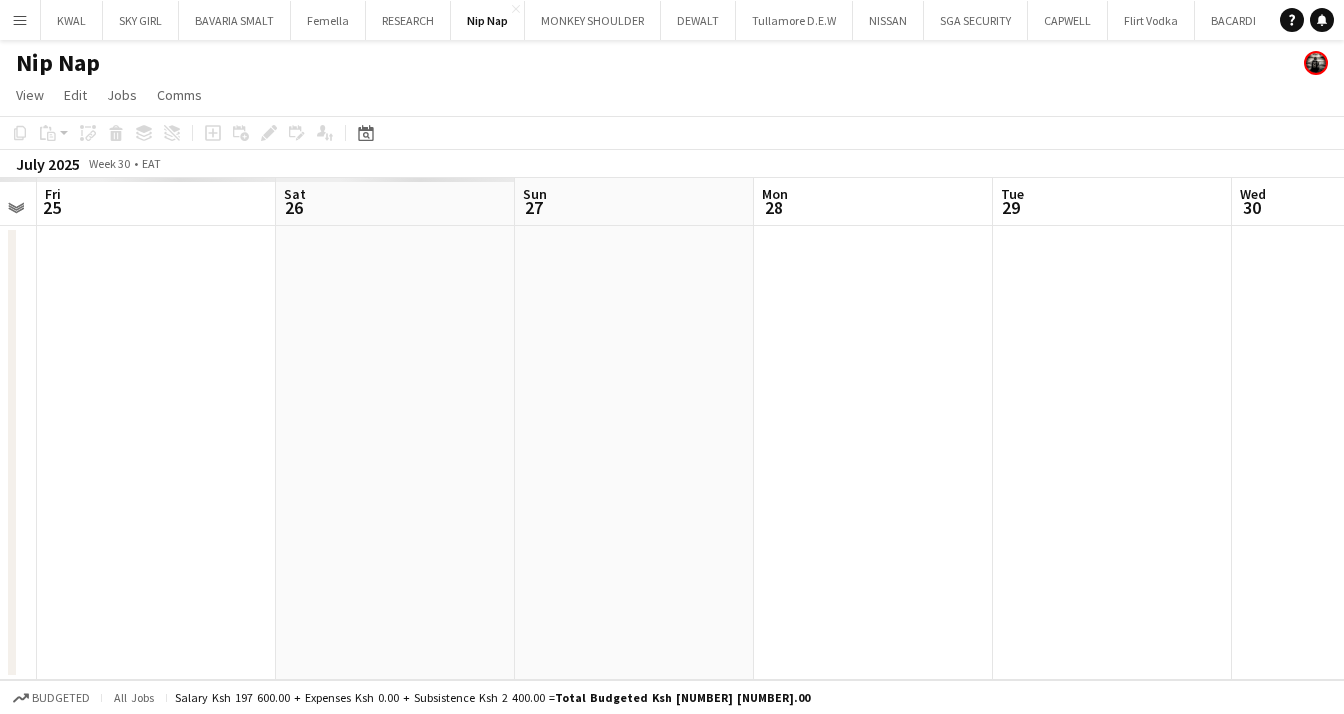 drag, startPoint x: 345, startPoint y: 501, endPoint x: 1343, endPoint y: 586, distance: 1001.6132 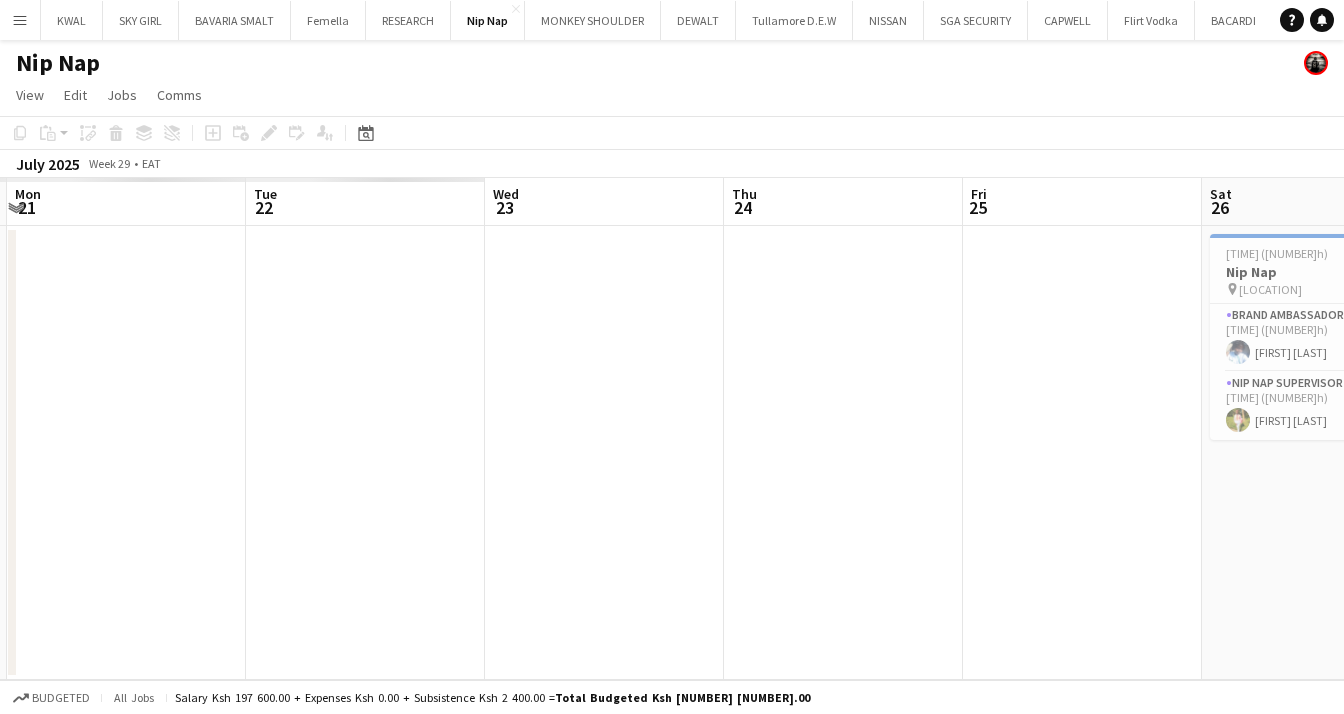 drag, startPoint x: 1051, startPoint y: 532, endPoint x: 1340, endPoint y: 584, distance: 293.64093 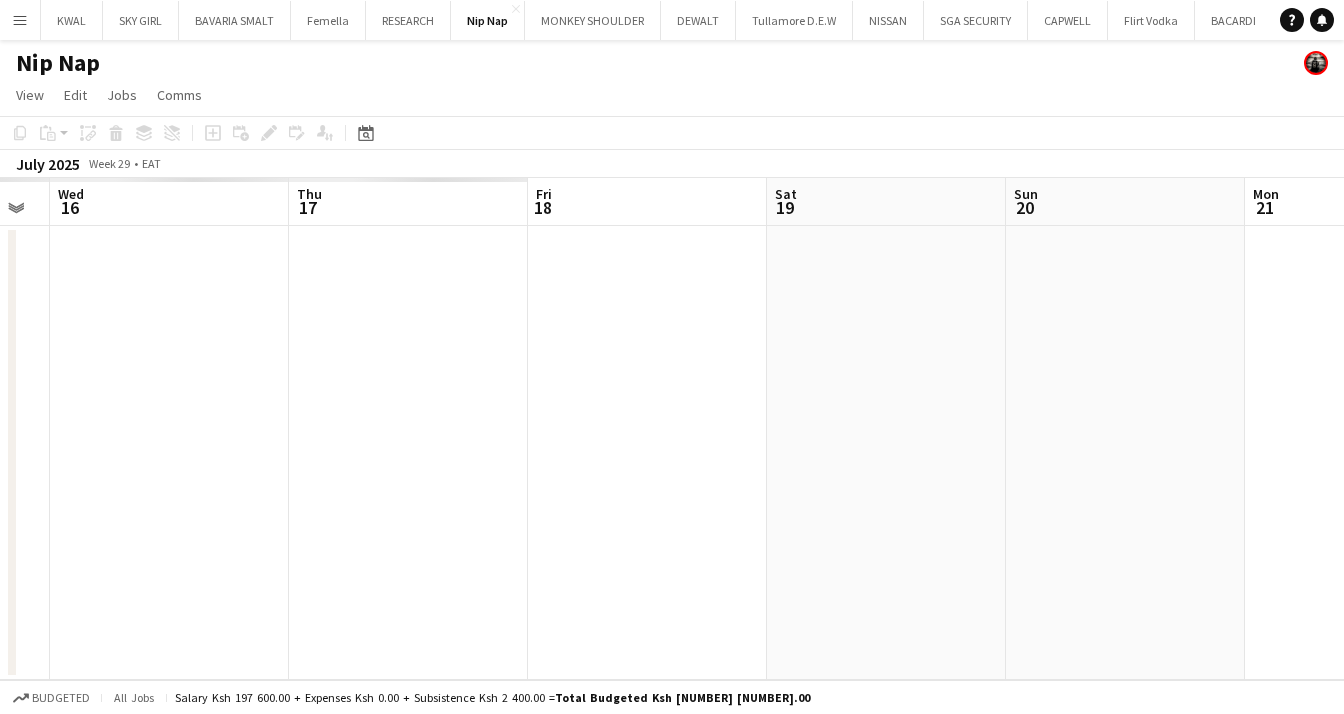 drag, startPoint x: 103, startPoint y: 489, endPoint x: 1151, endPoint y: 553, distance: 1049.9524 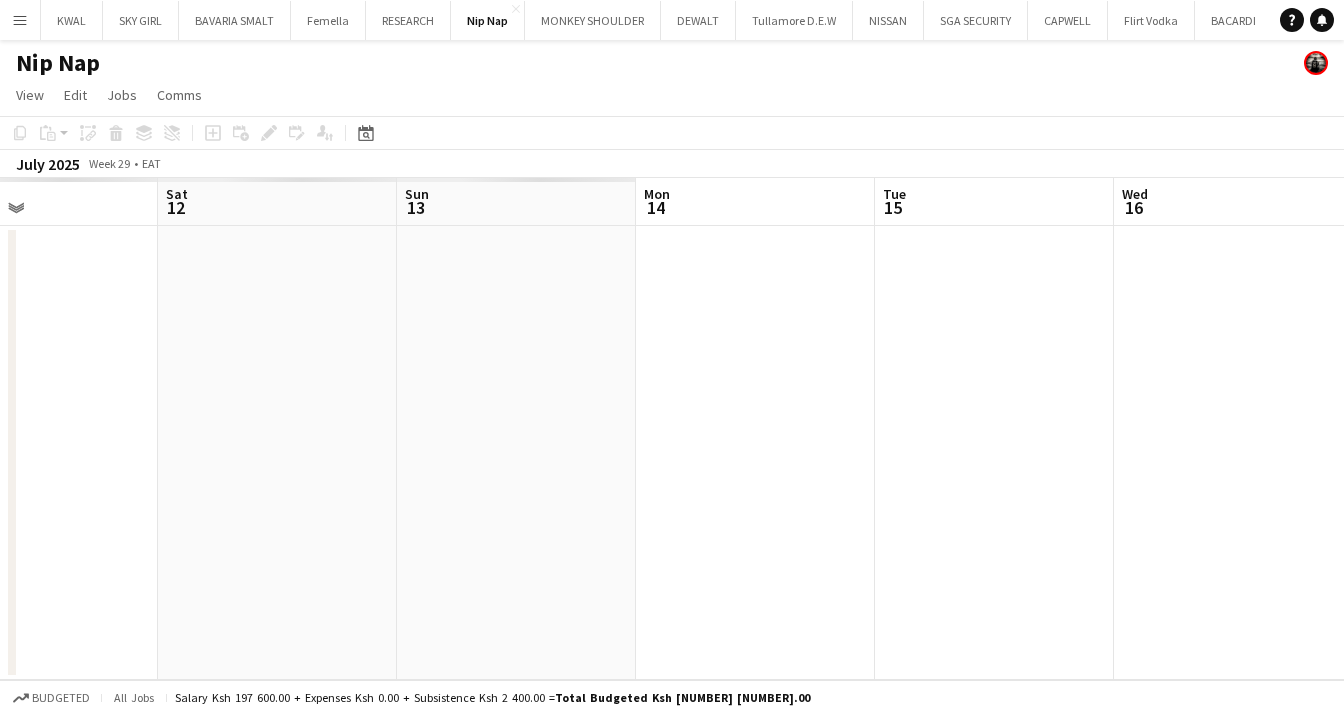 drag, startPoint x: 276, startPoint y: 520, endPoint x: 1316, endPoint y: 565, distance: 1040.9731 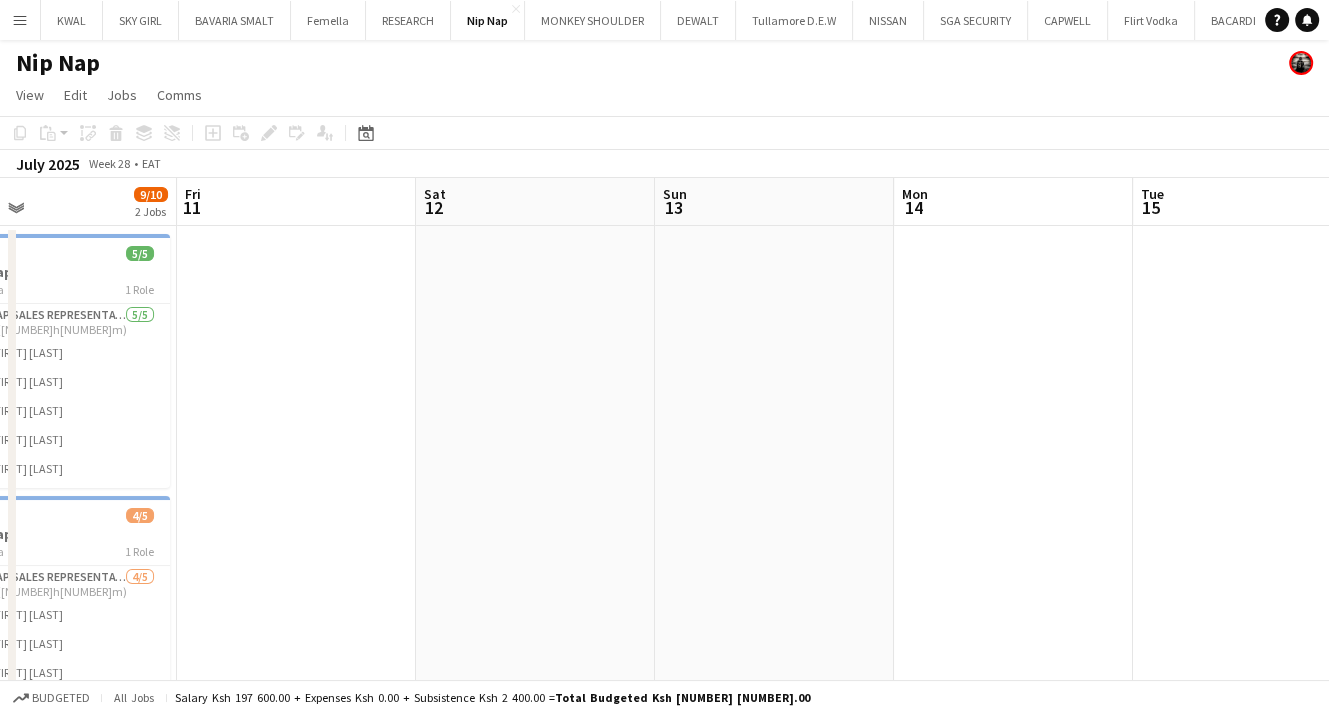 scroll, scrollTop: 0, scrollLeft: 480, axis: horizontal 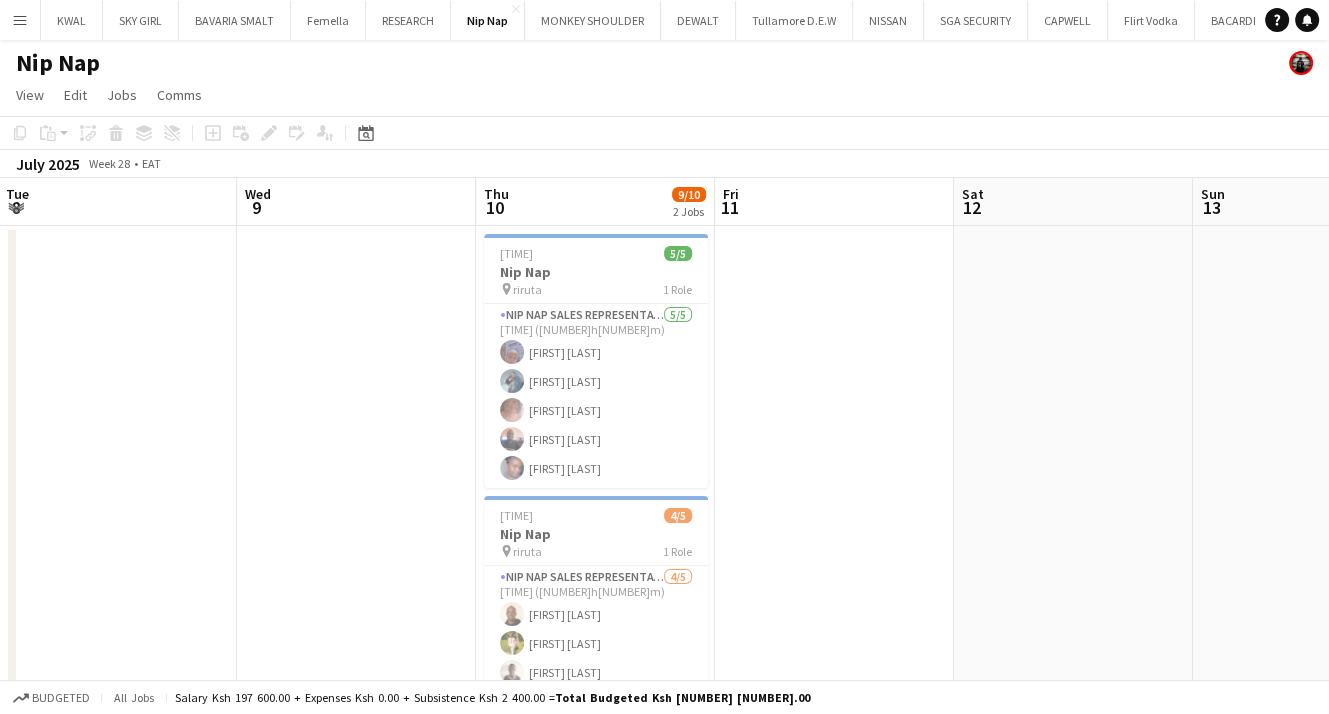 drag, startPoint x: 450, startPoint y: 488, endPoint x: 1295, endPoint y: 539, distance: 846.53766 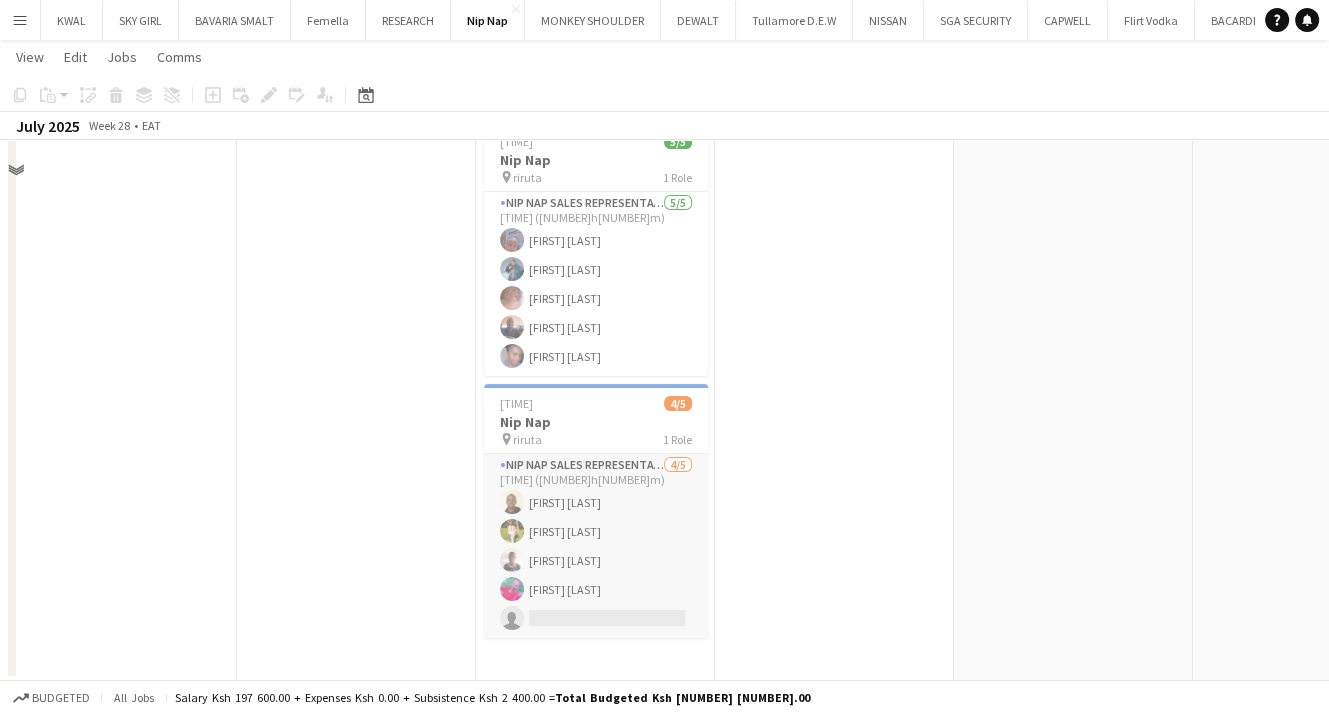 scroll, scrollTop: 111, scrollLeft: 0, axis: vertical 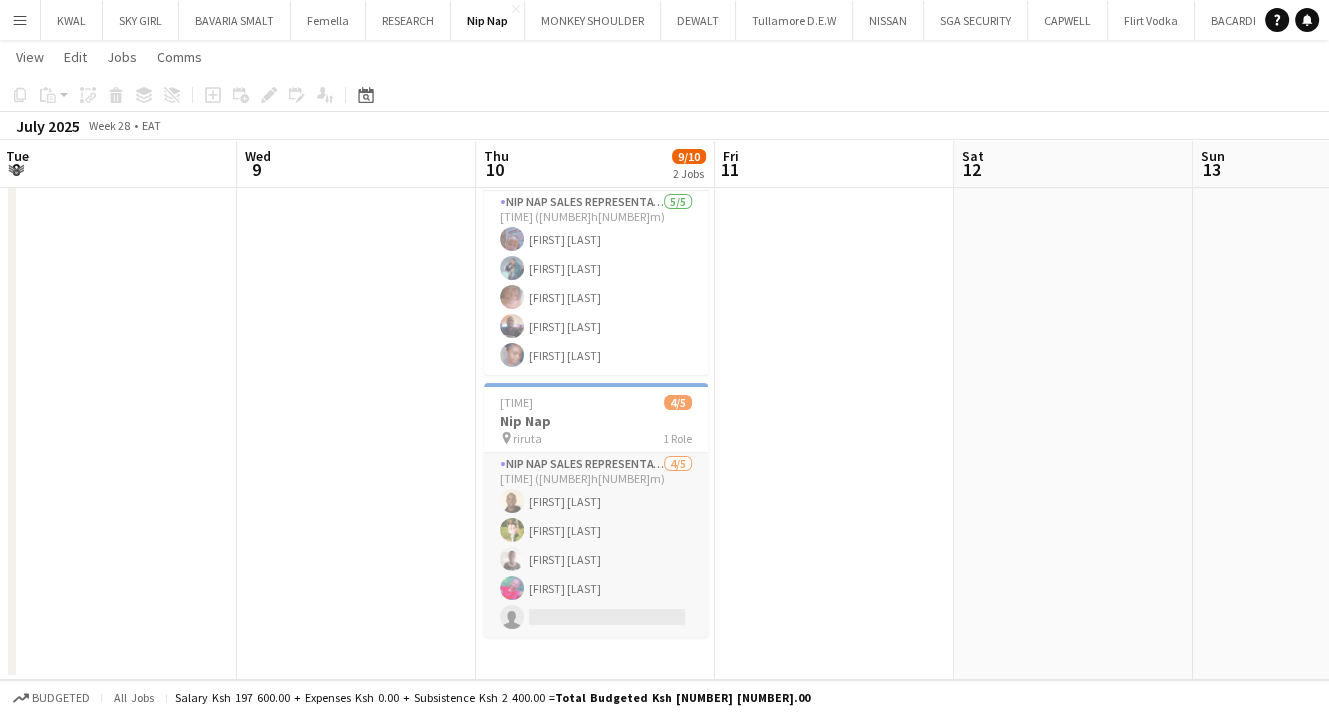 click on "[FIRST] [LAST] [FIRST] [LAST] [FIRST] [LAST] [FIRST] [LAST]
single-neutral-actions" at bounding box center [596, 545] 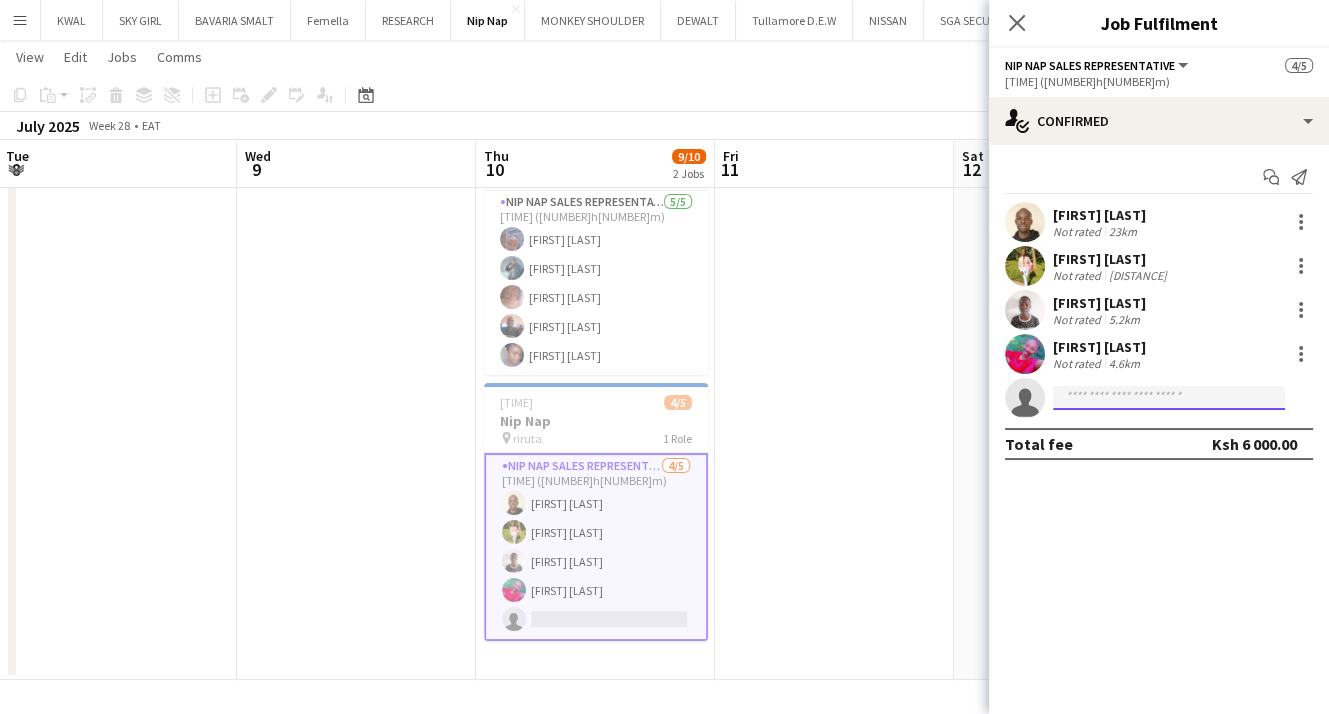 click 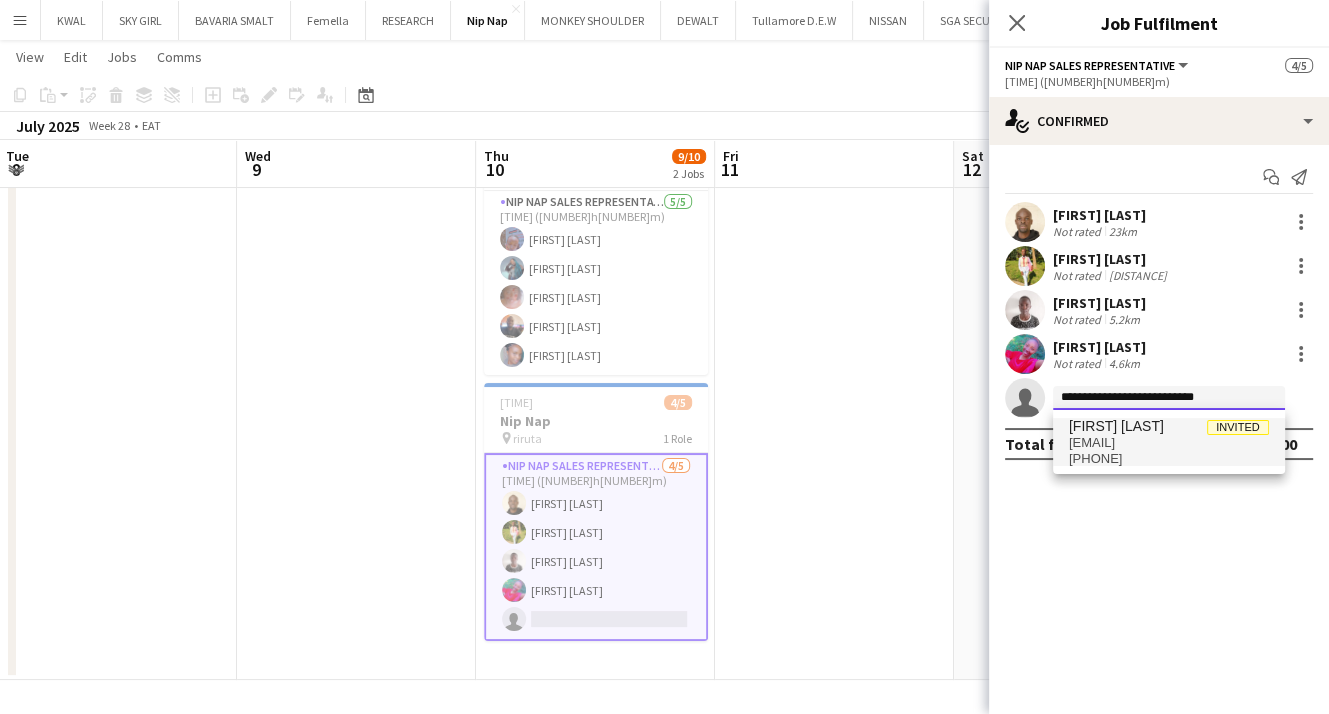 type on "**********" 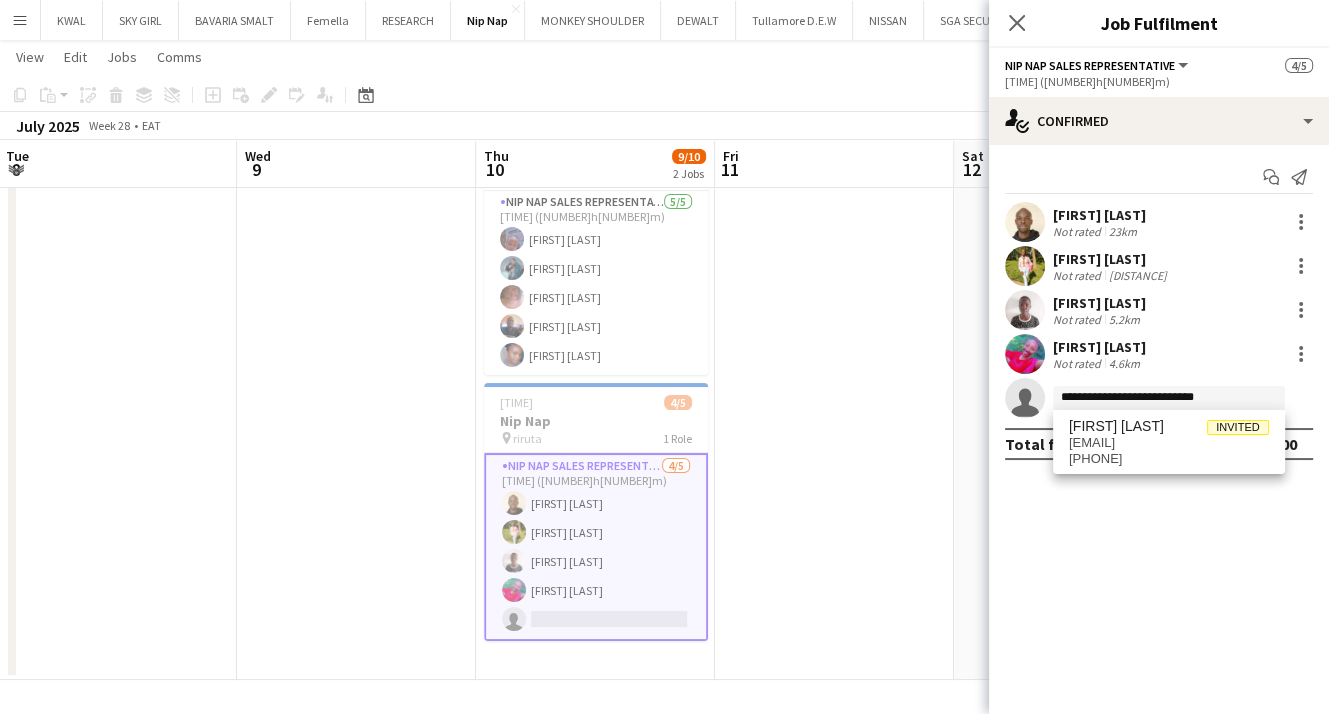 drag, startPoint x: 1139, startPoint y: 458, endPoint x: 1148, endPoint y: 452, distance: 10.816654 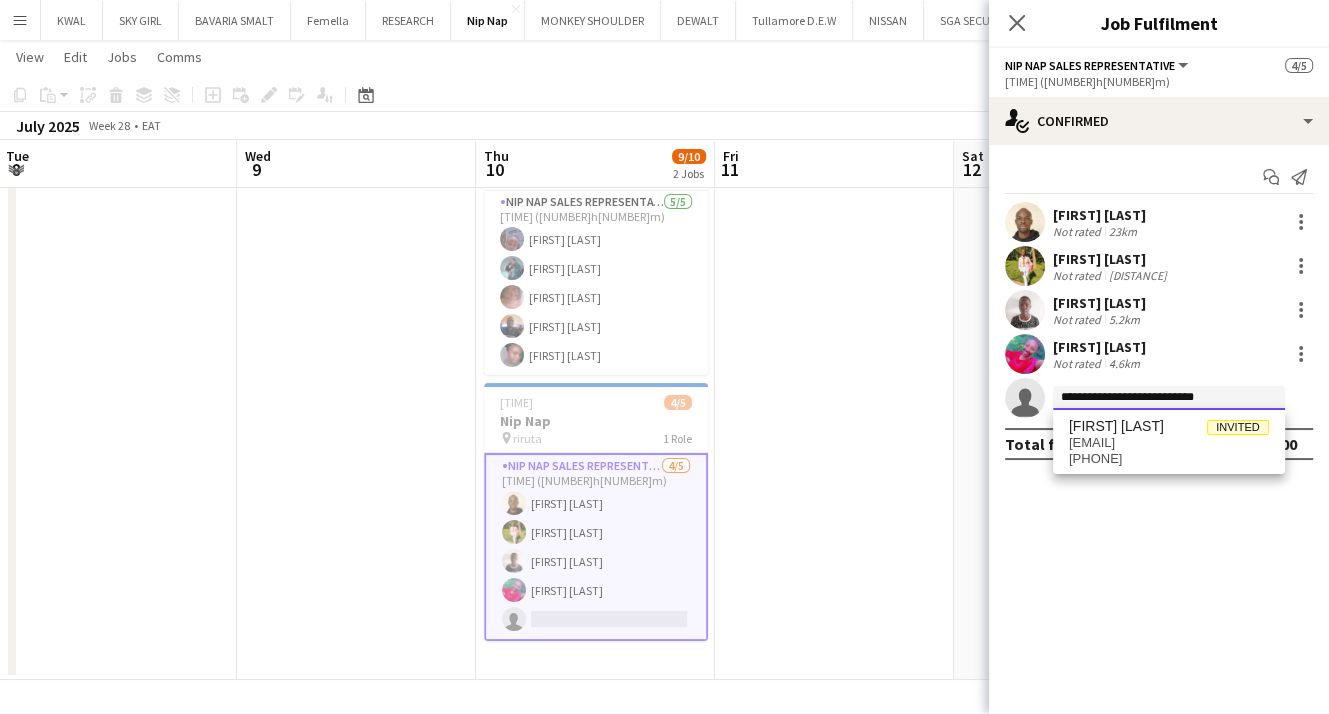 type 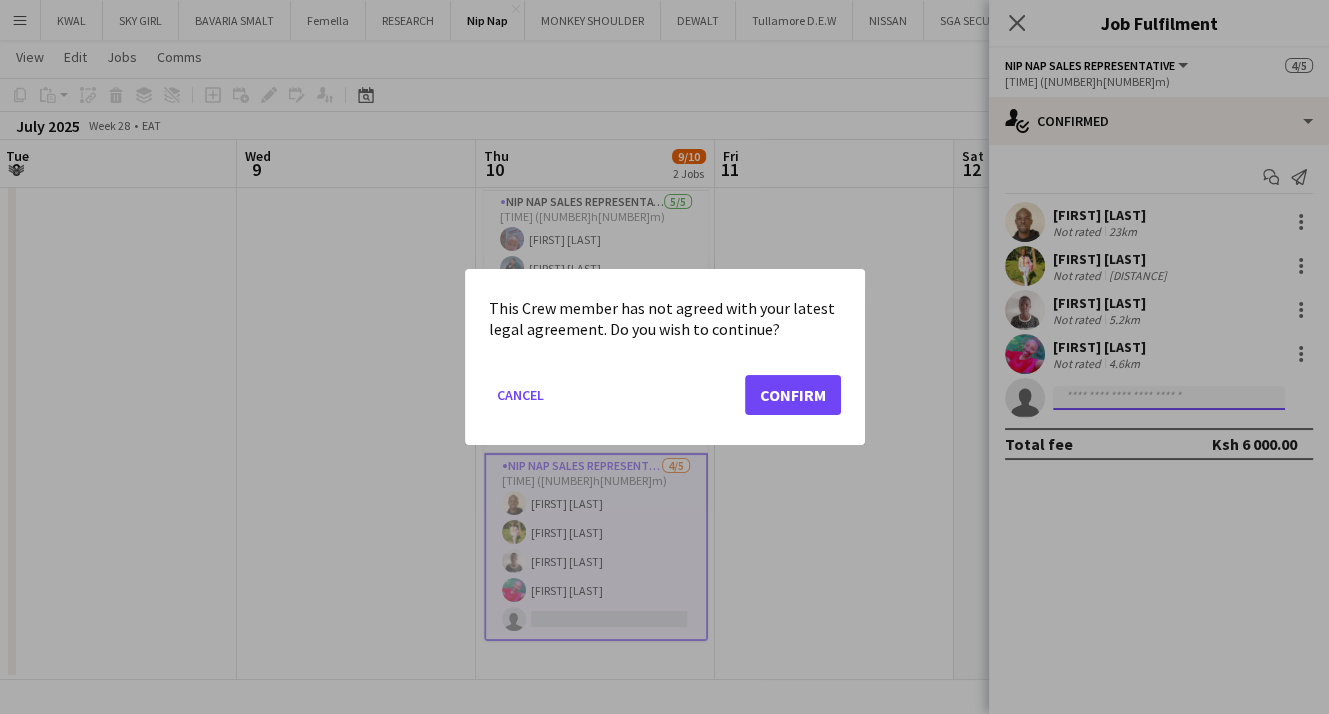scroll, scrollTop: 0, scrollLeft: 0, axis: both 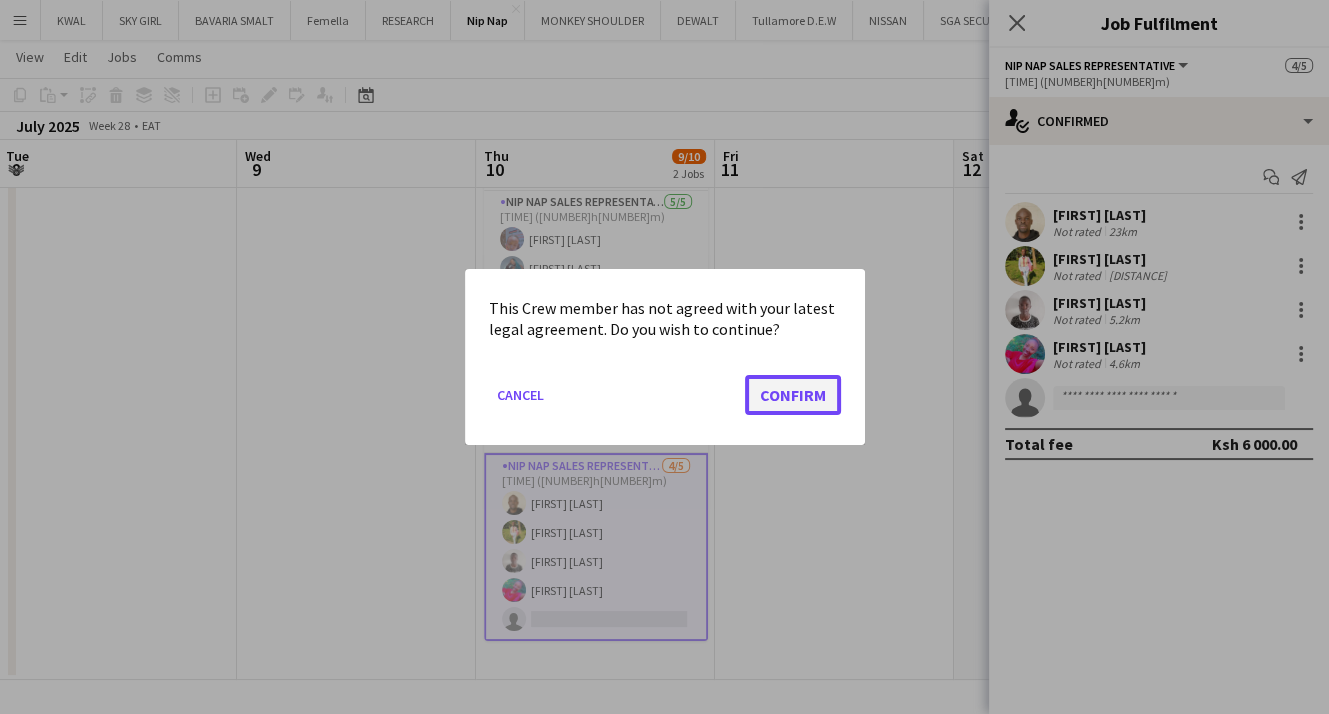 click on "Confirm" 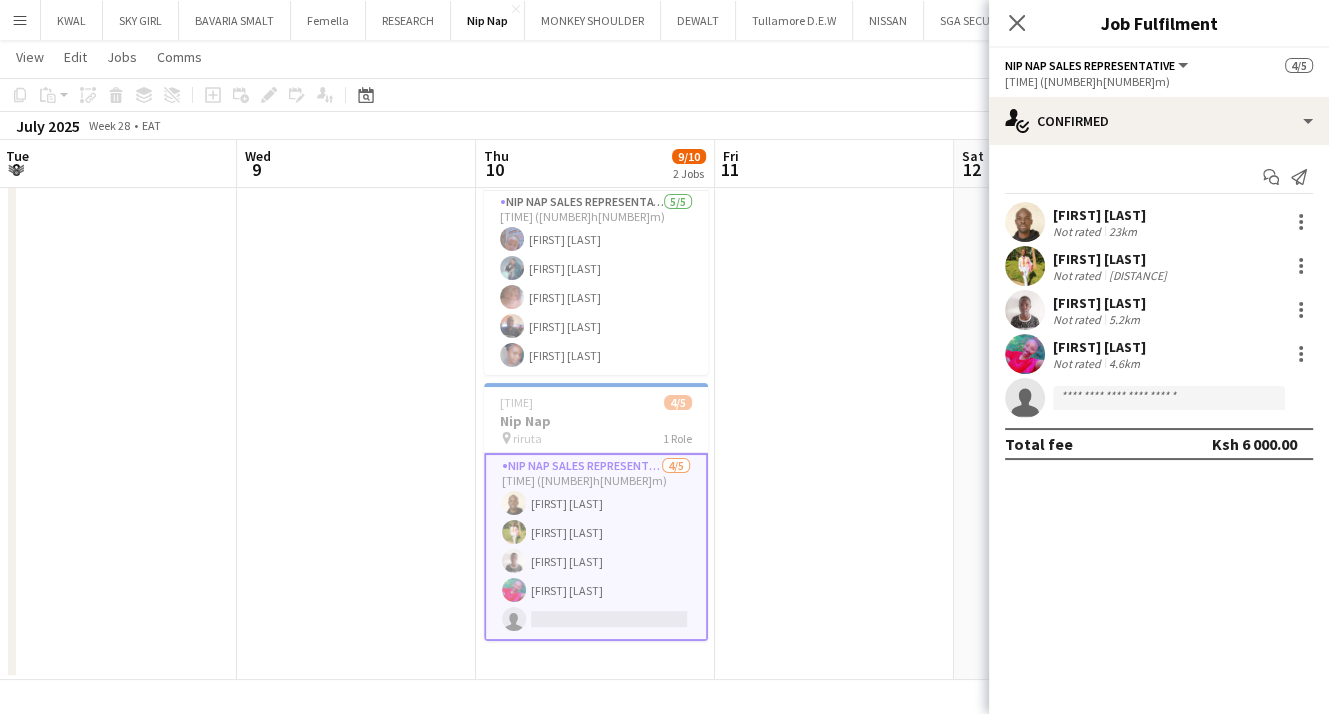 scroll, scrollTop: 111, scrollLeft: 0, axis: vertical 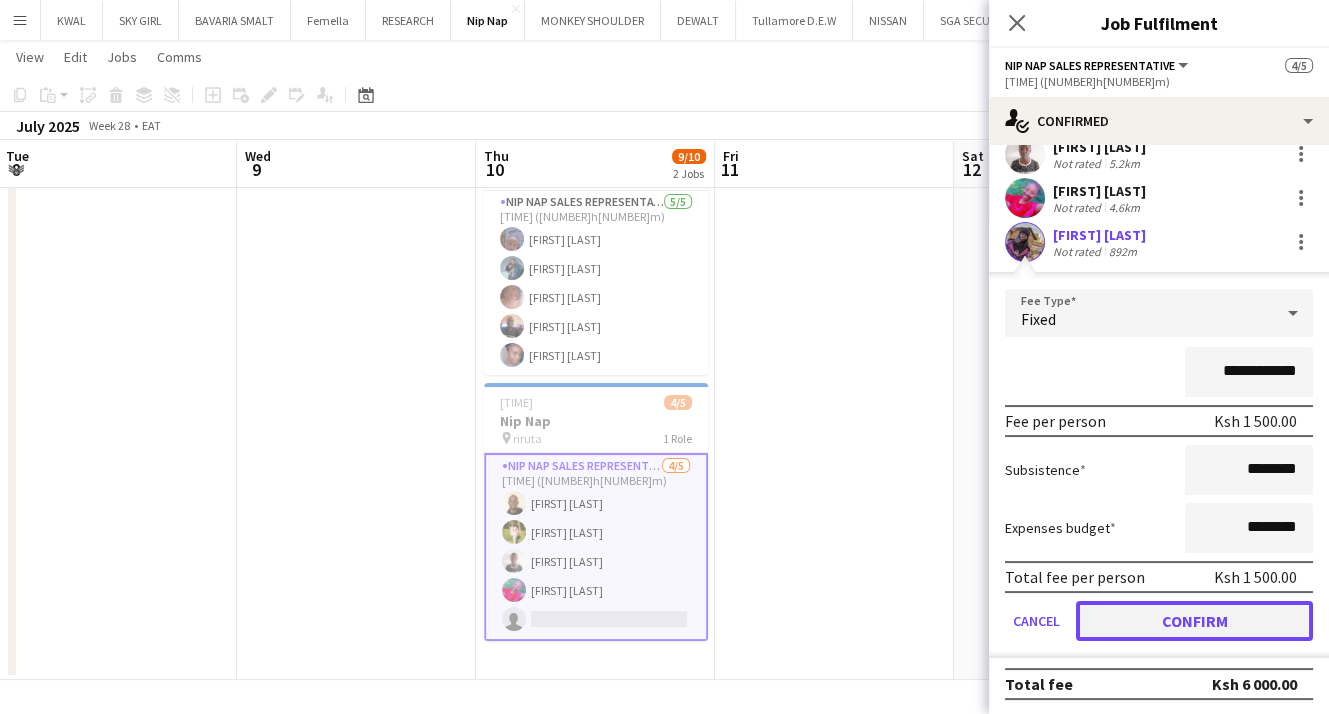 click on "Confirm" at bounding box center (1194, 621) 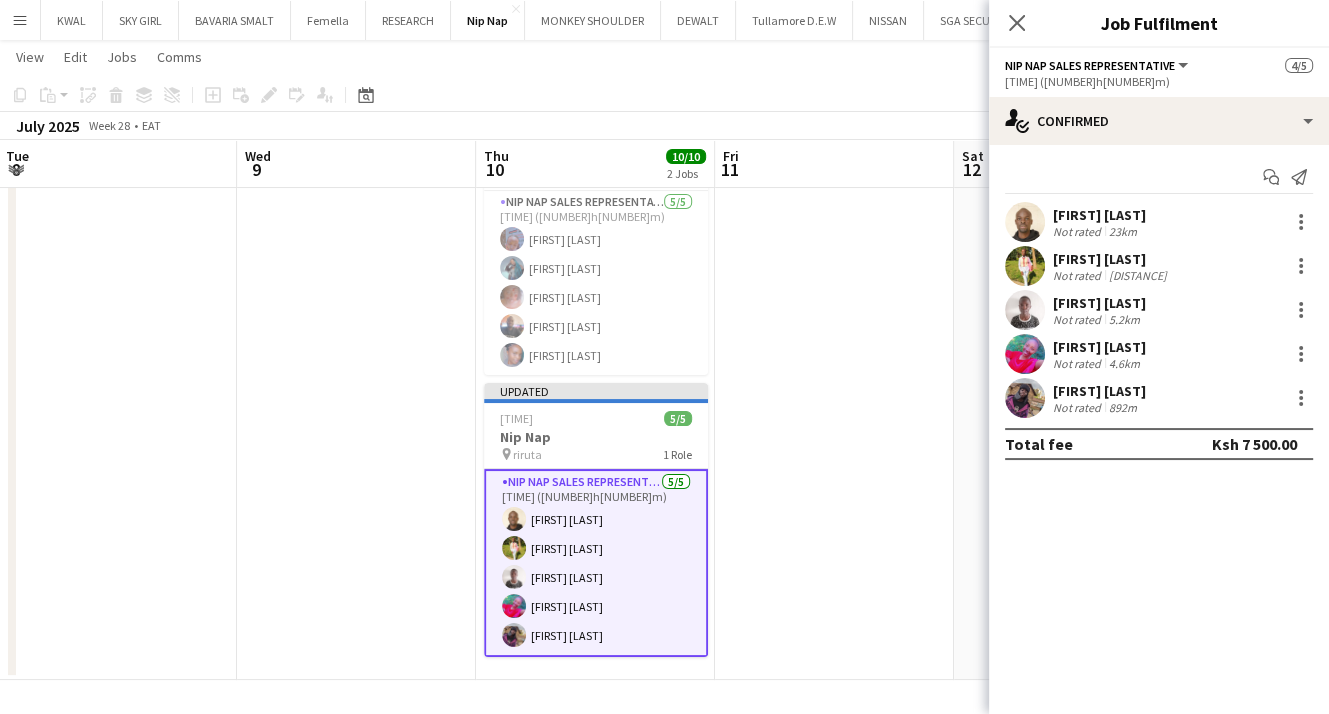 scroll, scrollTop: 0, scrollLeft: 0, axis: both 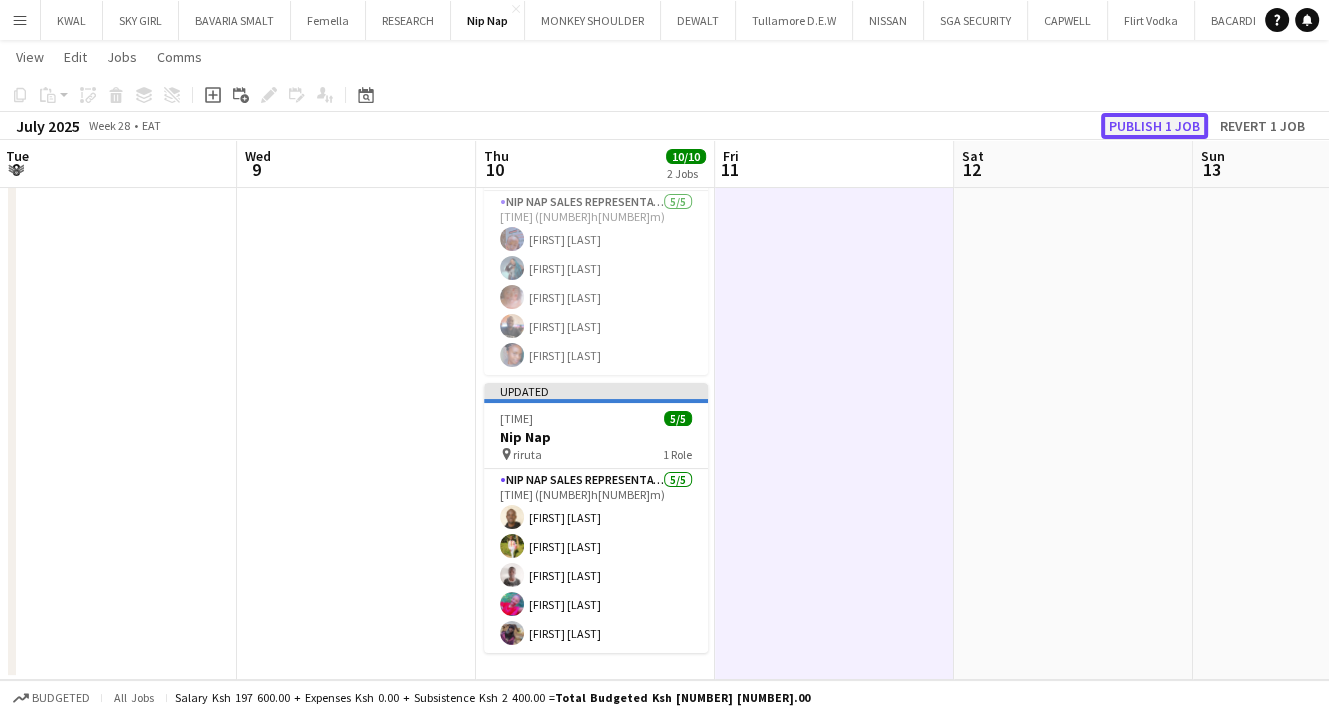 click on "Publish 1 job" 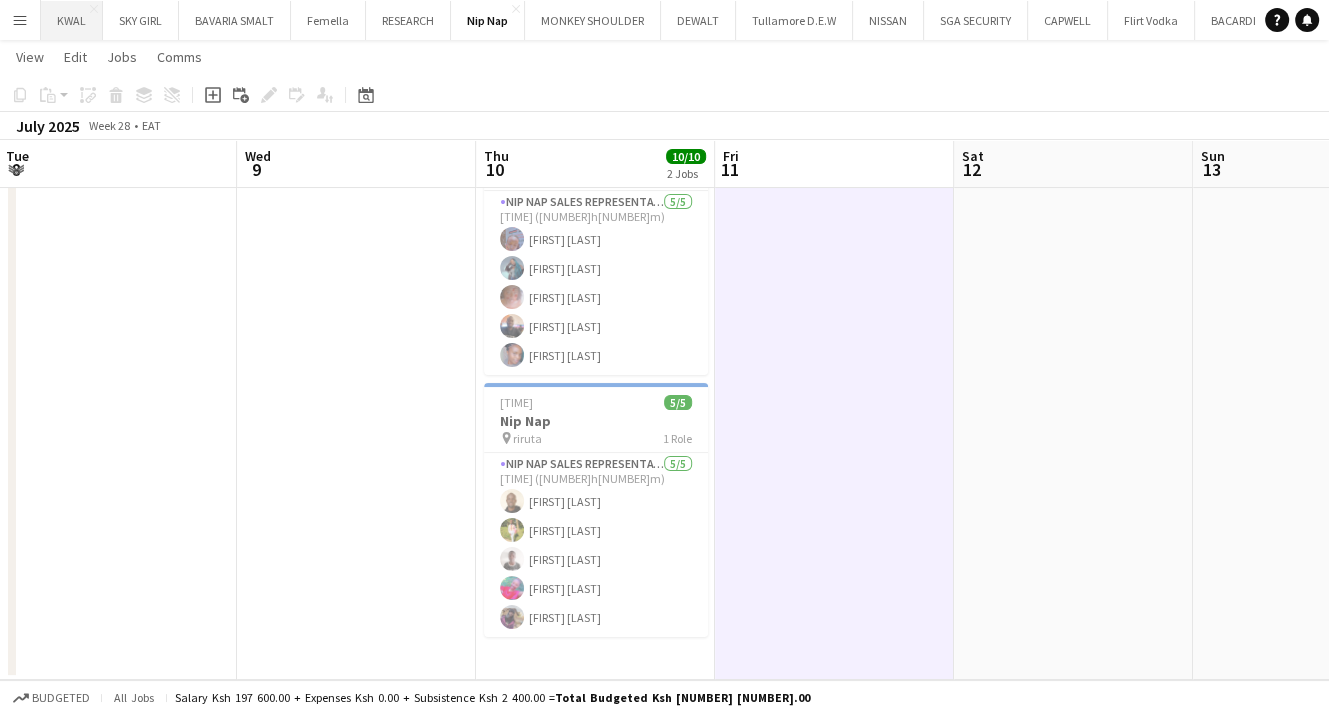 click on "KWAL
Close" at bounding box center [72, 20] 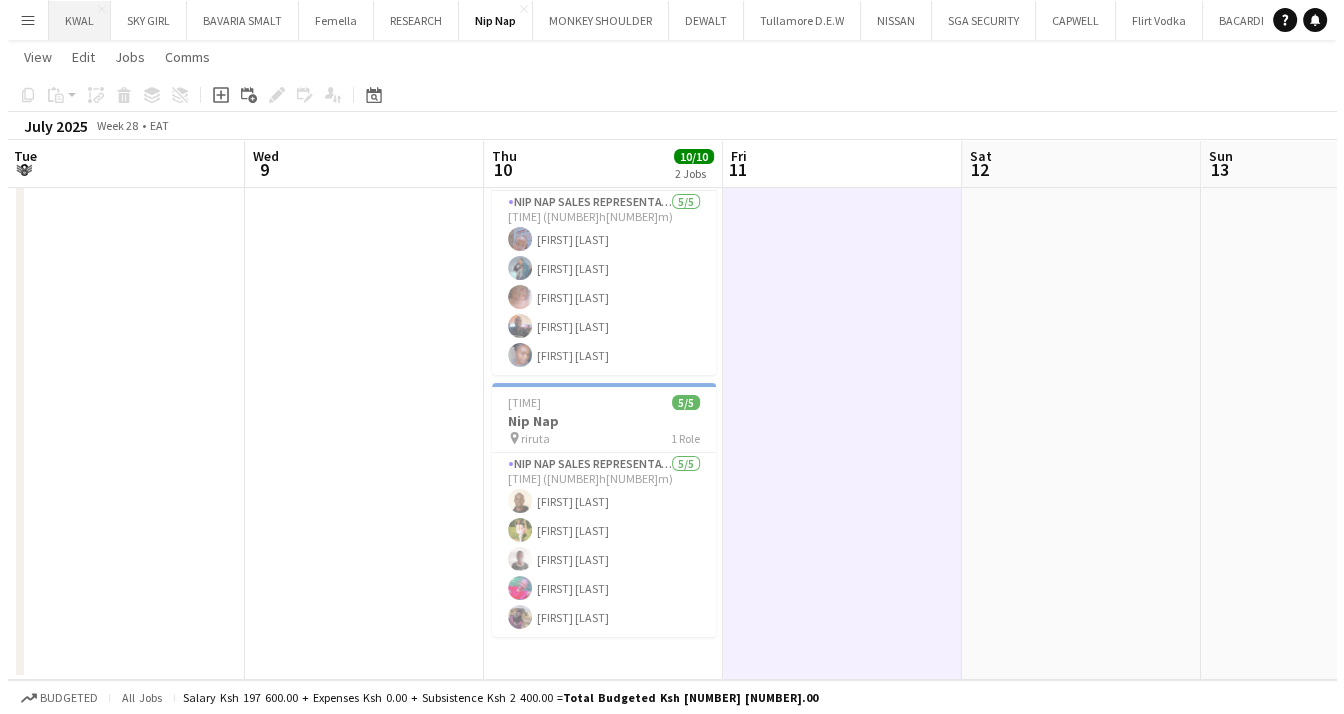 scroll, scrollTop: 0, scrollLeft: 0, axis: both 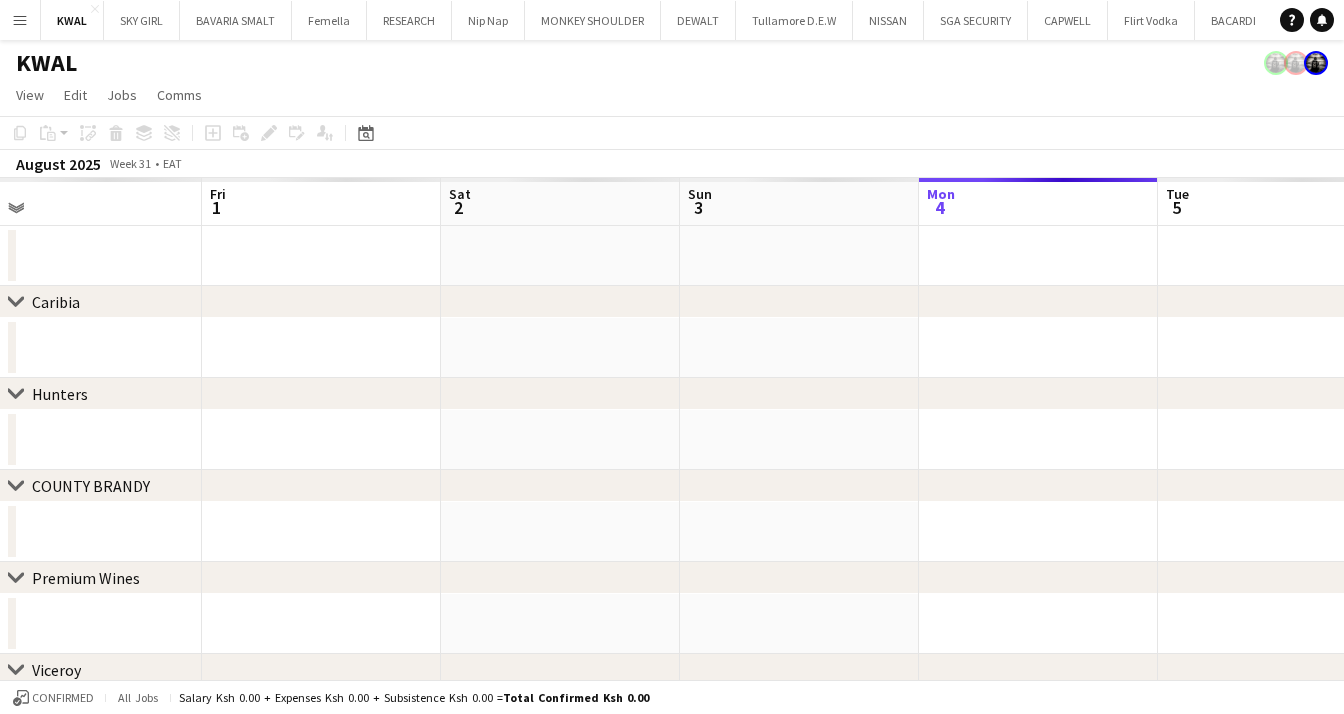 drag, startPoint x: 74, startPoint y: 503, endPoint x: 858, endPoint y: 506, distance: 784.00574 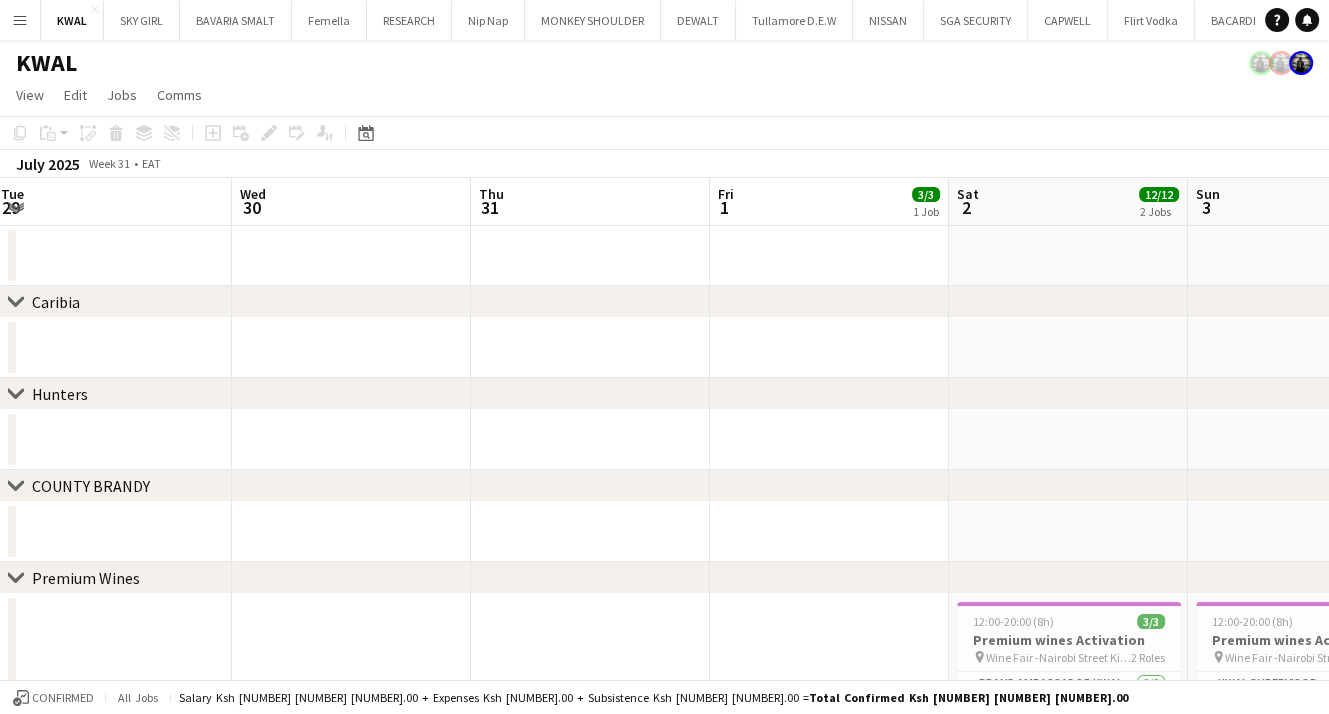 scroll, scrollTop: 0, scrollLeft: 432, axis: horizontal 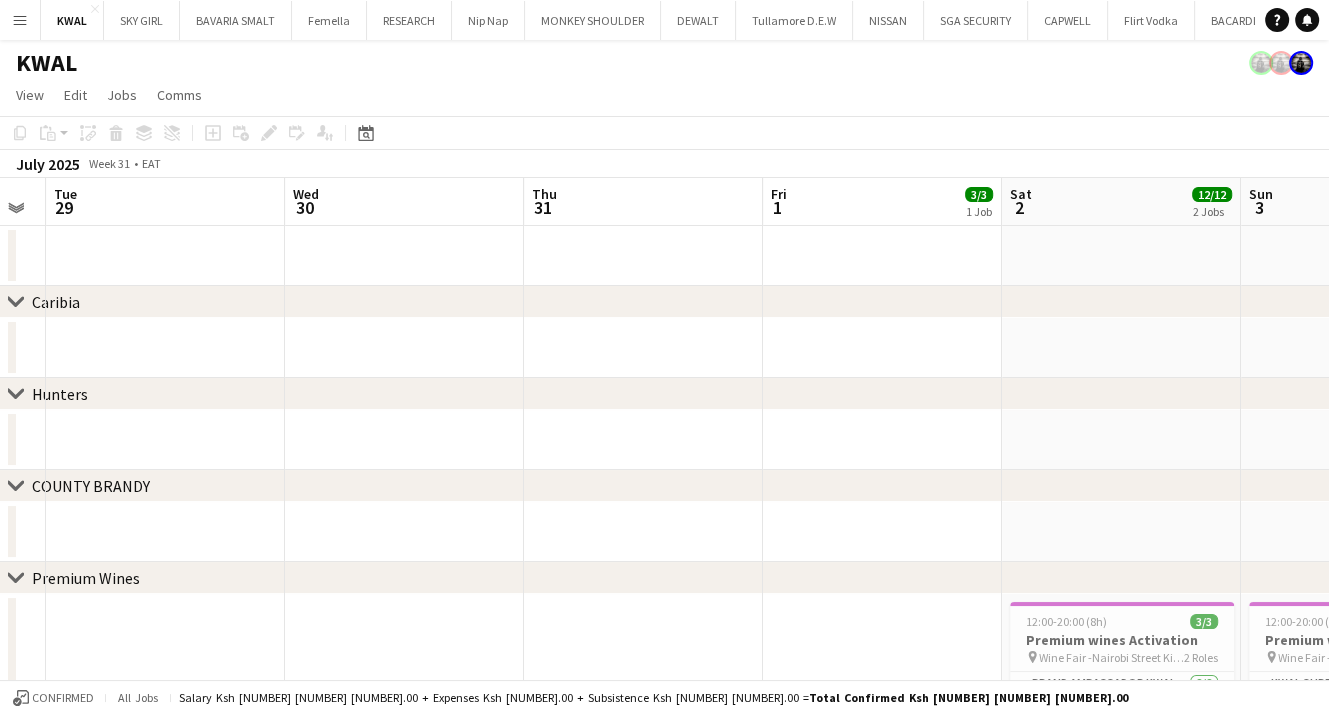 drag, startPoint x: 92, startPoint y: 438, endPoint x: 560, endPoint y: 490, distance: 470.88004 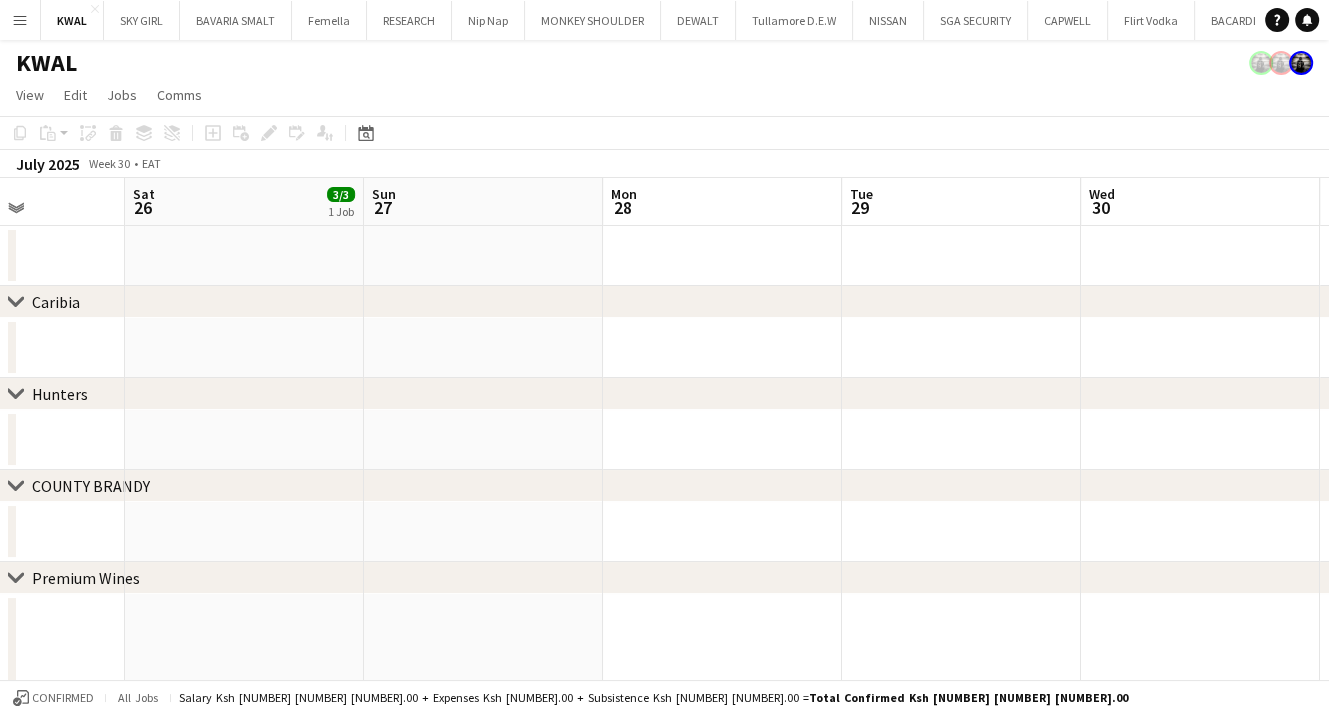 drag, startPoint x: 164, startPoint y: 523, endPoint x: 306, endPoint y: 554, distance: 145.34442 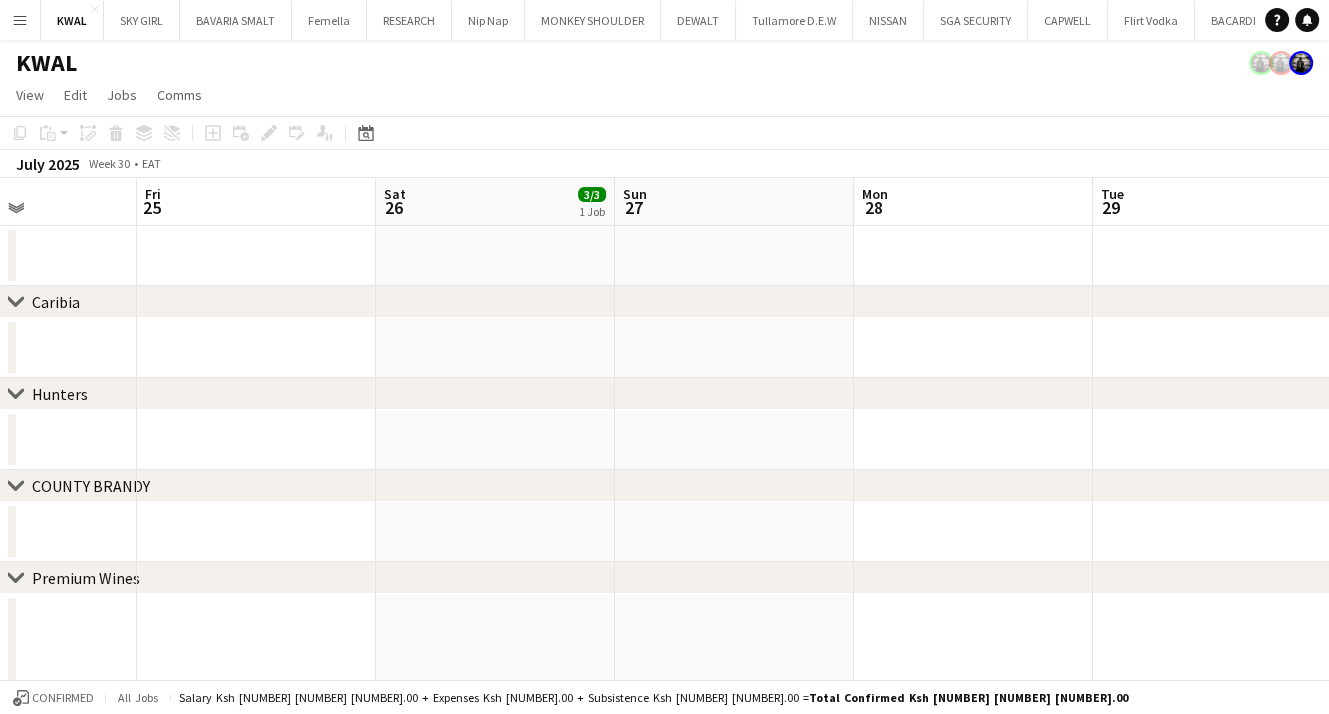 drag, startPoint x: 72, startPoint y: 537, endPoint x: 816, endPoint y: 591, distance: 745.9571 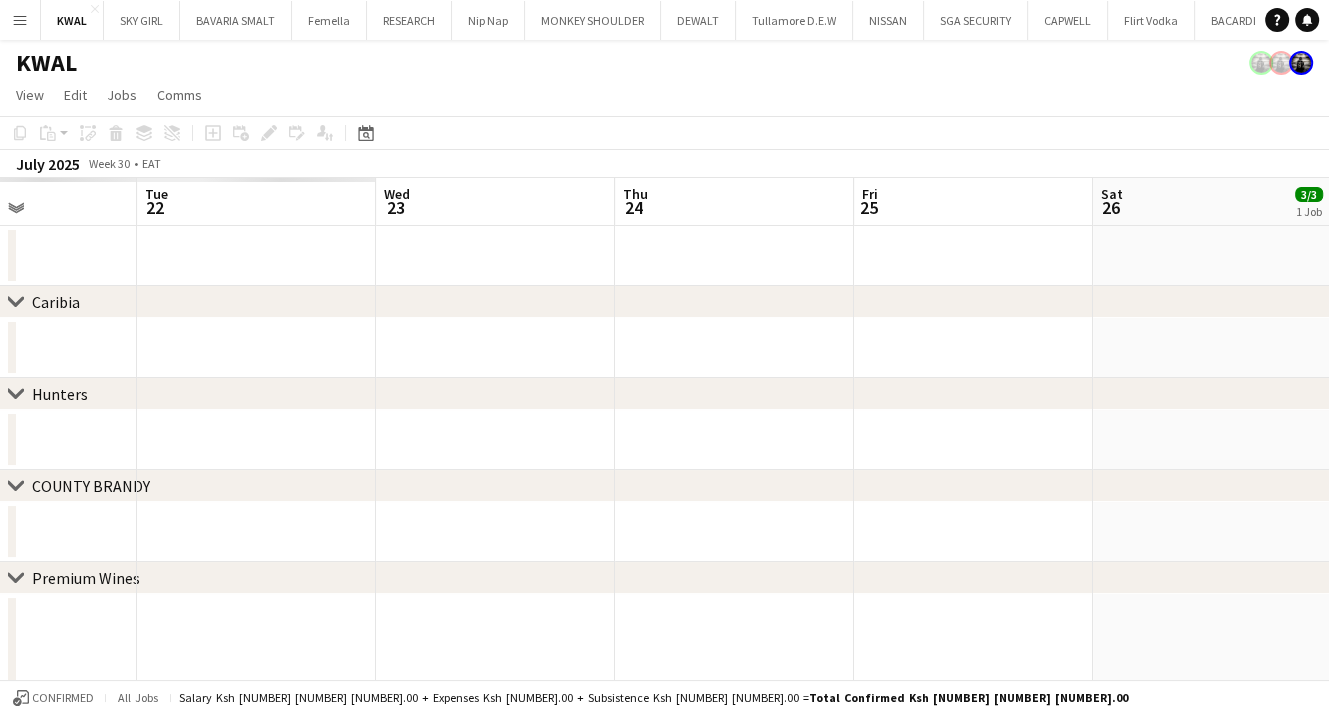 scroll, scrollTop: 0, scrollLeft: 603, axis: horizontal 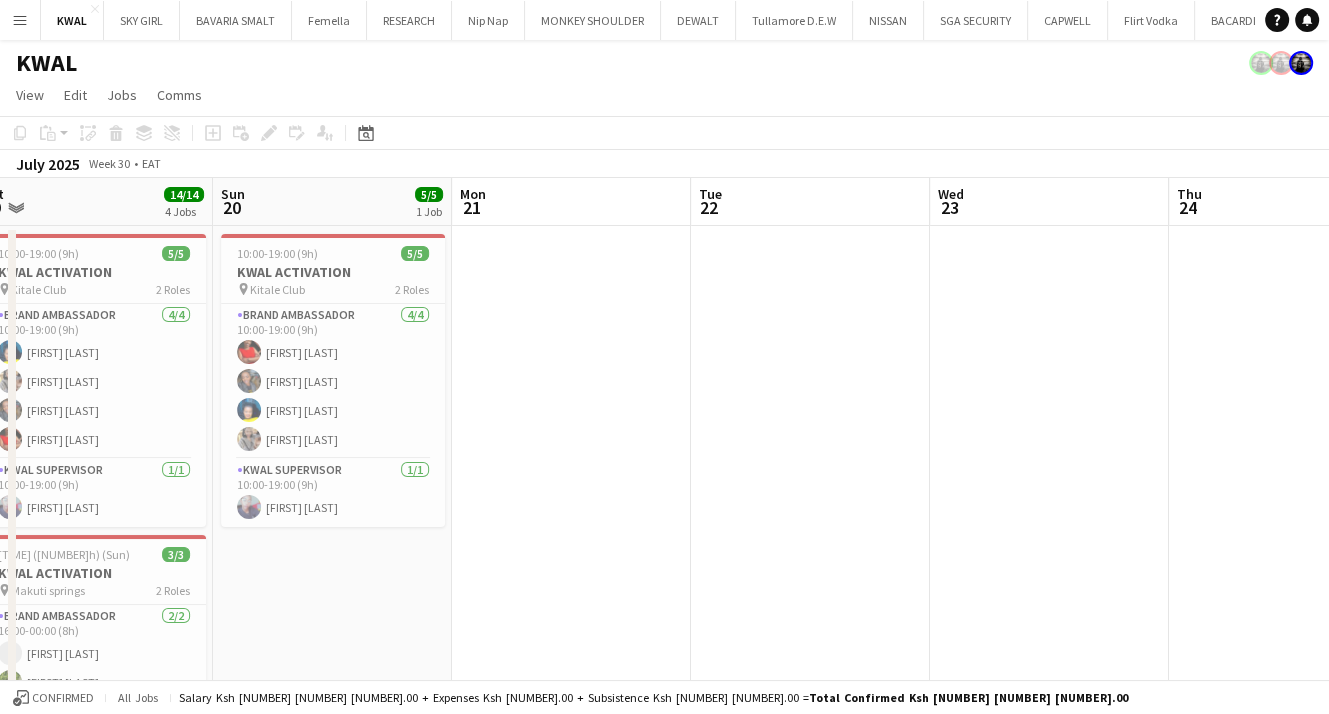 drag, startPoint x: 149, startPoint y: 532, endPoint x: 1210, endPoint y: 576, distance: 1061.912 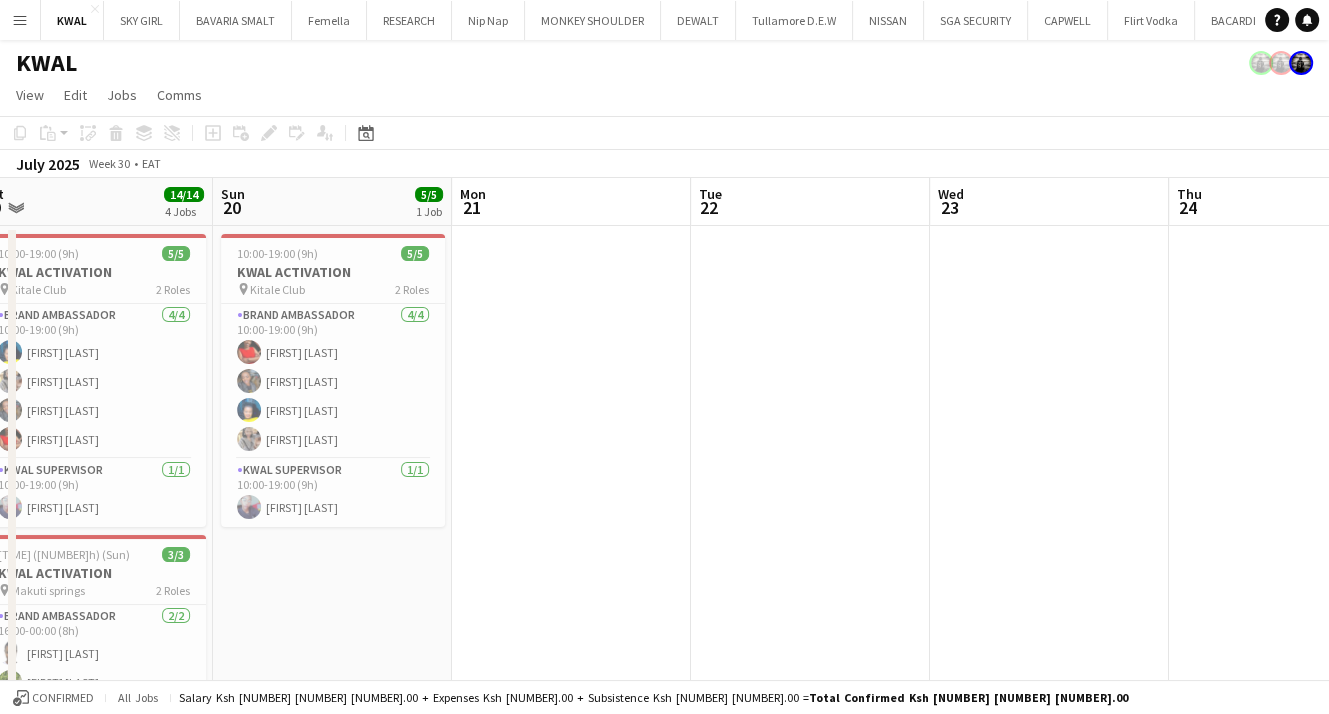 click on "Thu   17   Fri   18   Sat   19   14/14   4 Jobs   Sun   20   5/5   1 Job   Mon   21   Tue   22   Wed   23   Thu   24   Fri   25   Sat   26   3/3   1 Job   Sun   27      10:00-19:00 (9h)    5/5   KWAL ACTIVATION
pin
Kitale Club   2 Roles   Brand Ambassador   4/4   10:00-19:00 (9h)
[FIRST] [LAST] [FIRST] [LAST] [FIRST] [LAST] [FIRST] [LAST]  KWAL SUPERVISOR   1/1   10:00-19:00 (9h)
[FIRST] [LAST]     16:00-00:00 (8h) (Sun)   3/3   KWAL ACTIVATION
pin
Makuti springs   2 Roles   Brand Ambassador   2/2   16:00-00:00 (8h)
[FIRST] [LAST] [FIRST] [LAST]  KWAL SUPERVISOR   1/1   16:00-00:00 (8h)
[FIRST] [LAST]     18:30-00:00 (5h30m) (Sun)   3/3   Windhoek Activation
pin
Forbes Lounge   2 Roles   Brand Ambassador   2/2   18:30-00:00 (5h30m)
[FIRST] [LAST] [FIRST] [LAST]  KWAL SUPERVISOR   1/1   18:30-00:00 (5h30m)
[FIRST] [LAST]     10:00-19:00 (9h)    5/5   KWAL ACTIVATION
pin" at bounding box center (664, 1370) 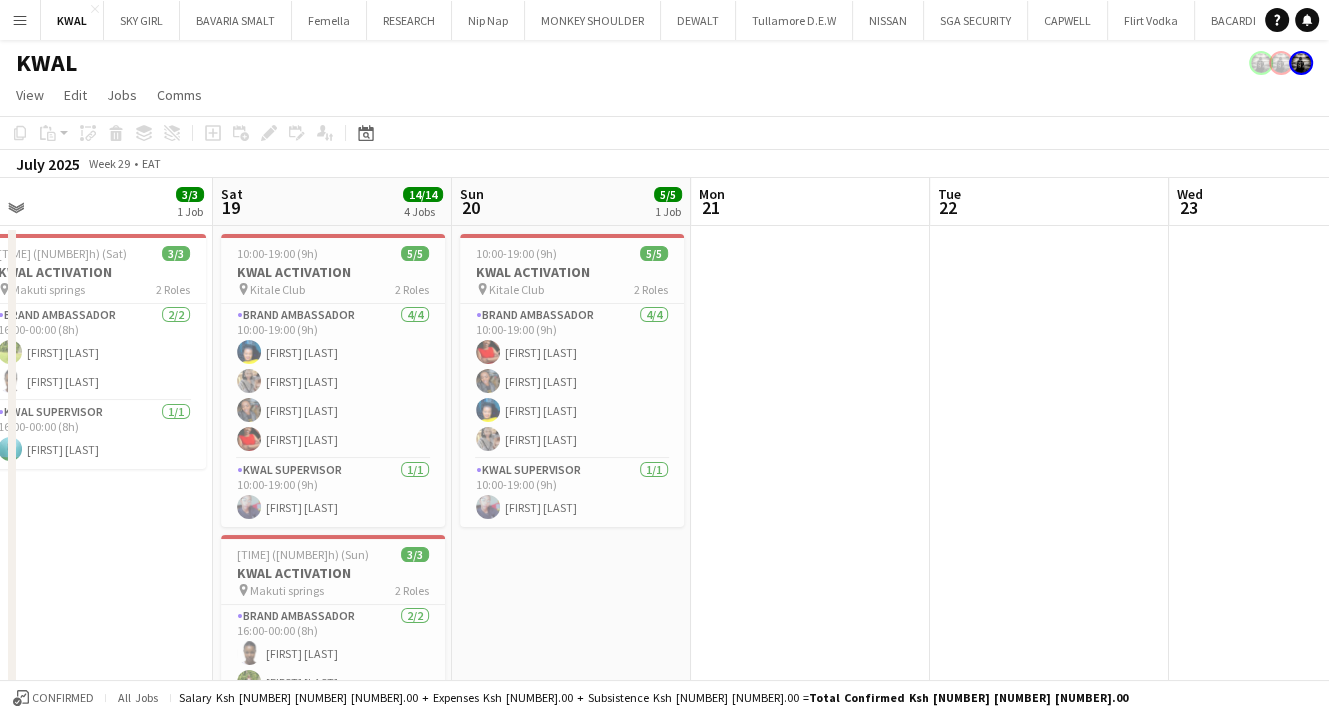 scroll, scrollTop: 0, scrollLeft: 497, axis: horizontal 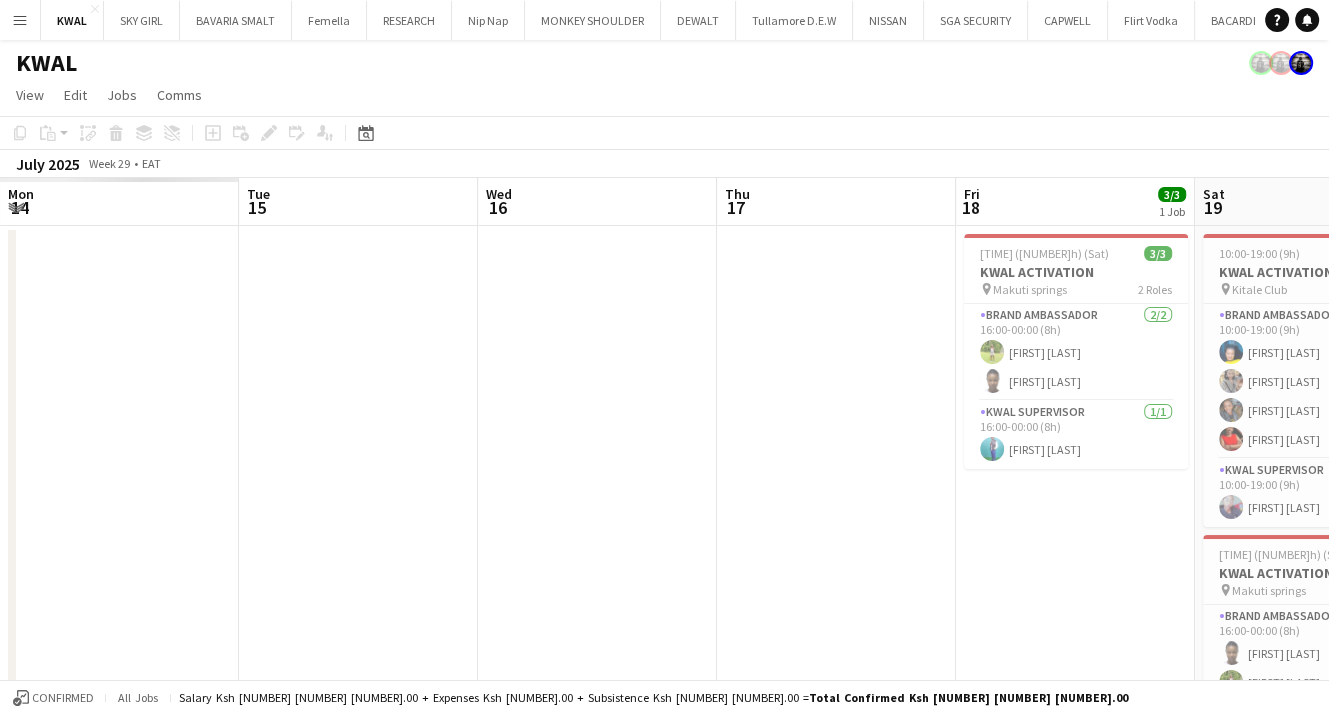 drag, startPoint x: 157, startPoint y: 541, endPoint x: 1340, endPoint y: 557, distance: 1183.1082 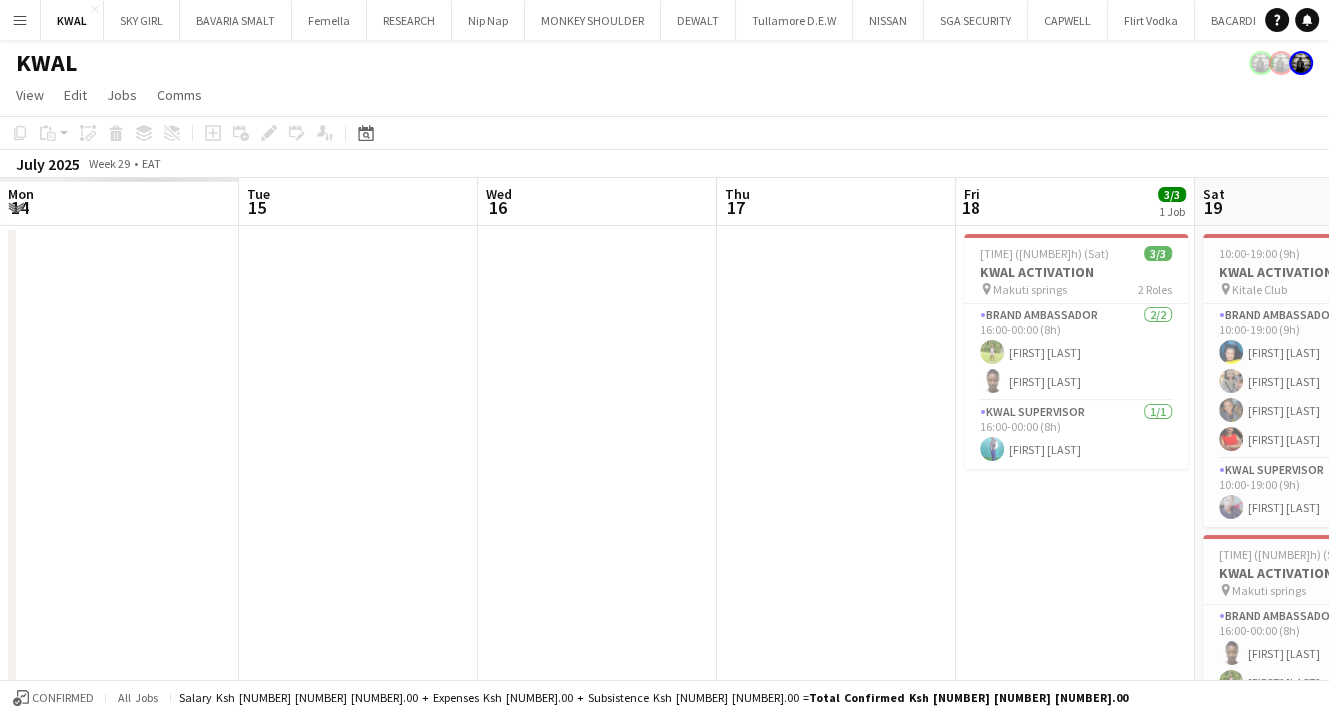 click on "Menu
Boards
Boards   Boards   All jobs   Status
Workforce
Workforce   My Workforce   Recruiting
Comms
Comms
Pay
Pay   Approvals   Payments   Reports
Platform Settings
Platform Settings   App settings   Your settings   Profiles
Training Academy
Training Academy
Knowledge Base
Knowledge Base
Product Updates
Product Updates   Log Out   Privacy   KWAL
Close
SKY GIRL
Close
BAVARIA SMALT
Close
Femella
Close
RESEARCH
Close
Nip Nap
Close
MONKEY SHOULDER
Close
DEWALT
Close
Tullamore D.E.W
Close
NISSAN
Close" at bounding box center (664, 1298) 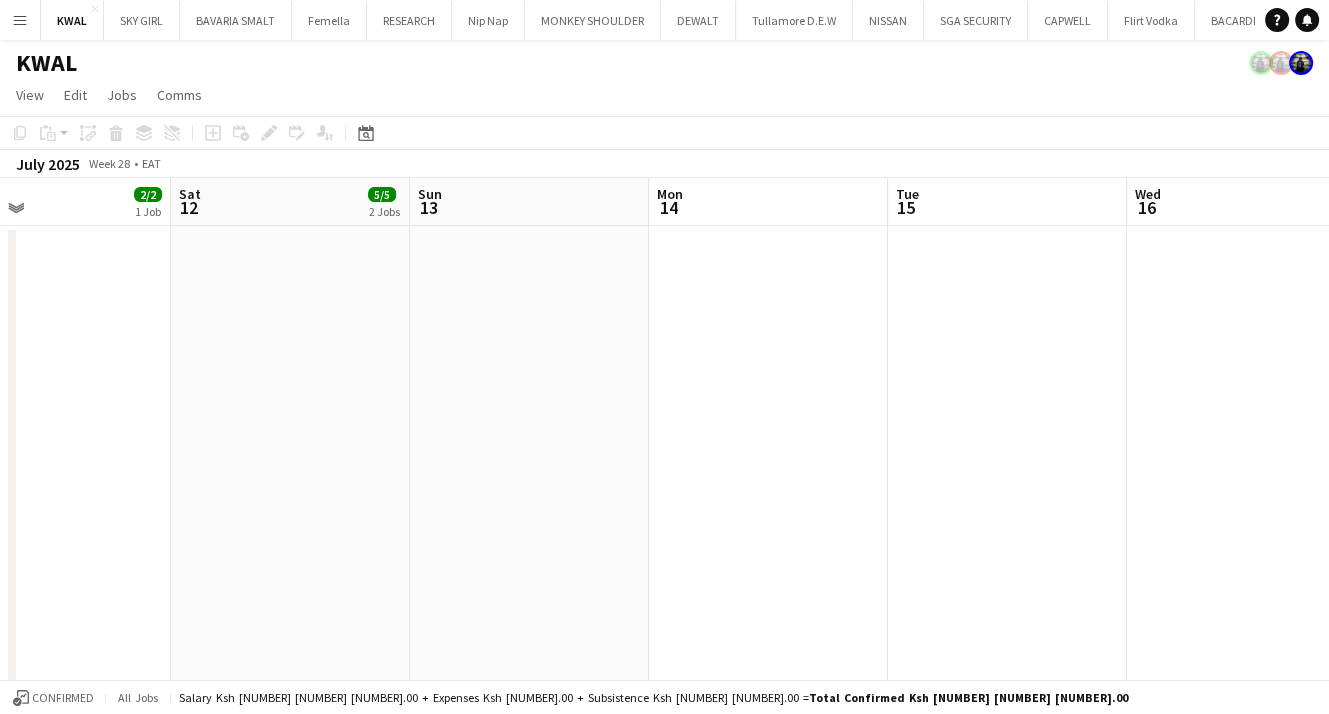 scroll, scrollTop: 0, scrollLeft: 539, axis: horizontal 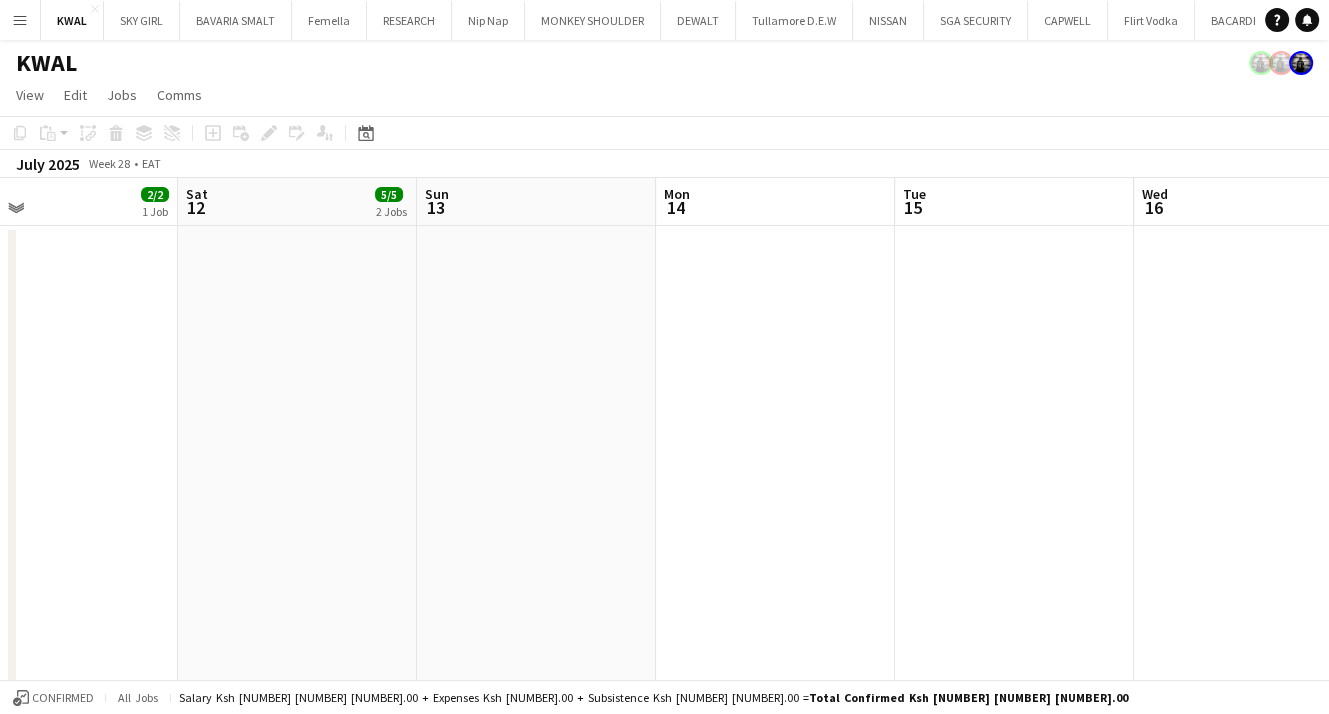 drag, startPoint x: 316, startPoint y: 515, endPoint x: 972, endPoint y: 540, distance: 656.4762 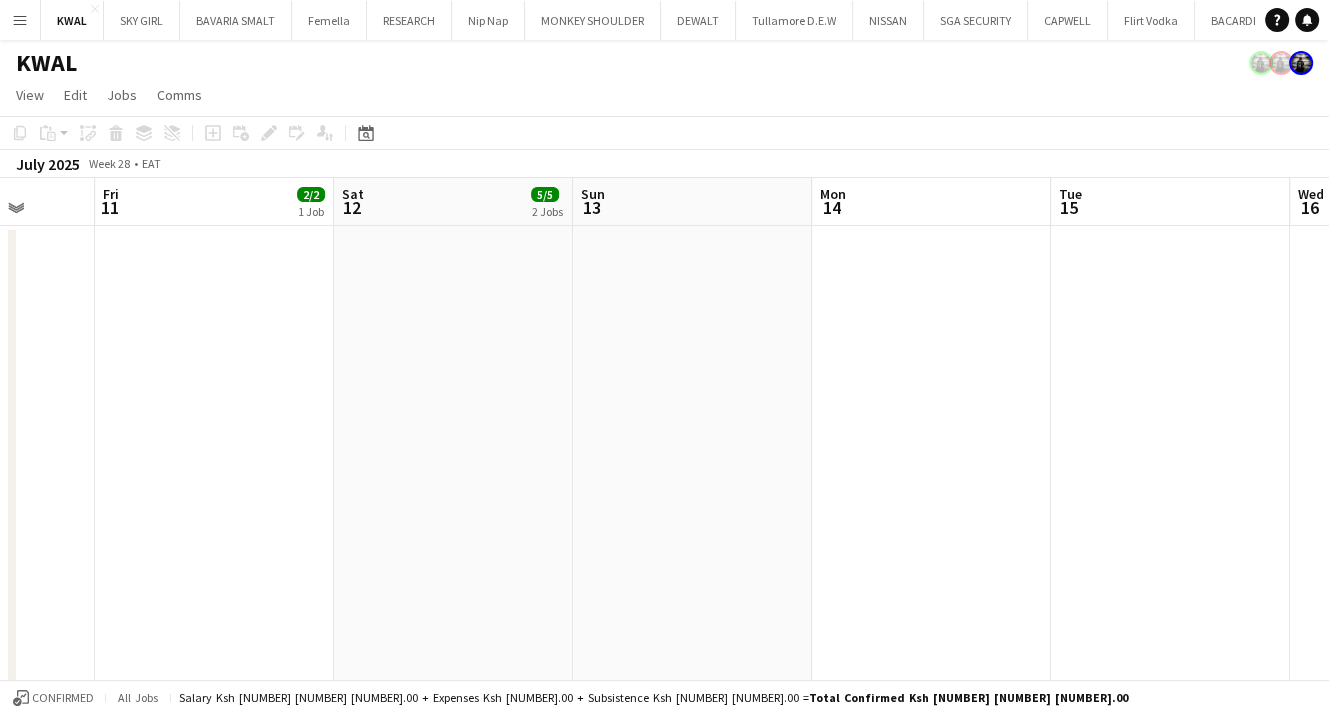 scroll, scrollTop: 0, scrollLeft: 621, axis: horizontal 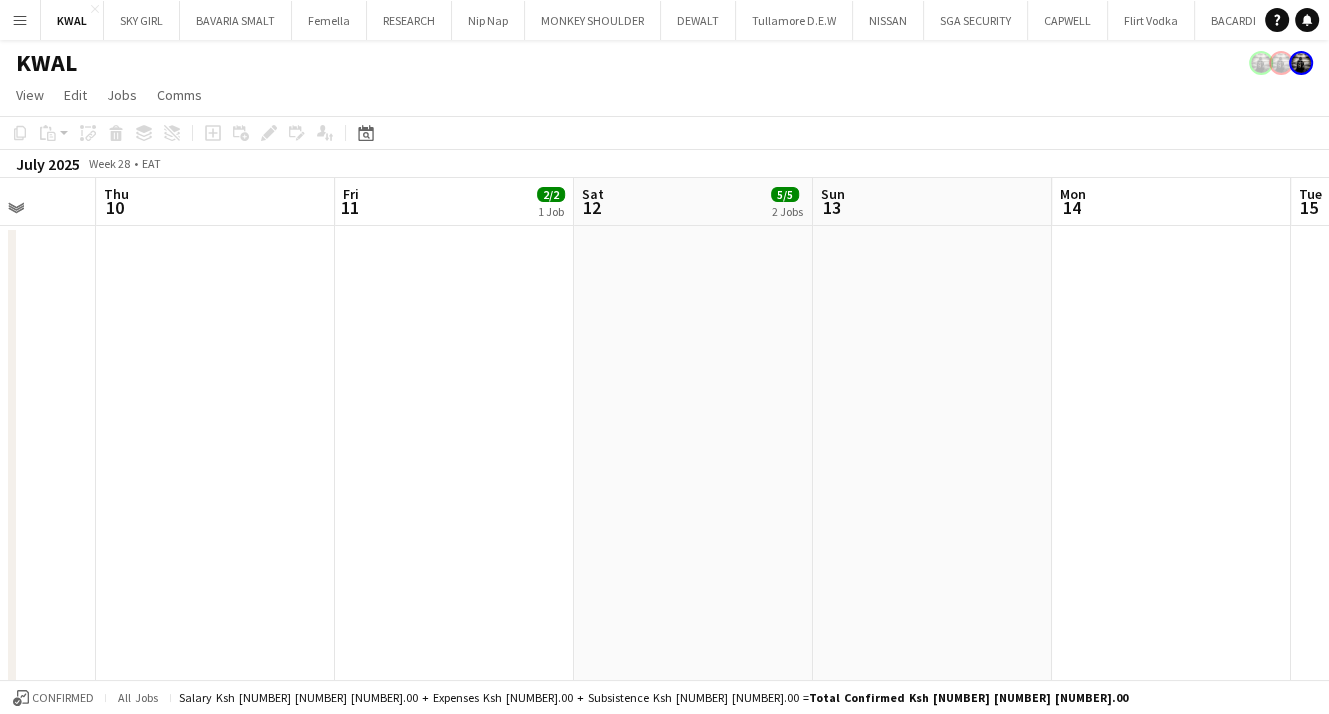 drag, startPoint x: 267, startPoint y: 484, endPoint x: 663, endPoint y: 512, distance: 396.98868 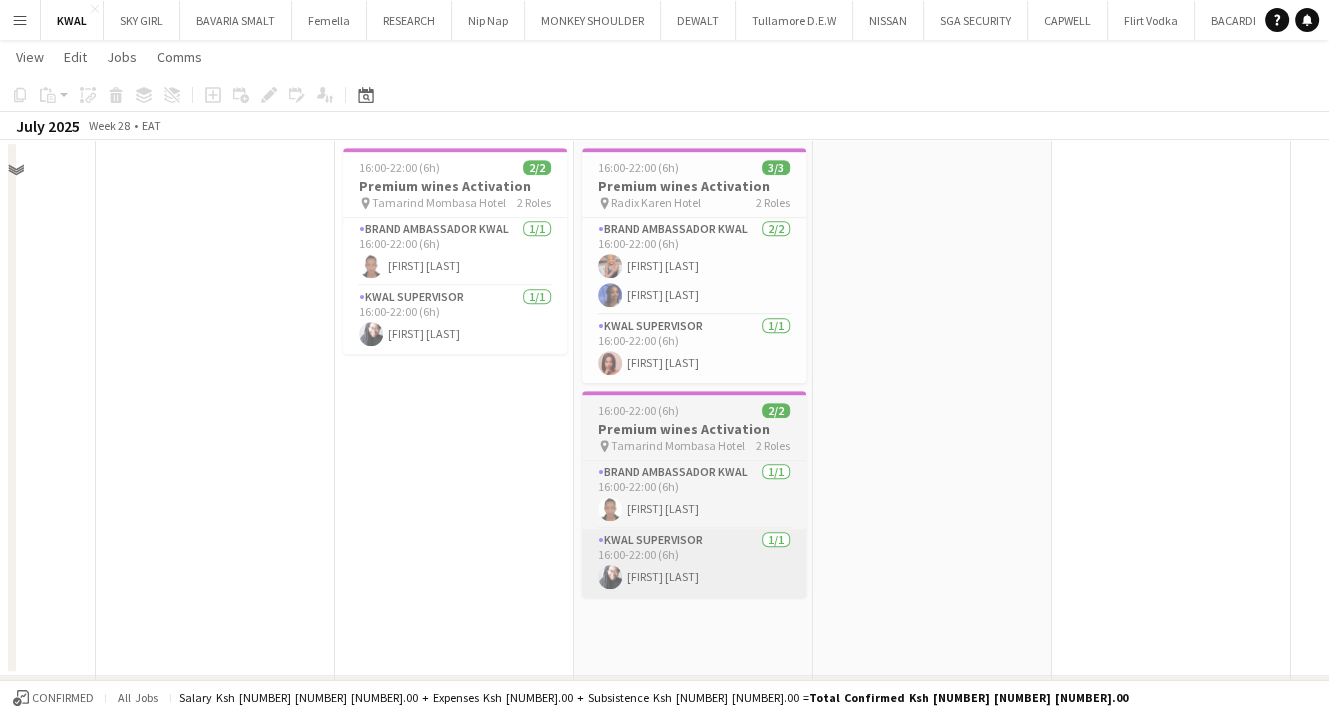 scroll, scrollTop: 1100, scrollLeft: 0, axis: vertical 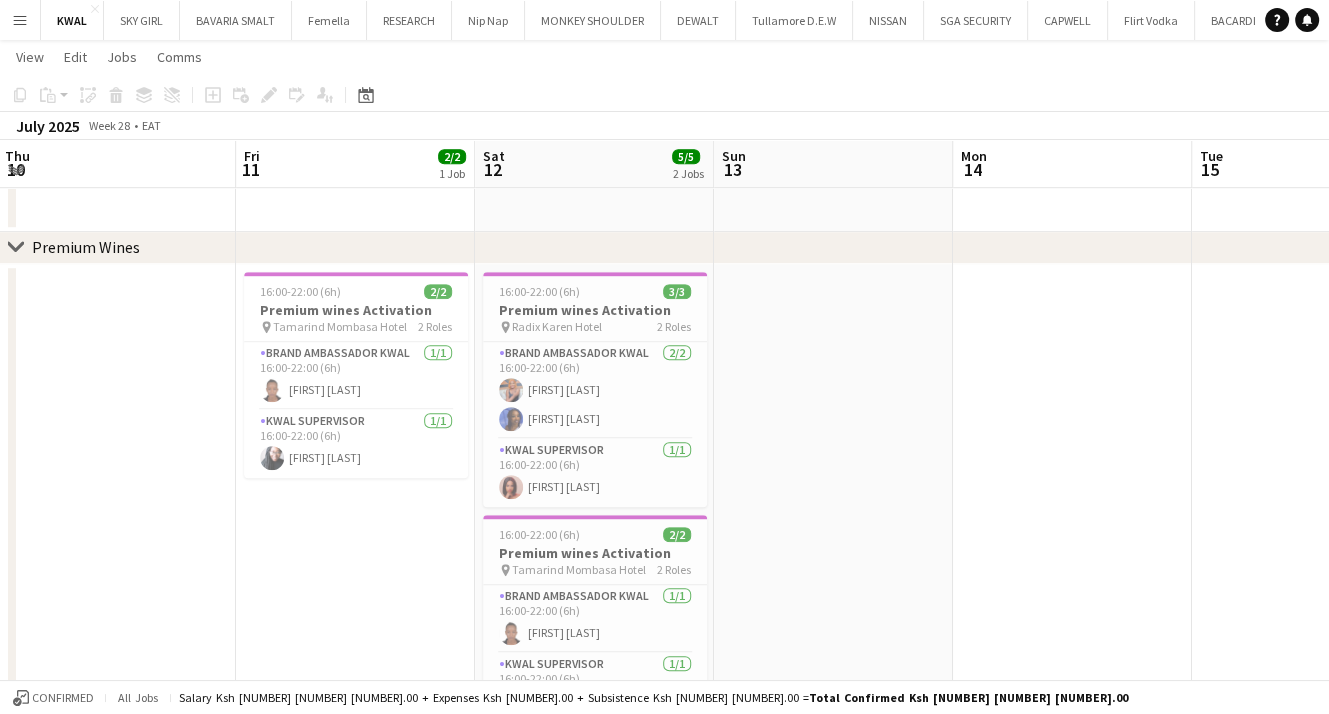 drag, startPoint x: 889, startPoint y: 478, endPoint x: 791, endPoint y: 491, distance: 98.85848 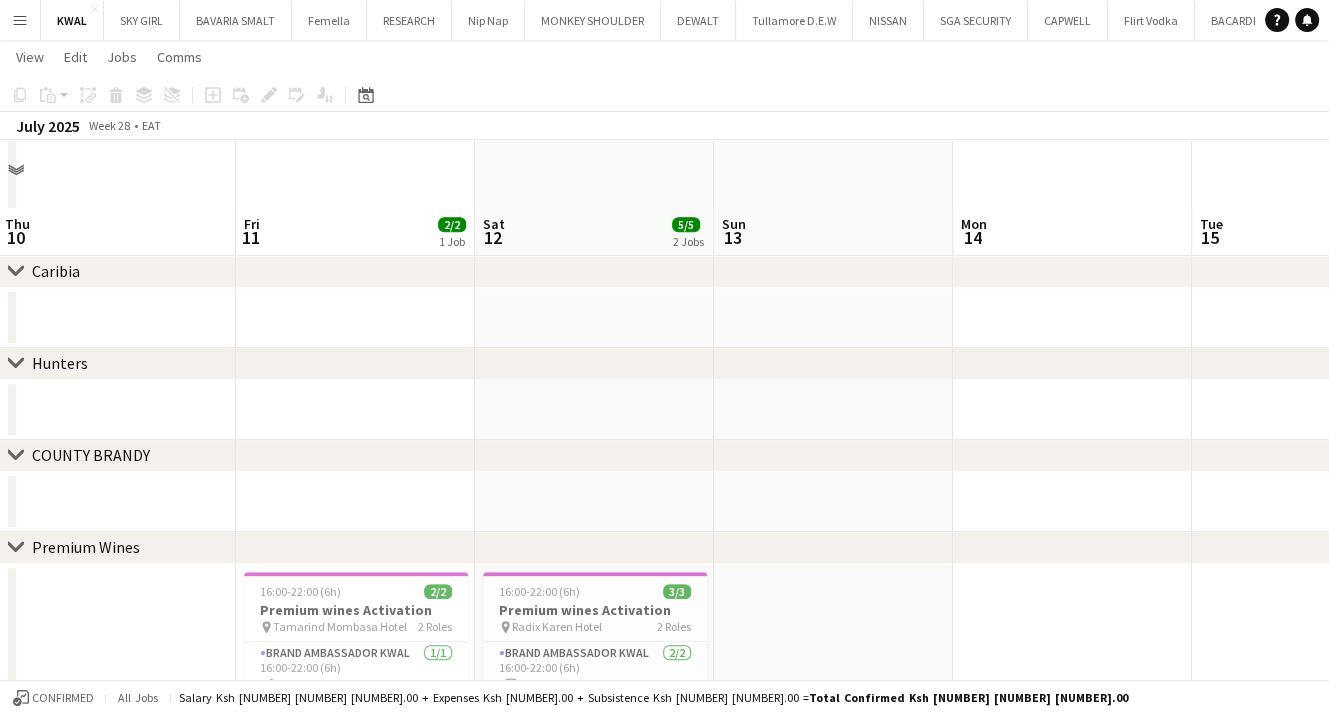 scroll, scrollTop: 1300, scrollLeft: 0, axis: vertical 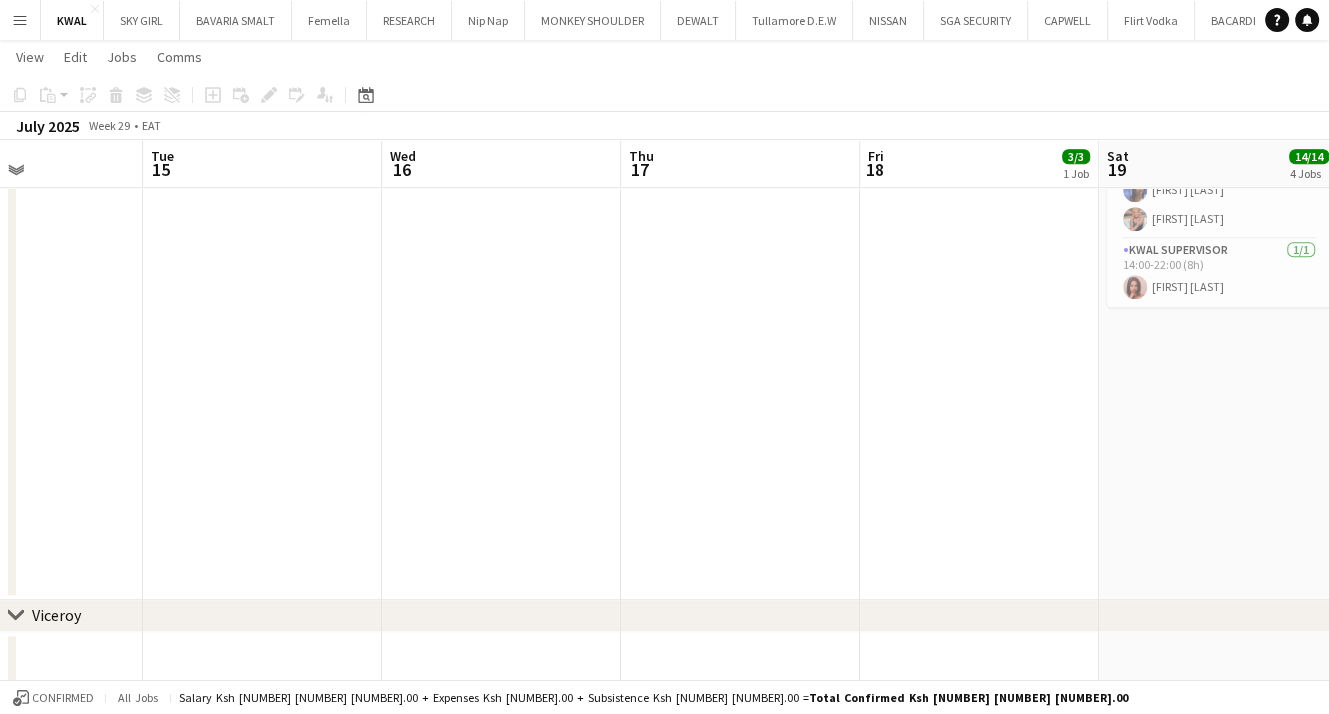 drag, startPoint x: 1073, startPoint y: 410, endPoint x: 411, endPoint y: 241, distance: 683.2313 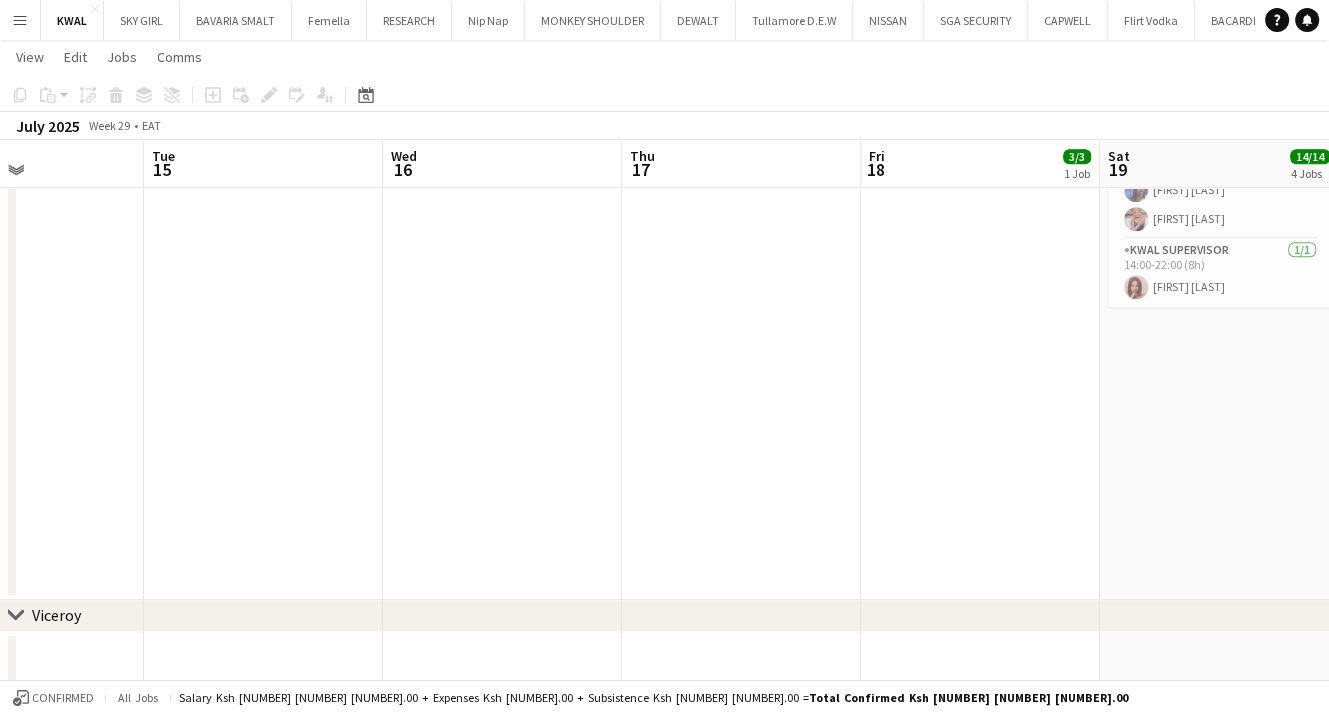 click on "Sat   [NUMBER]   [NUMBER]/[NUMBER]   [NUMBER] Jobs   Sun   [NUMBER]   Mon   [NUMBER]   Tue   [NUMBER]   Wed   [NUMBER]   Thu   [NUMBER]   Fri   [NUMBER]   [NUMBER]/[NUMBER]   [NUMBER] Job   Sat   [NUMBER]   [NUMBER]/[NUMBER]   [NUMBER] Jobs   Sun   [NUMBER]   [NUMBER]/[NUMBER]   [NUMBER] Job   Mon   [NUMBER]   Tue   [NUMBER]      [TIME] ([NUMBER]h) (Sat)   [NUMBER]/[NUMBER]   KWAL ACTIVATION
pin
Makuti springs   [NUMBER] Roles   Brand Ambassador   [NUMBER]/[NUMBER]   [TIME] ([NUMBER]h)
[FIRST] [LAST] [FIRST] [LAST]  KWAL SUPERVISOR   [NUMBER]/[NUMBER]   [TIME] ([NUMBER]h)
[FIRST] [LAST]     [TIME] ([NUMBER]h)    [NUMBER]/[NUMBER]   KWAL ACTIVATION
pin
Kitale Club   [NUMBER] Roles   Brand Ambassador   [NUMBER]/[NUMBER]   [TIME] ([NUMBER]h)
[FIRST] [LAST] [FIRST] [LAST] [FIRST] [LAST] [FIRST] [LAST]  KWAL SUPERVISOR   [NUMBER]/[NUMBER]   [TIME] ([NUMBER]h)
[FIRST] [LAST]     [TIME] ([NUMBER]h) (Sun)   [NUMBER]/[NUMBER]   KWAL ACTIVATION
pin
Makuti springs   [NUMBER] Roles   Brand Ambassador   [NUMBER]/[NUMBER]   [TIME] ([NUMBER]h)
[FIRST] [LAST] [FIRST] [LAST]  KWAL SUPERVISOR   [NUMBER]/[NUMBER]   [TIME] ([NUMBER]h)
[FIRST] [LAST]     [TIME] ([NUMBER]h[NUMBER]m) (Sun)   [NUMBER]/[NUMBER]   Windhoek Activation
pin" at bounding box center [664, 136] 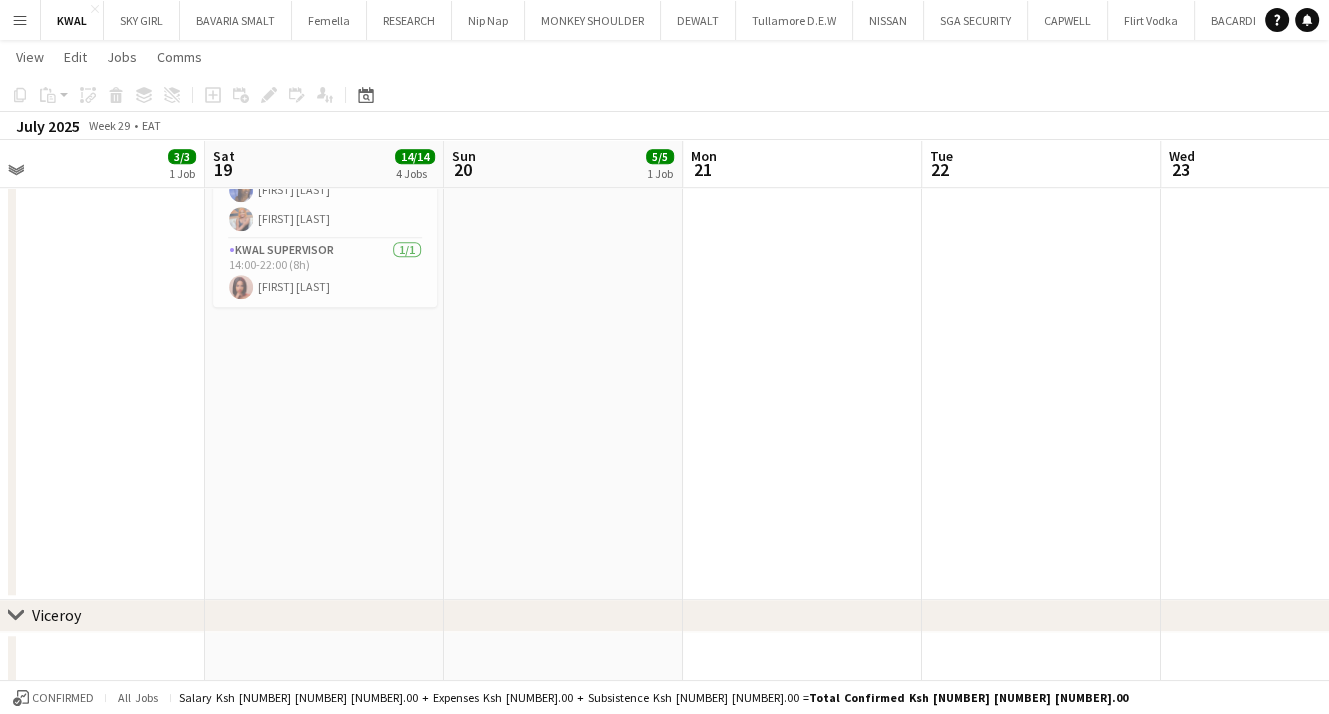 drag, startPoint x: 898, startPoint y: 313, endPoint x: 364, endPoint y: 322, distance: 534.07587 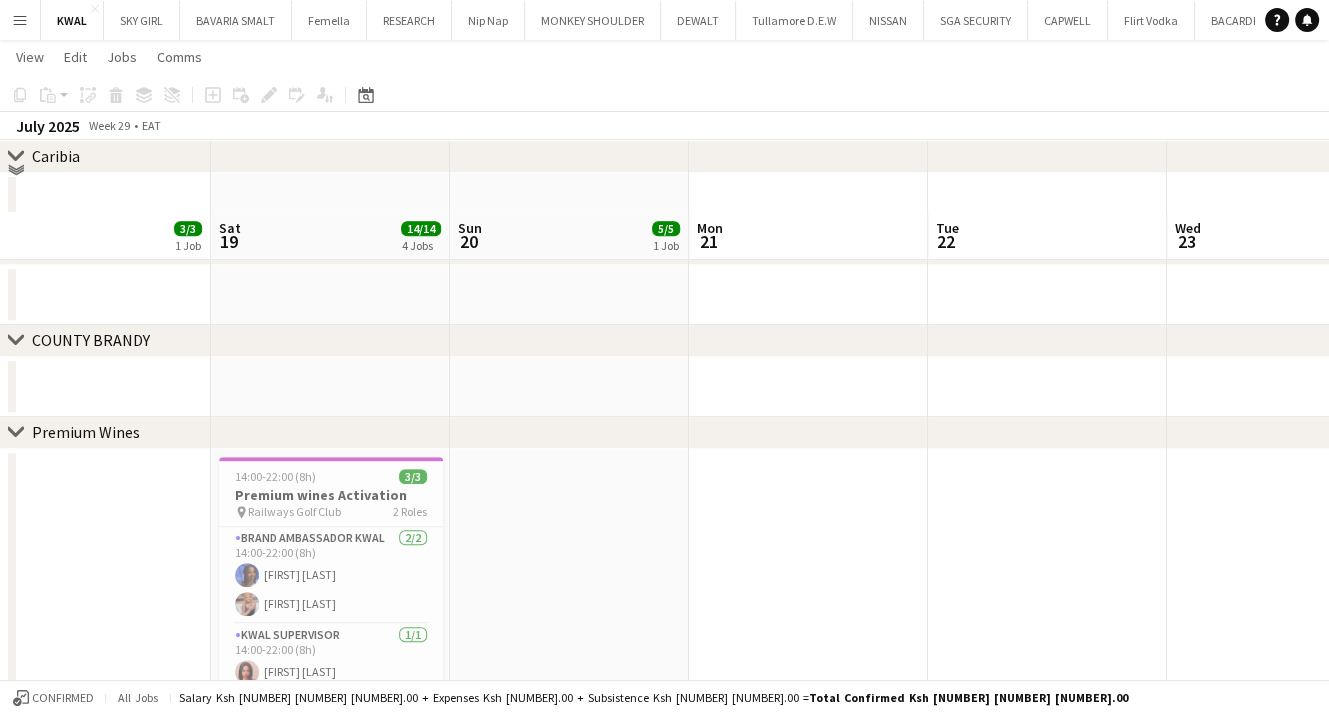 scroll, scrollTop: 1000, scrollLeft: 0, axis: vertical 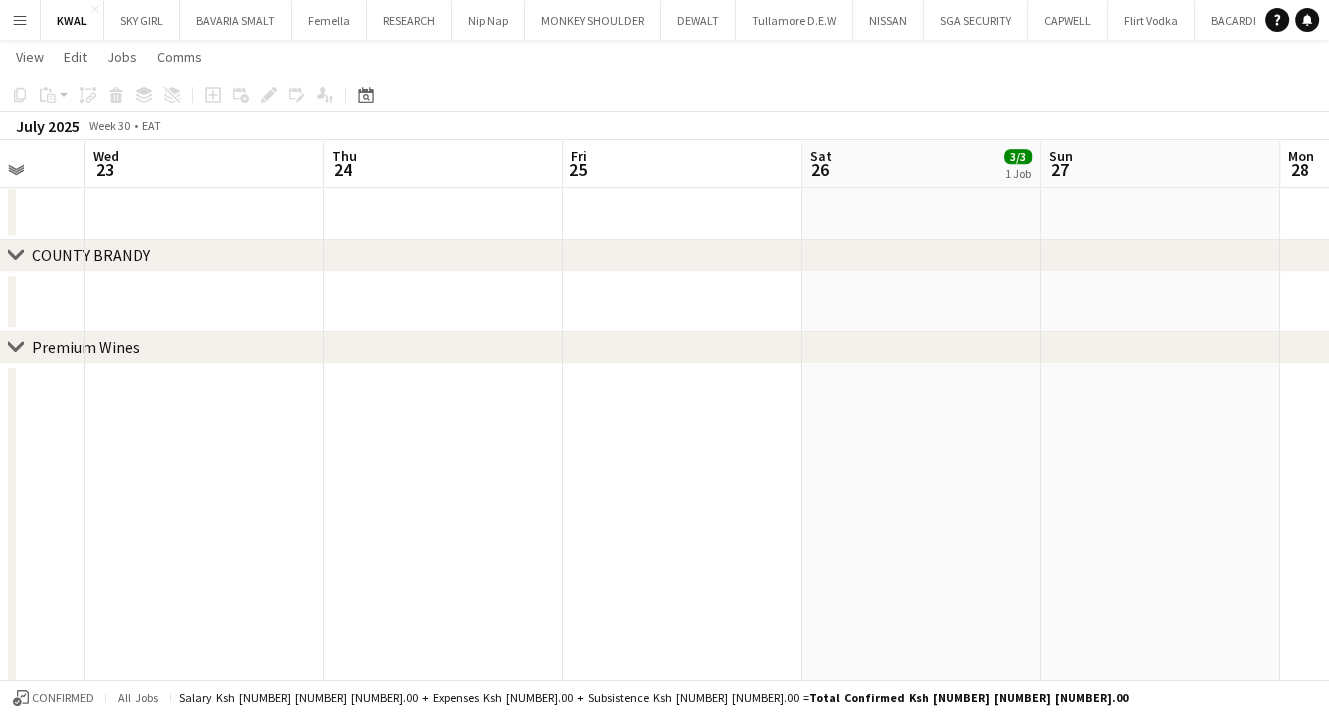 drag, startPoint x: 996, startPoint y: 576, endPoint x: 431, endPoint y: 479, distance: 573.26605 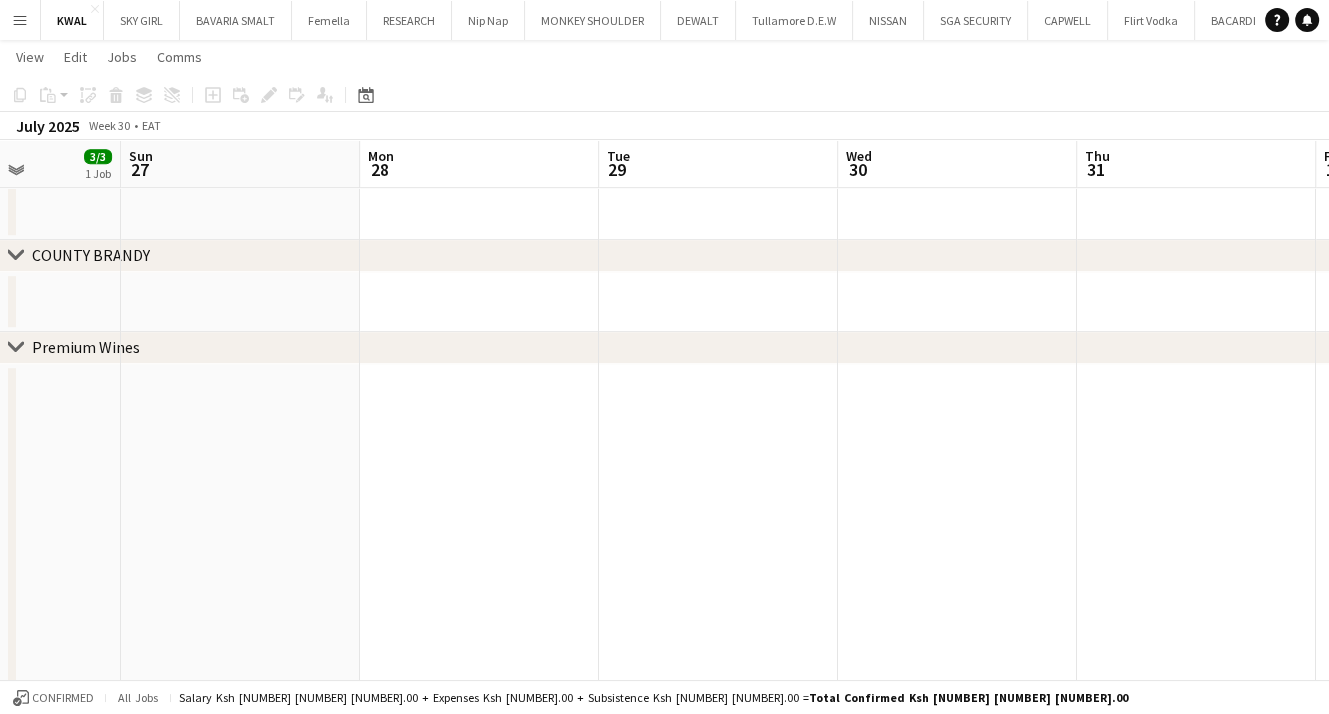 drag, startPoint x: 1060, startPoint y: 520, endPoint x: 12, endPoint y: 341, distance: 1063.1769 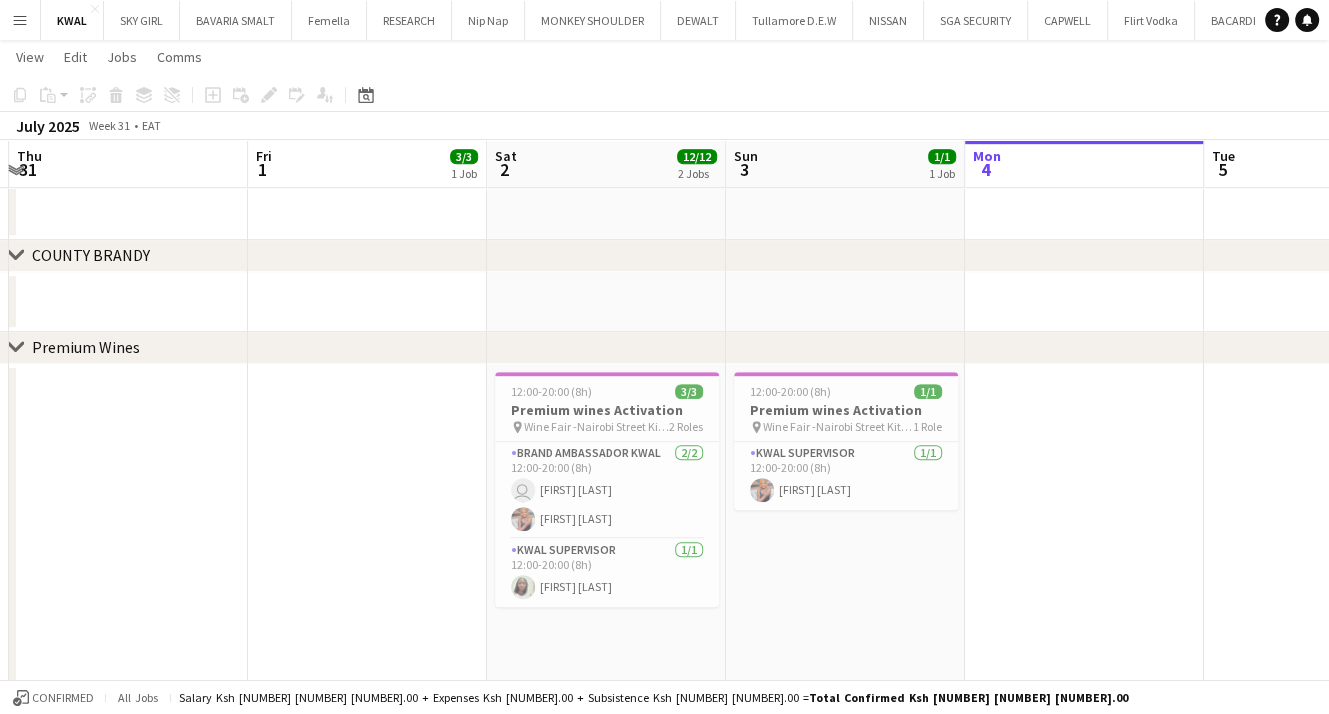 drag, startPoint x: 1018, startPoint y: 485, endPoint x: 52, endPoint y: 317, distance: 980.4999 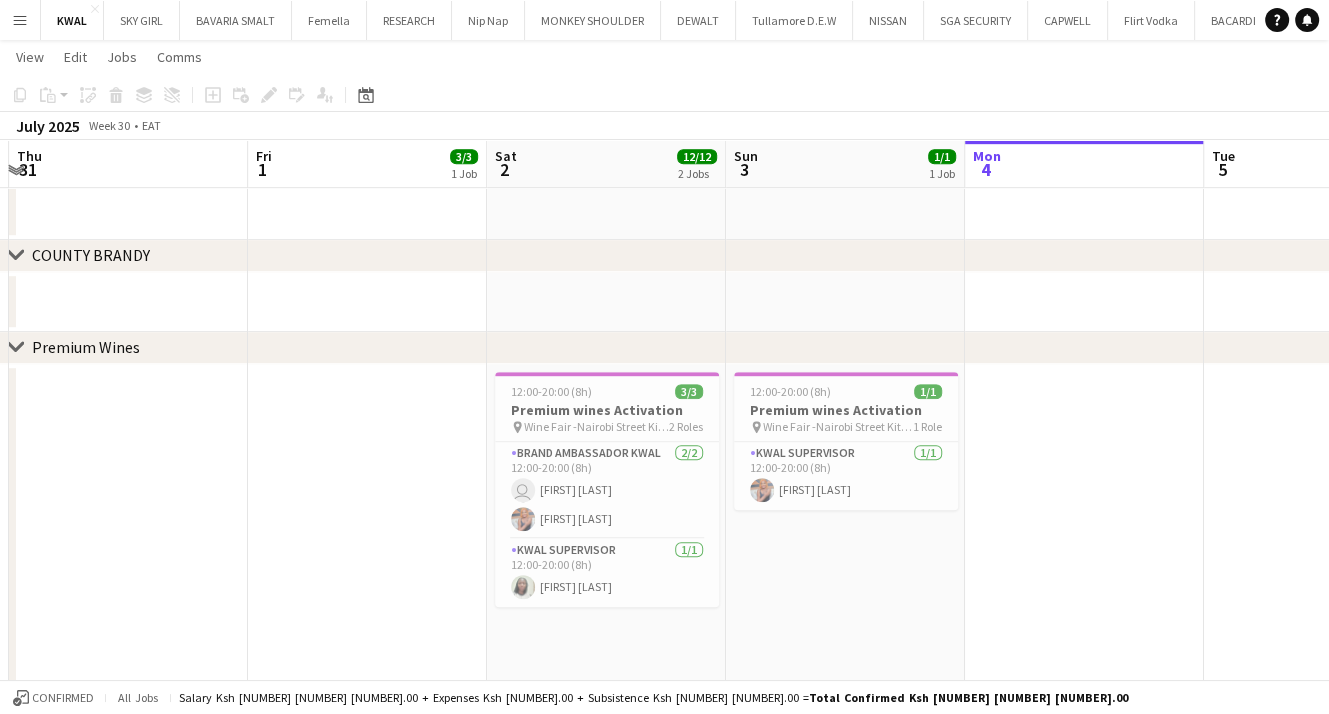 scroll, scrollTop: 0, scrollLeft: 669, axis: horizontal 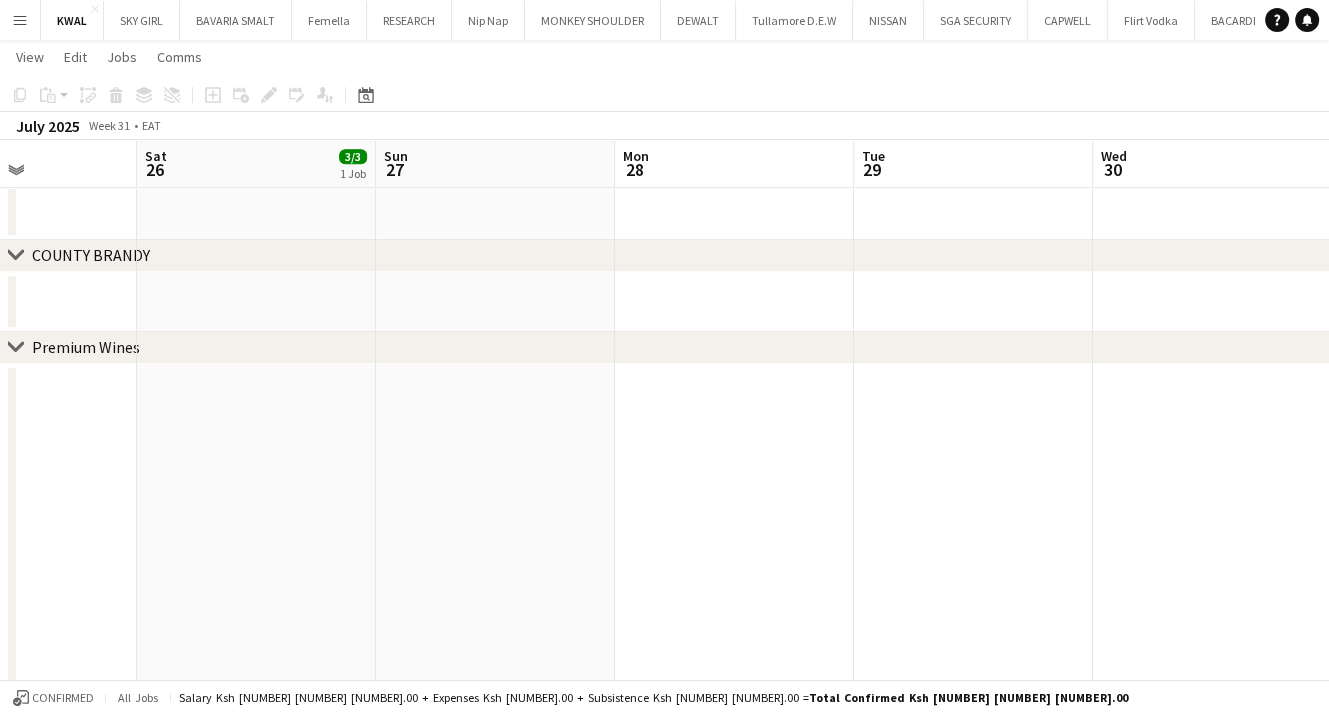 drag, startPoint x: 364, startPoint y: 513, endPoint x: 1191, endPoint y: 564, distance: 828.57104 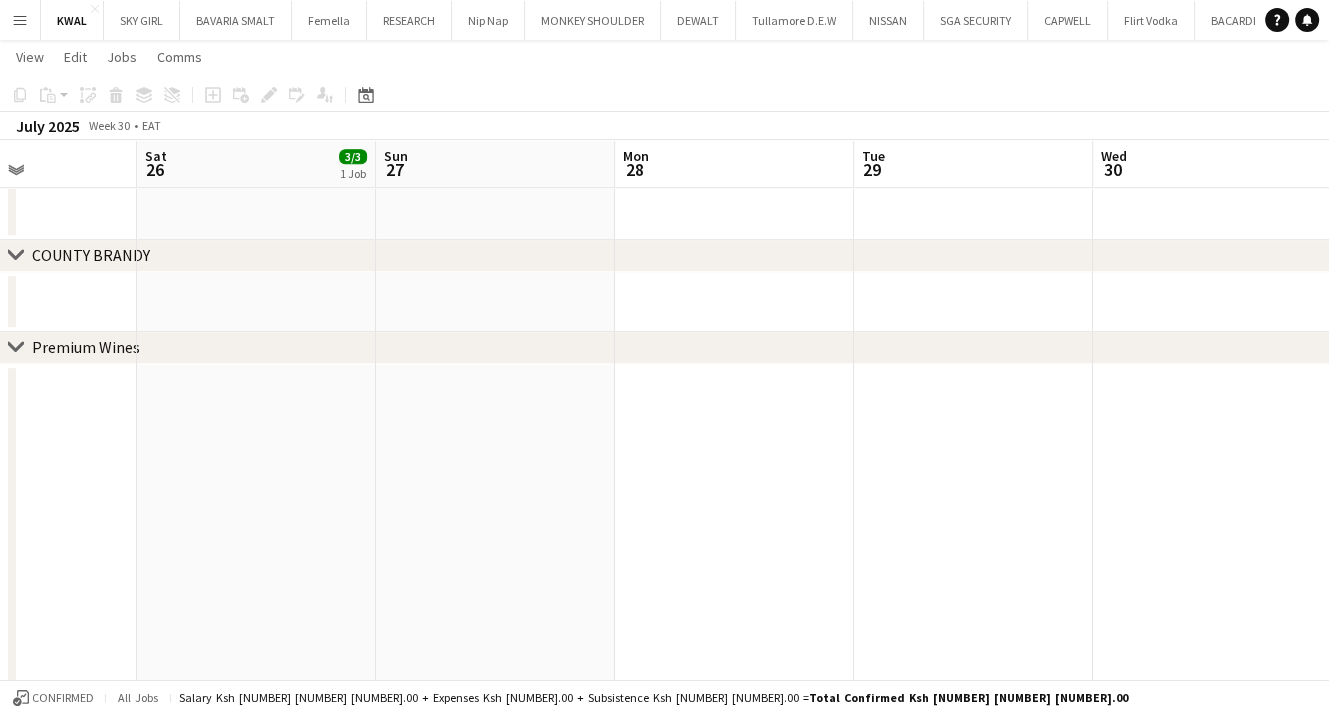 scroll, scrollTop: 0, scrollLeft: 592, axis: horizontal 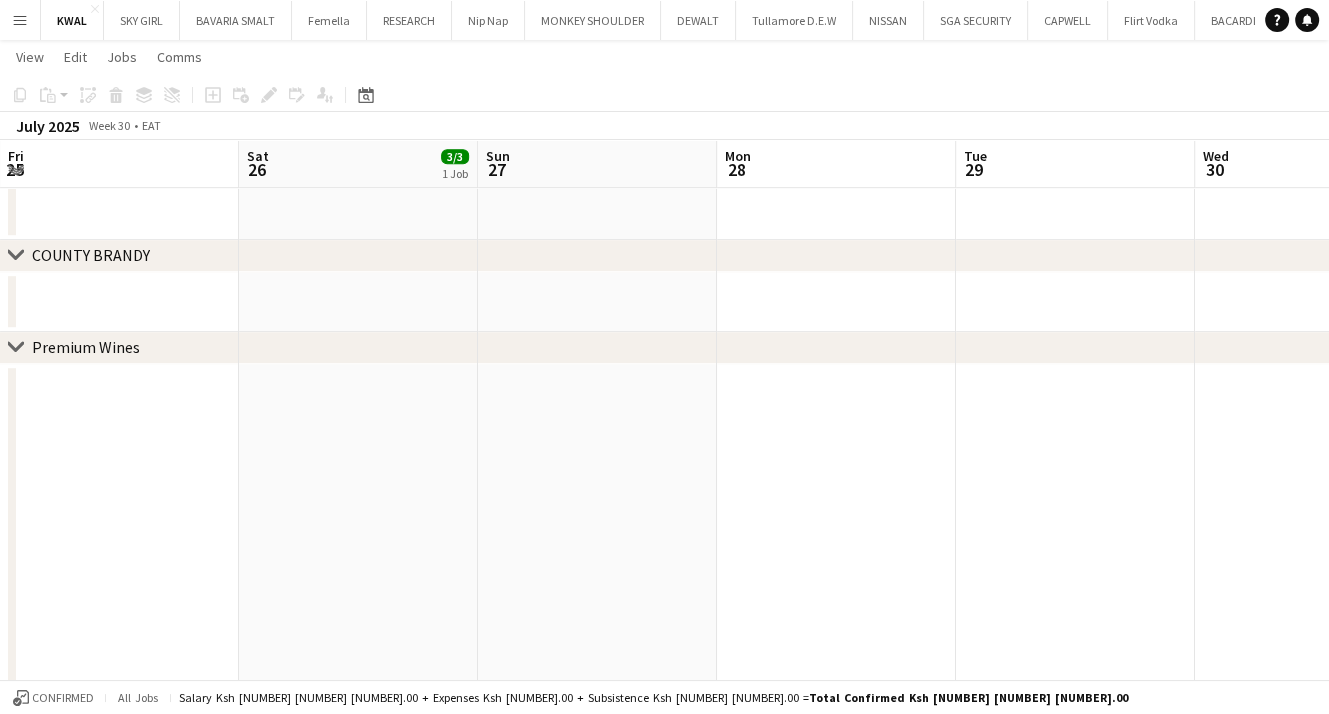 drag, startPoint x: 176, startPoint y: 527, endPoint x: 1288, endPoint y: 687, distance: 1123.4518 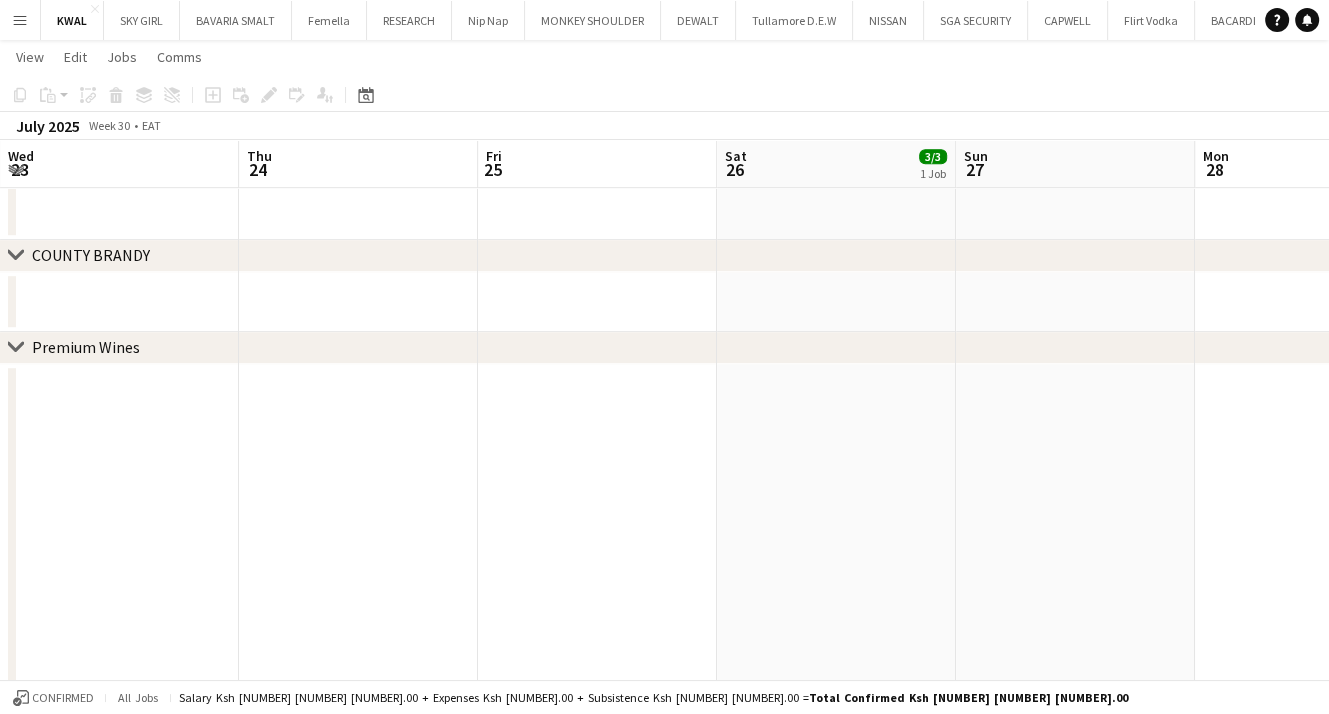 scroll, scrollTop: 0, scrollLeft: 0, axis: both 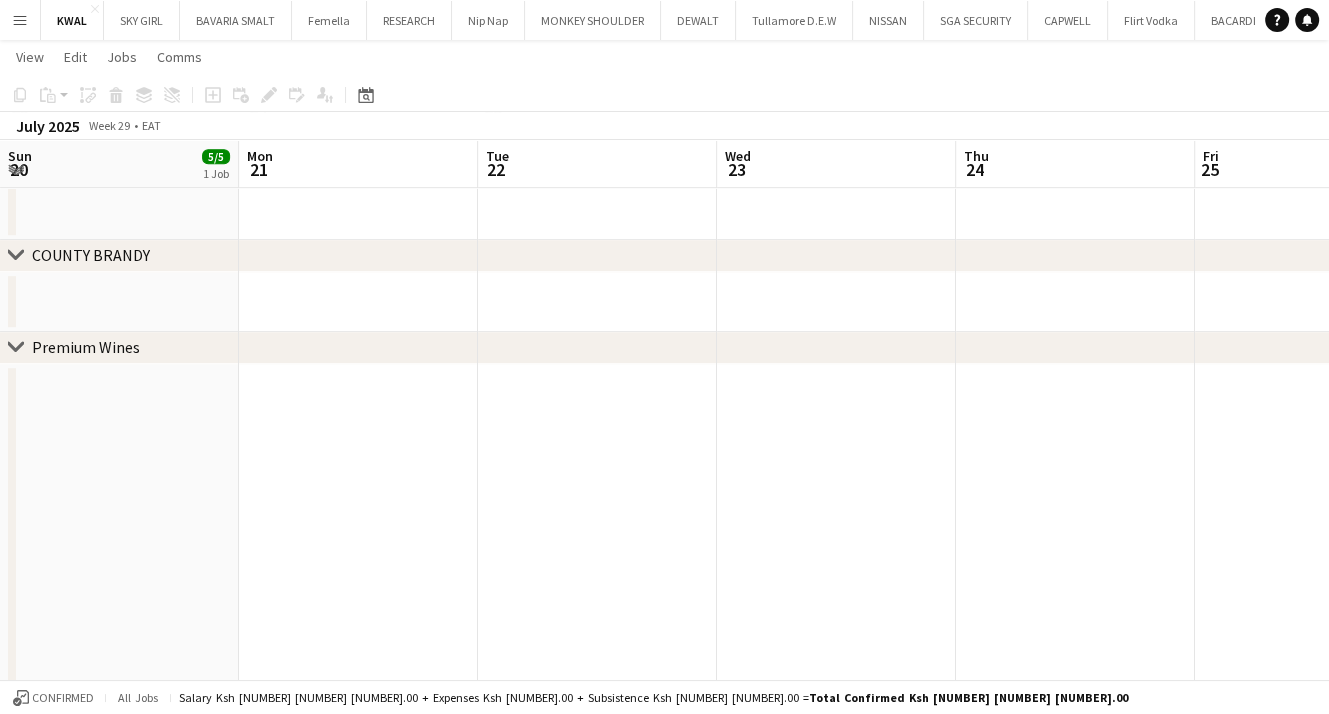 drag, startPoint x: 118, startPoint y: 557, endPoint x: 1127, endPoint y: 607, distance: 1010.2381 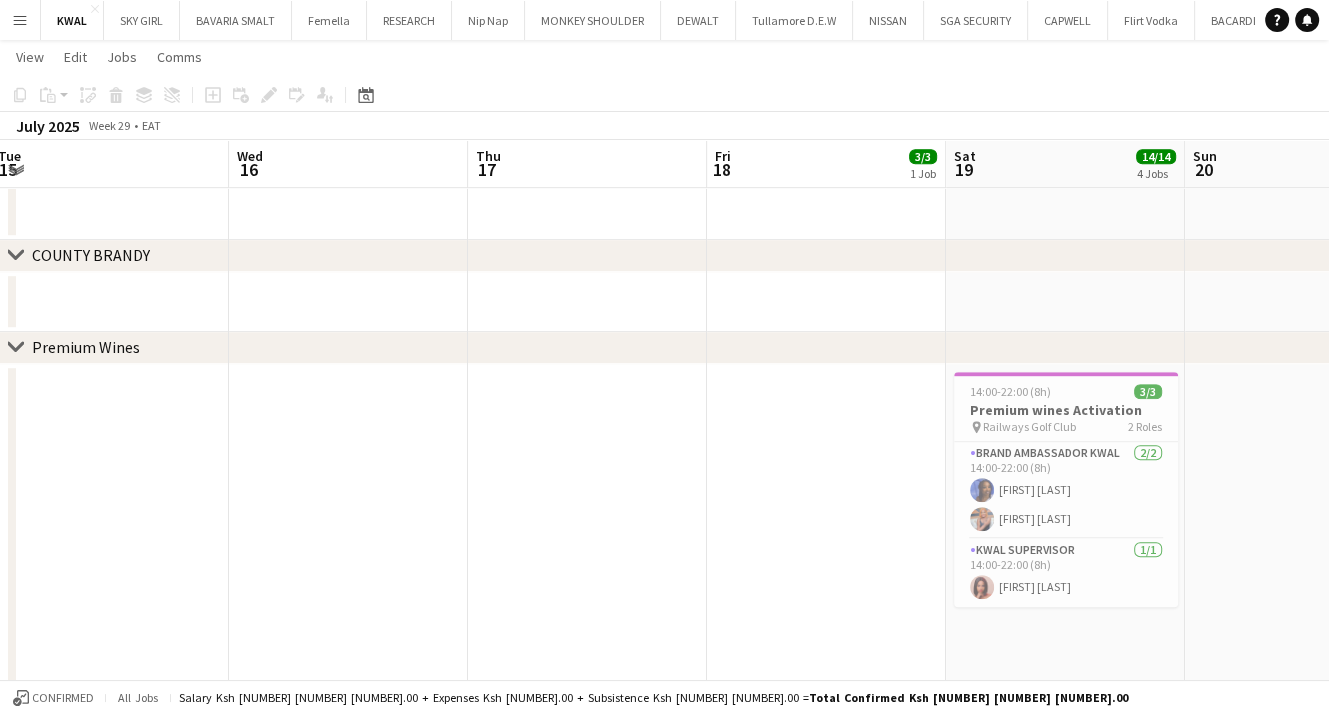 scroll, scrollTop: 0, scrollLeft: 478, axis: horizontal 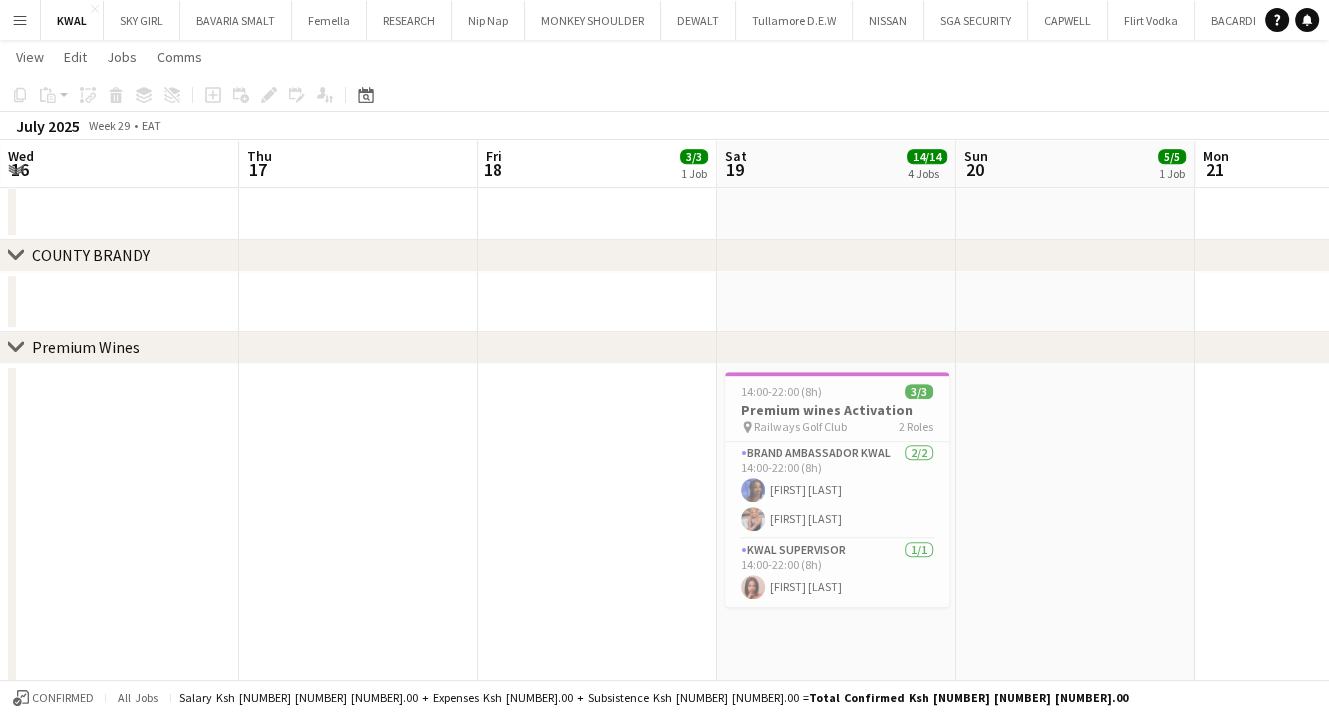 drag, startPoint x: 130, startPoint y: 546, endPoint x: 1292, endPoint y: 654, distance: 1167.0082 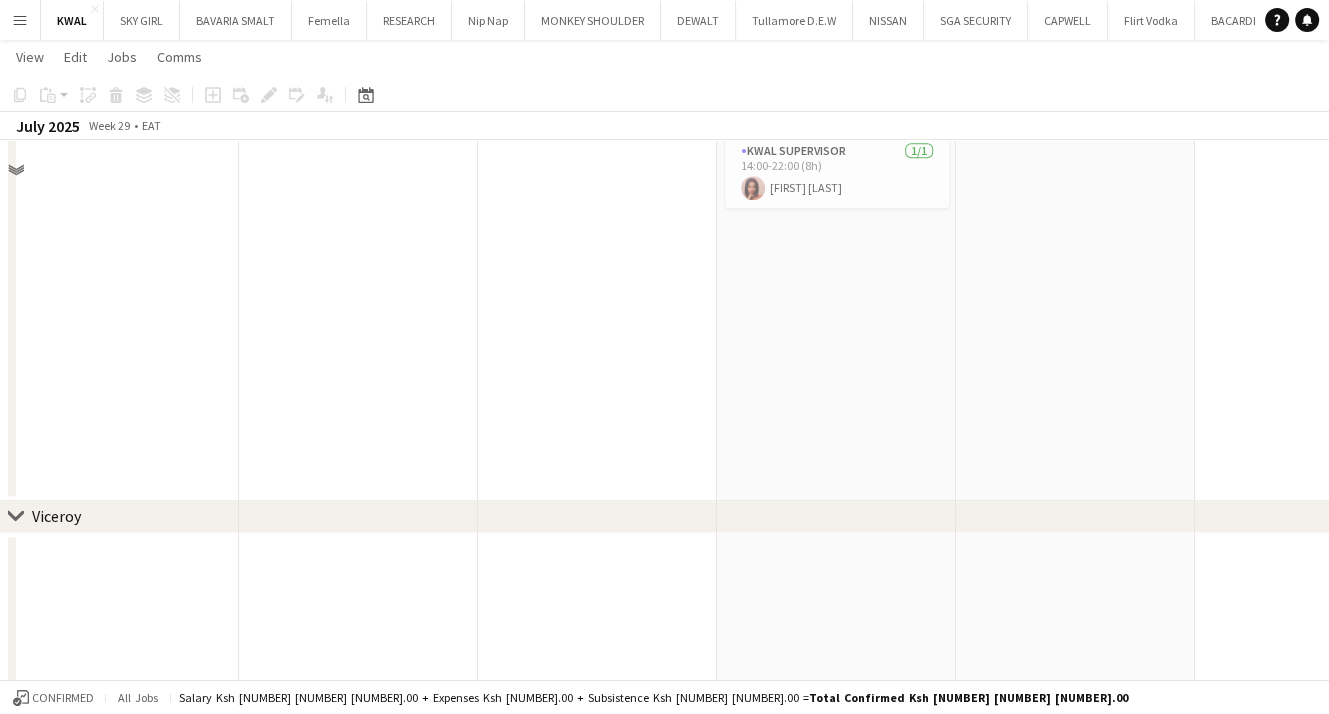 scroll, scrollTop: 1100, scrollLeft: 0, axis: vertical 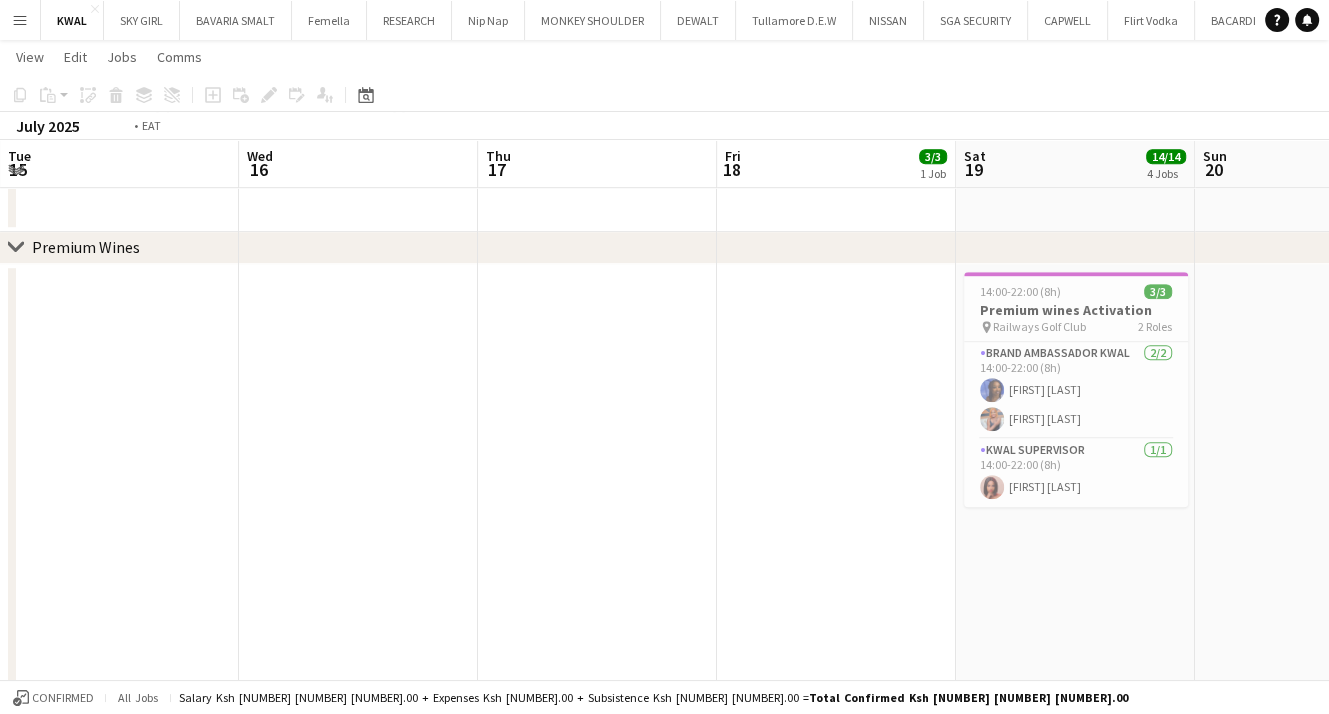 drag, startPoint x: 308, startPoint y: 459, endPoint x: 936, endPoint y: 551, distance: 634.70306 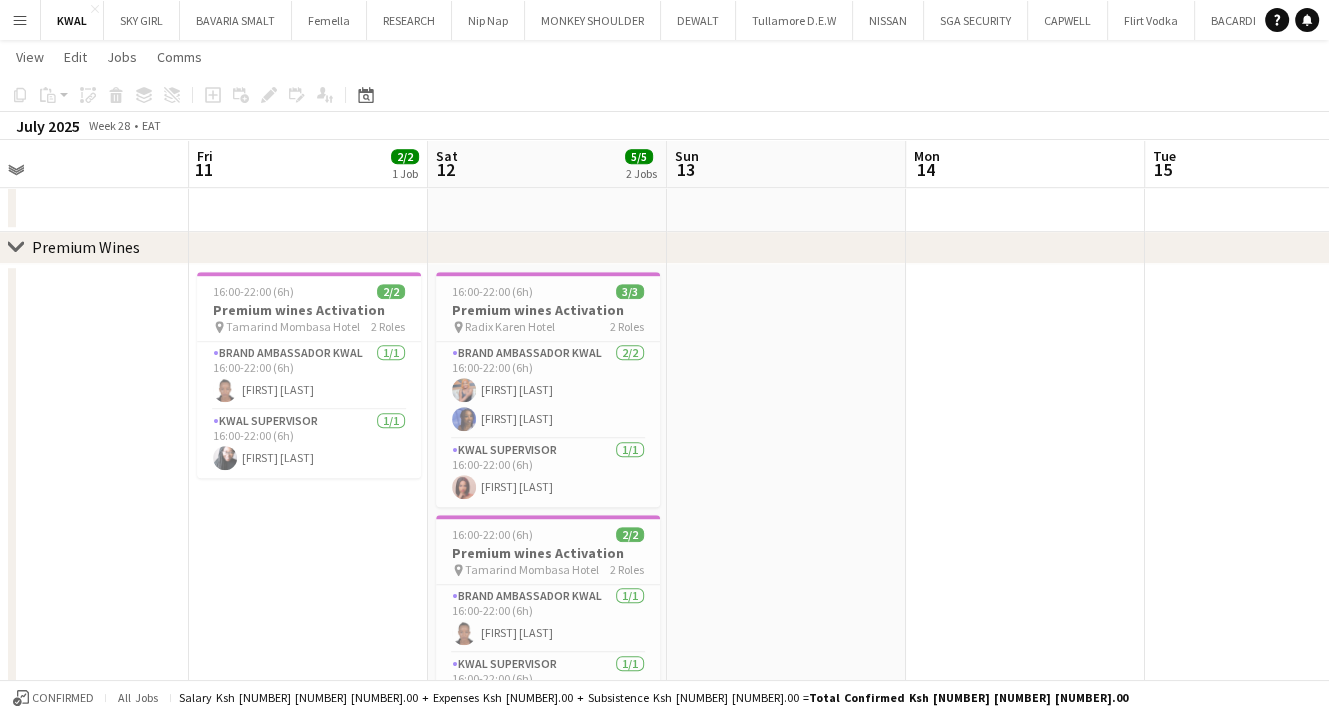 scroll, scrollTop: 0, scrollLeft: 479, axis: horizontal 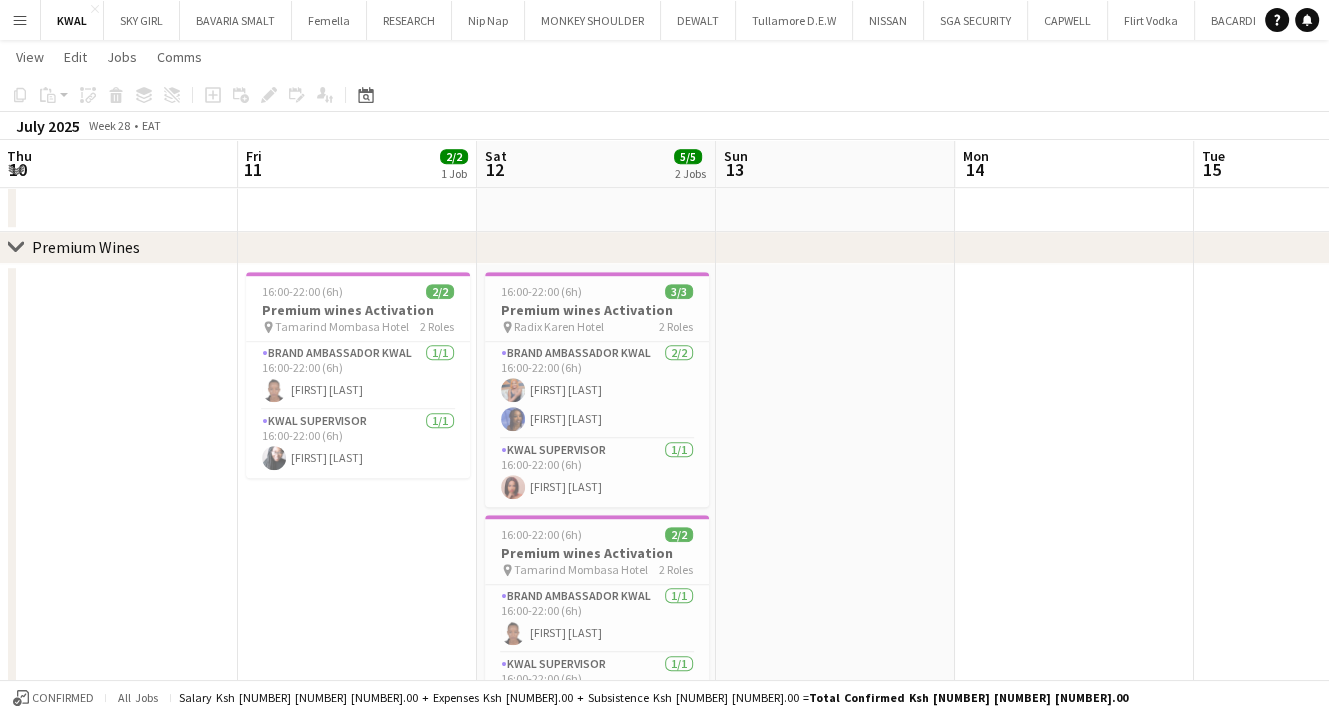 drag, startPoint x: 92, startPoint y: 489, endPoint x: 508, endPoint y: 517, distance: 416.94125 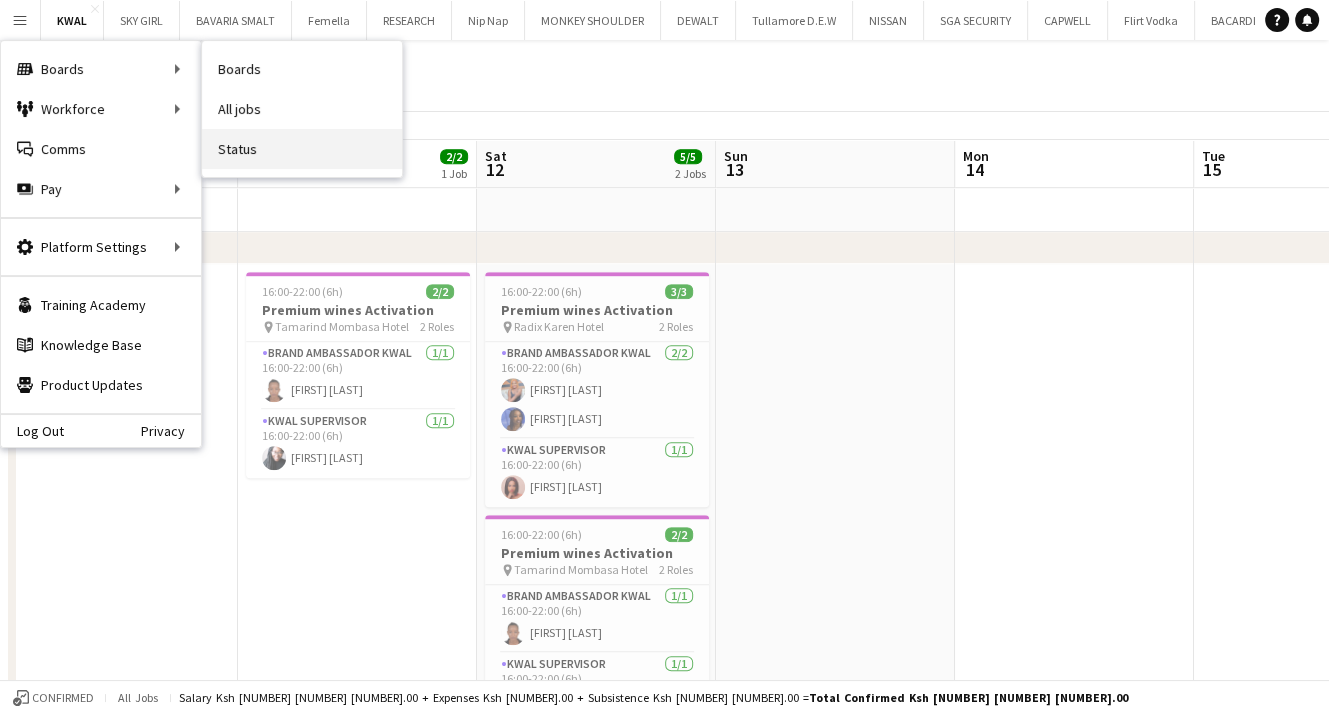 click on "Status" at bounding box center (302, 149) 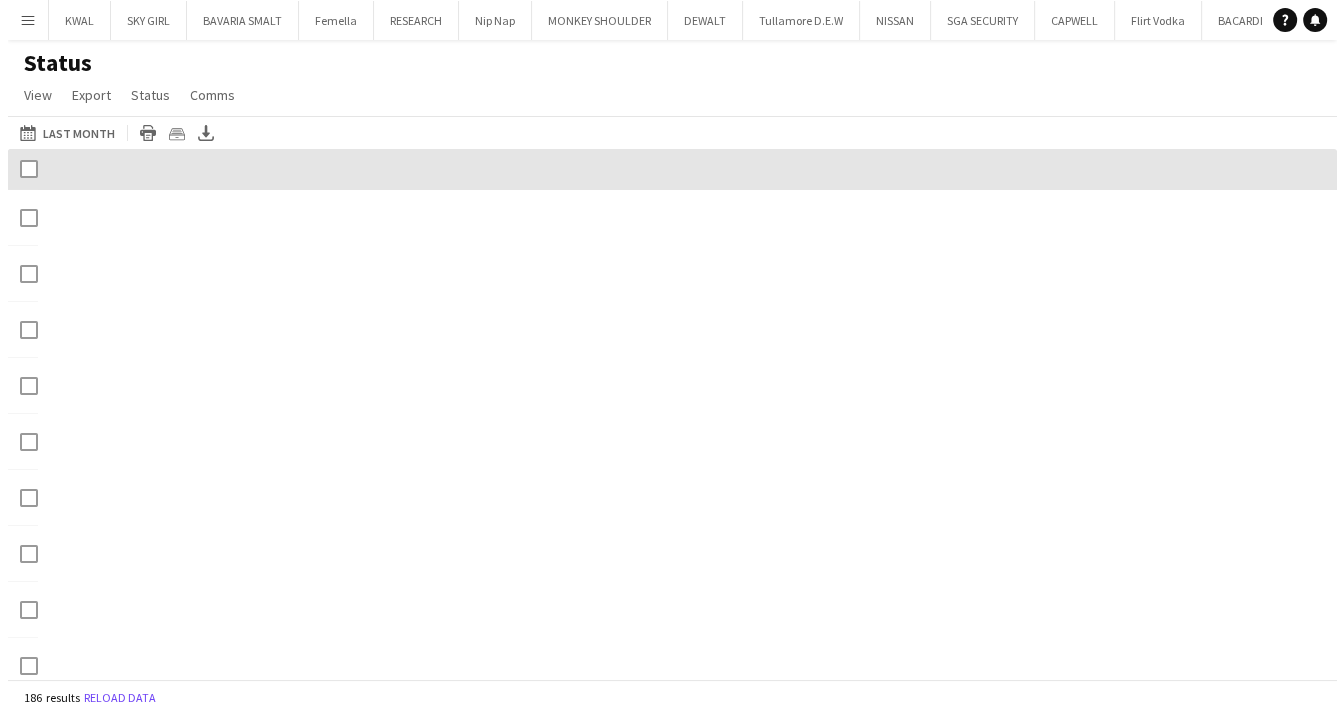 scroll, scrollTop: 0, scrollLeft: 0, axis: both 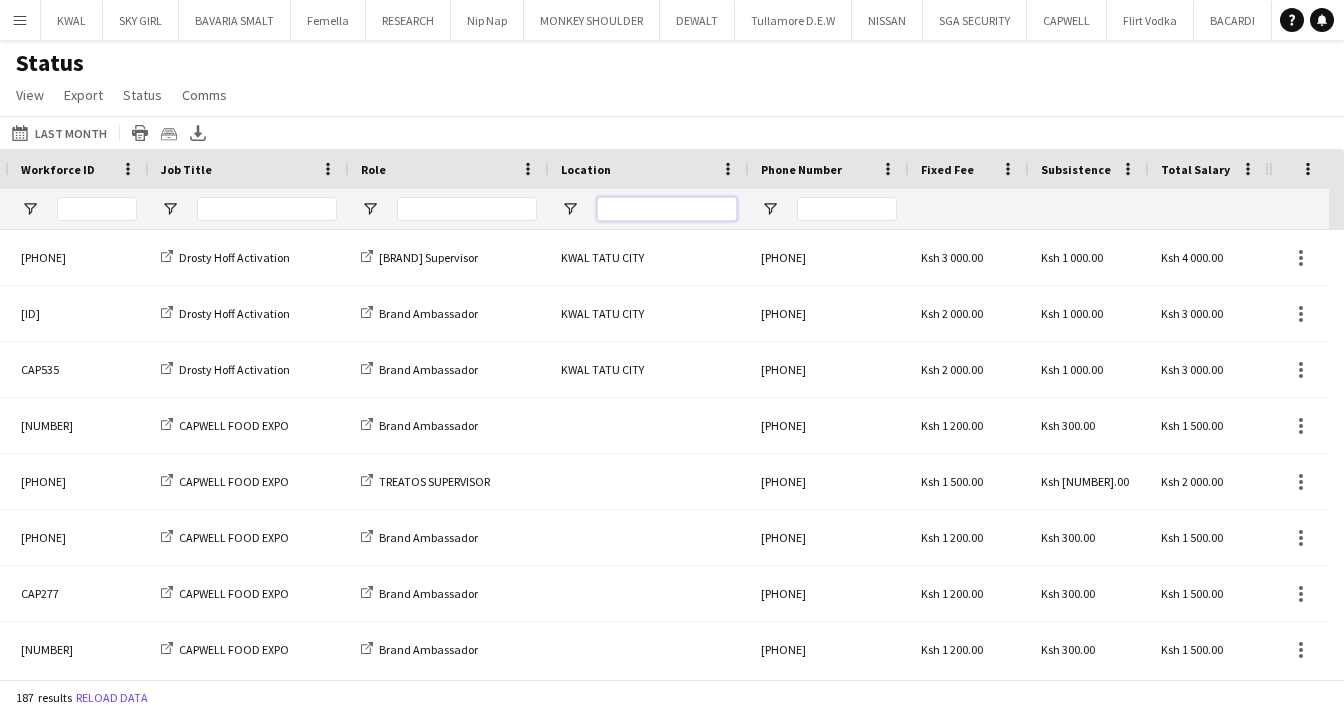 drag, startPoint x: 647, startPoint y: 206, endPoint x: 679, endPoint y: 178, distance: 42.520584 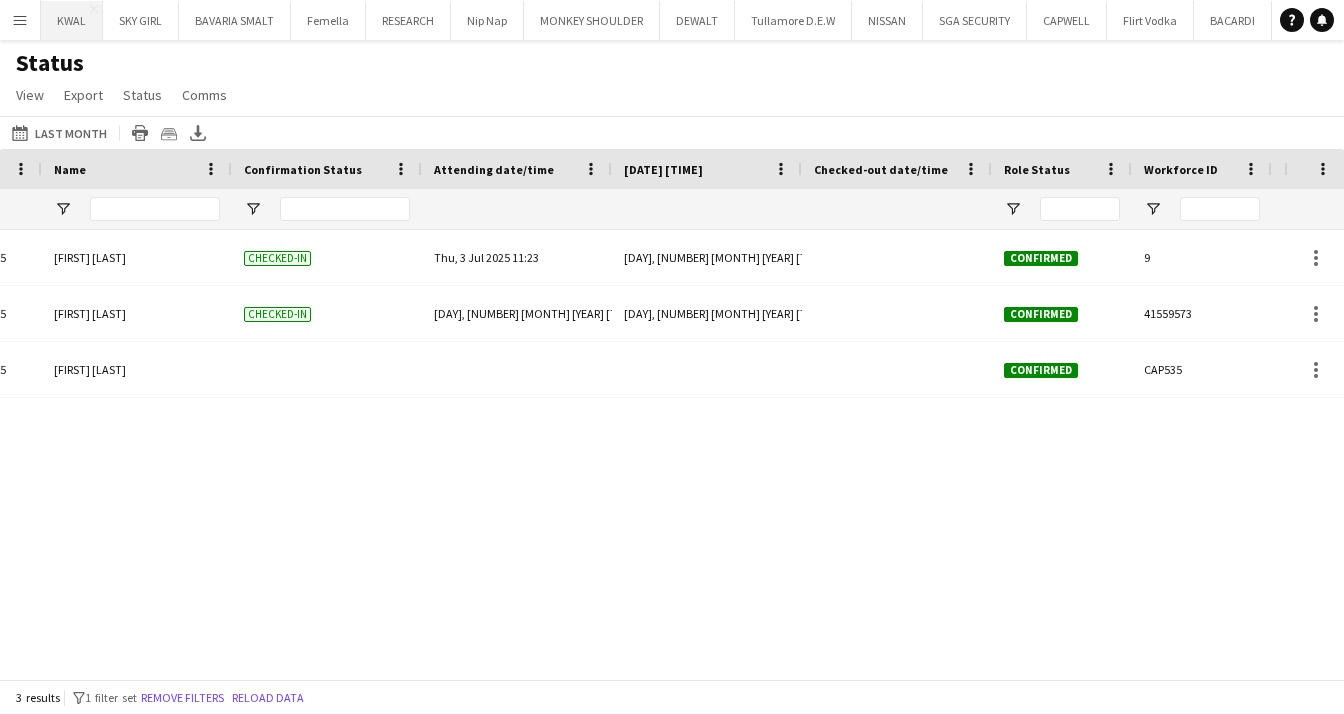type on "*****" 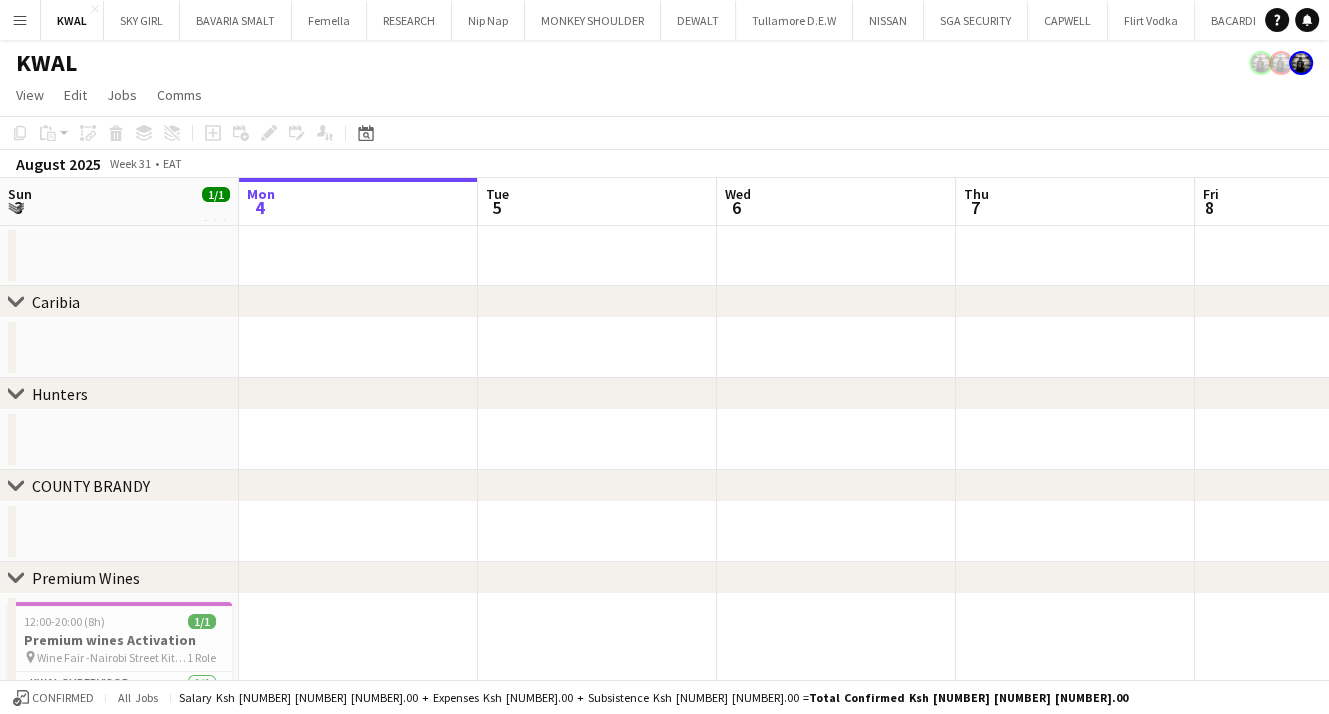 drag, startPoint x: 12, startPoint y: 419, endPoint x: 894, endPoint y: 499, distance: 885.62067 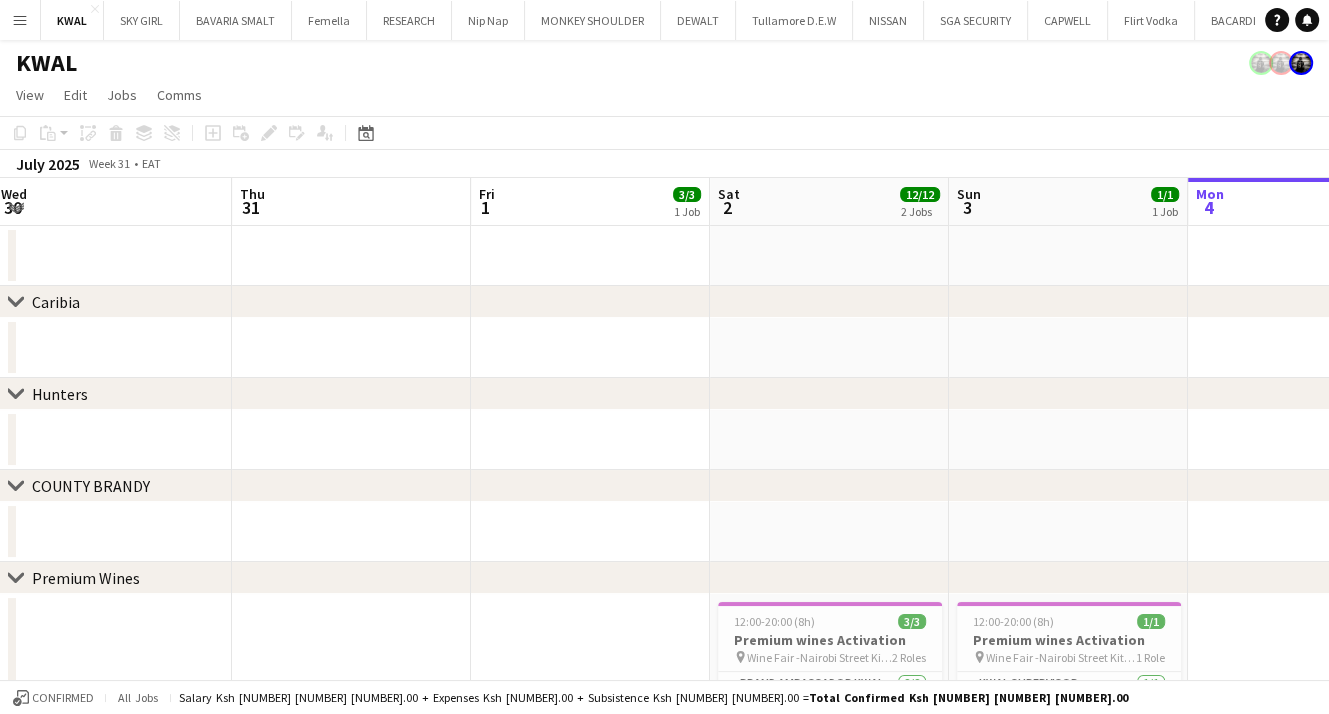 drag, startPoint x: 280, startPoint y: 626, endPoint x: 1332, endPoint y: 740, distance: 1058.1588 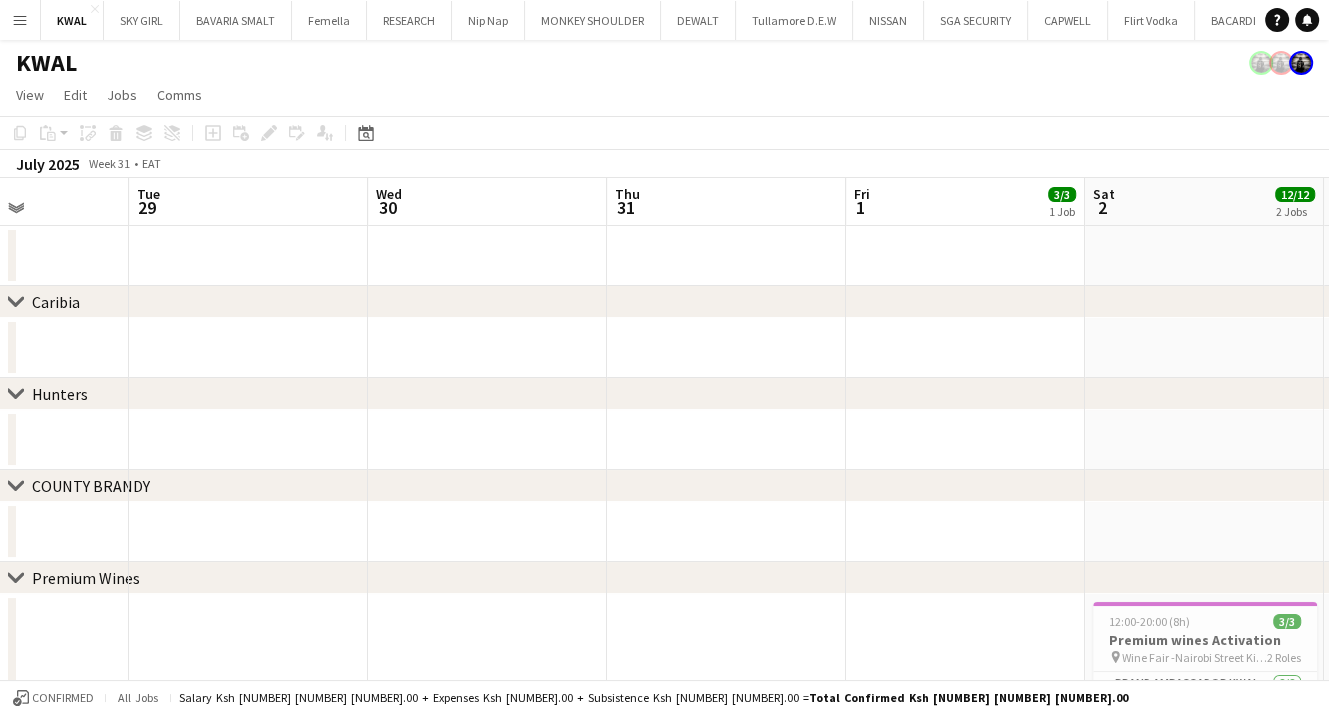 drag, startPoint x: 28, startPoint y: 609, endPoint x: 804, endPoint y: 708, distance: 782.2896 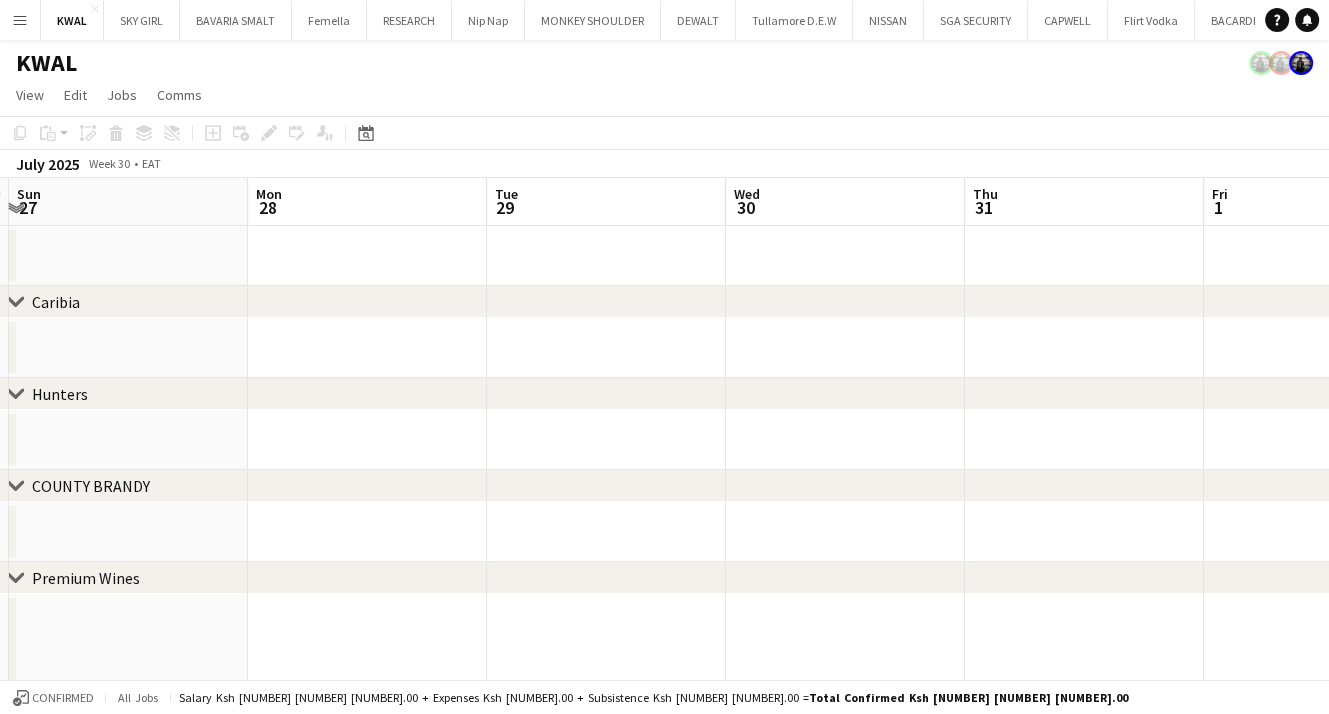drag, startPoint x: 95, startPoint y: 635, endPoint x: 1341, endPoint y: 737, distance: 1250.168 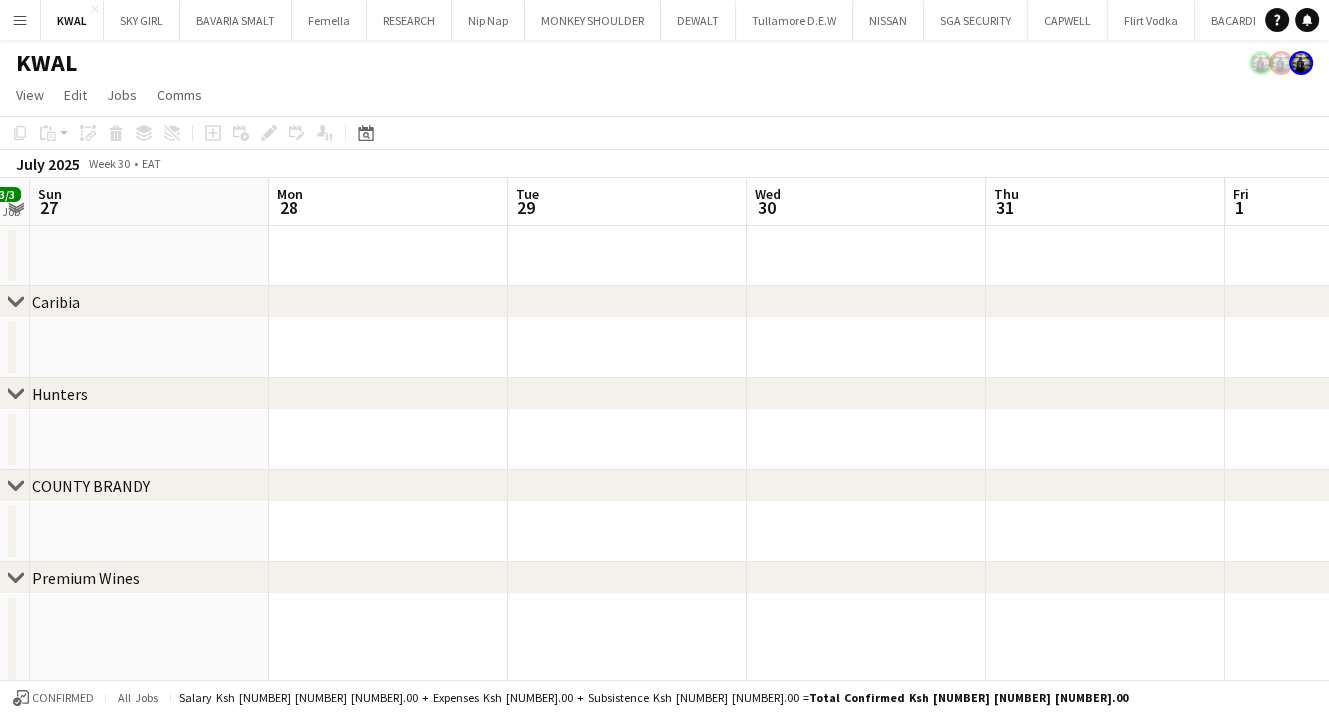 drag, startPoint x: 60, startPoint y: 627, endPoint x: 1337, endPoint y: 730, distance: 1281.1471 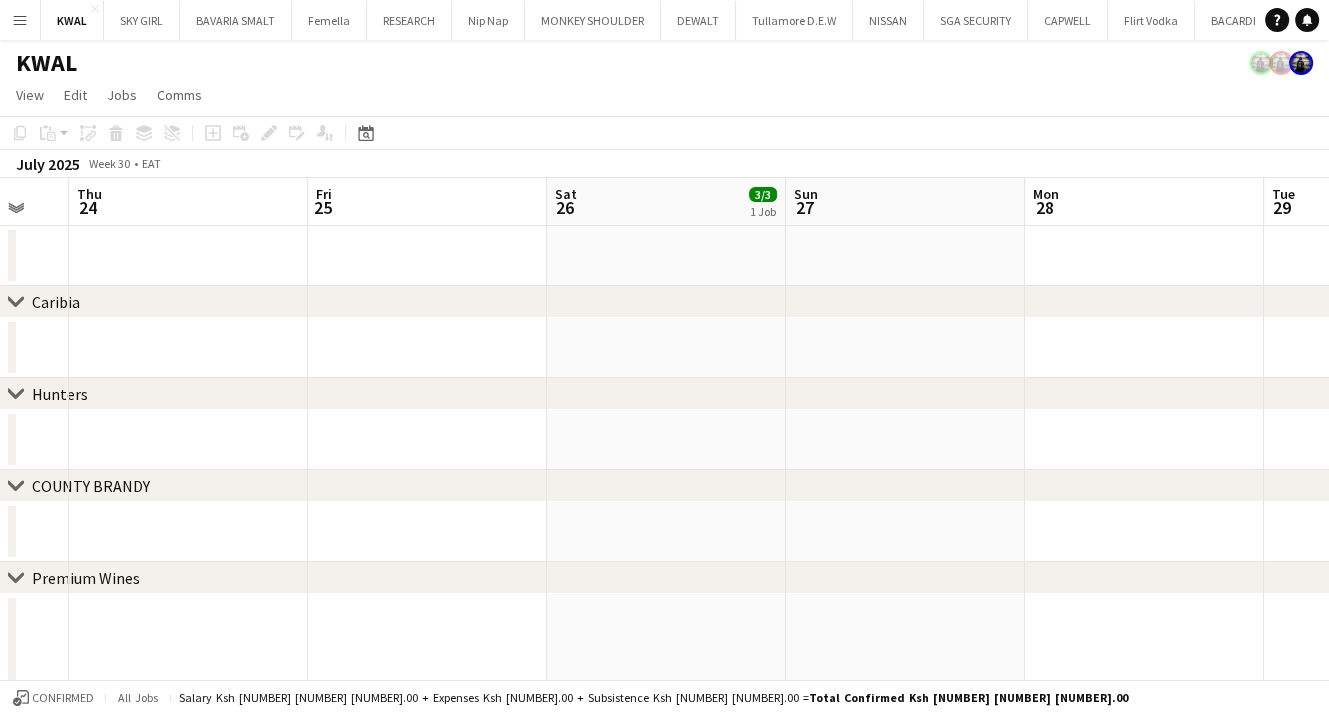 drag, startPoint x: 144, startPoint y: 657, endPoint x: 1343, endPoint y: 726, distance: 1200.9838 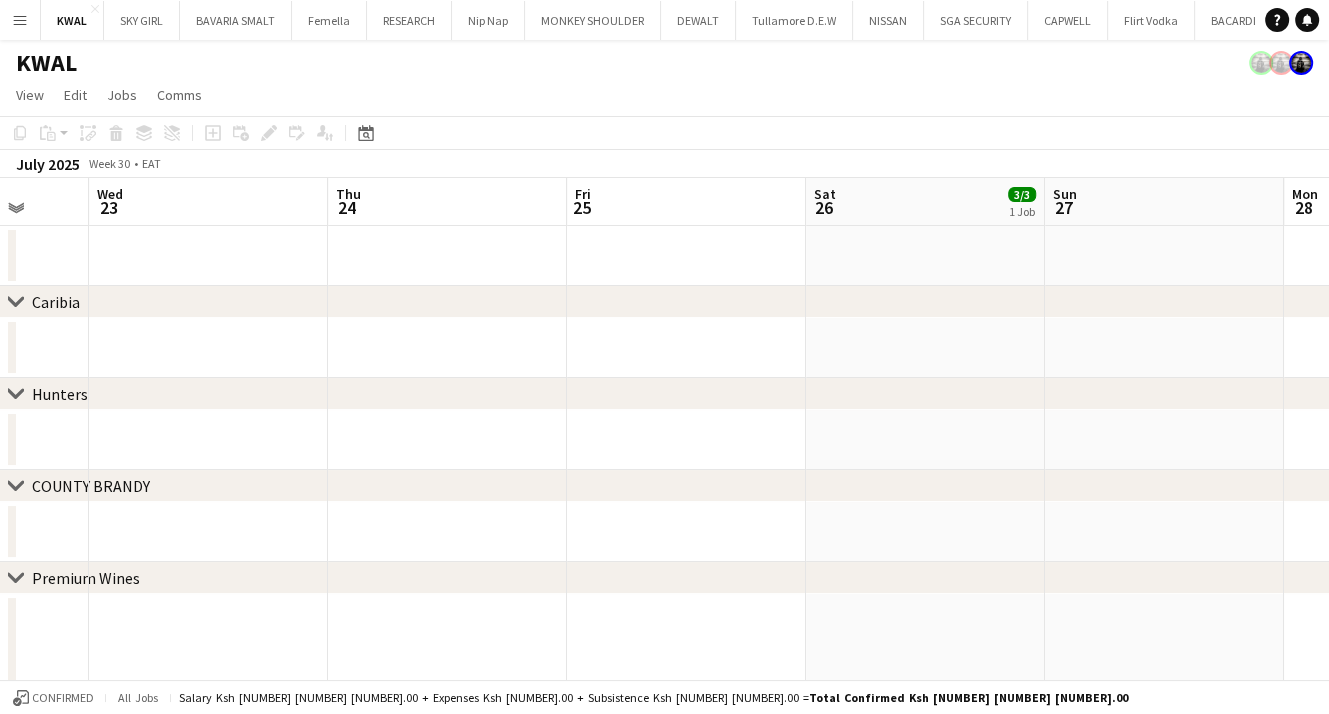 drag, startPoint x: 43, startPoint y: 645, endPoint x: 1229, endPoint y: 687, distance: 1186.7434 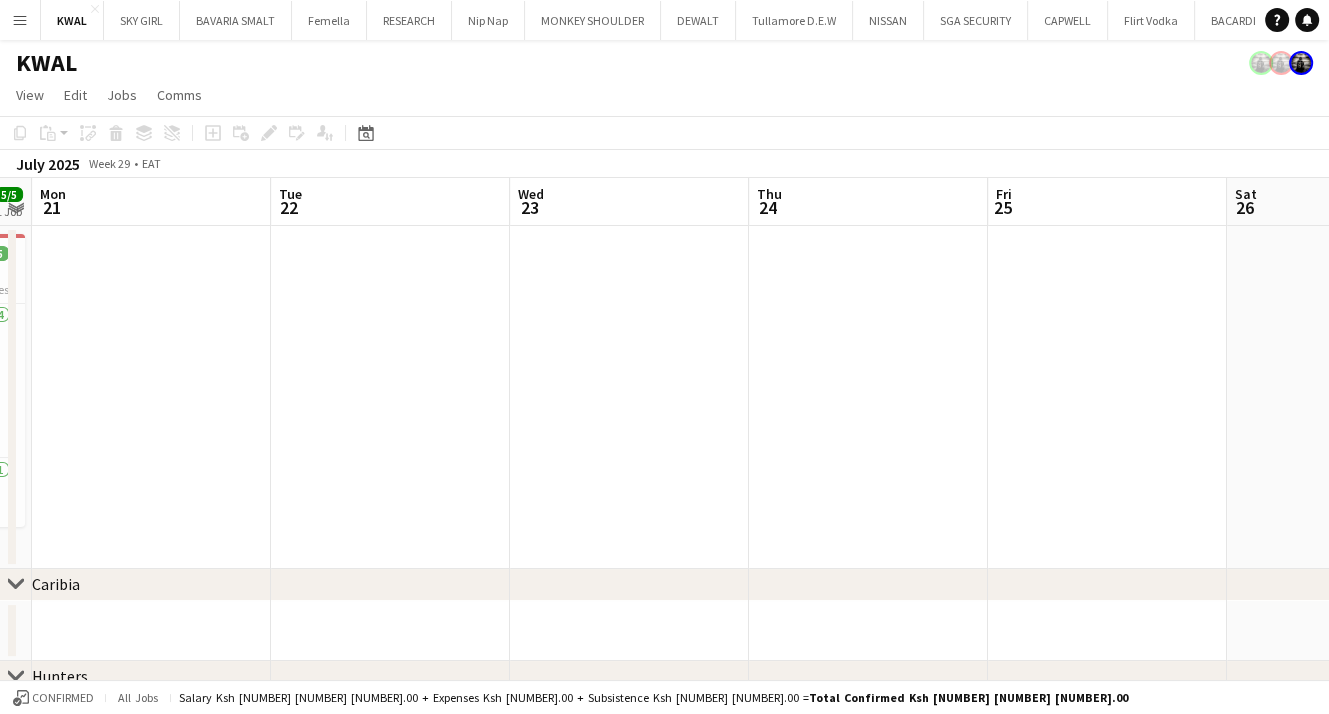 drag, startPoint x: 36, startPoint y: 618, endPoint x: 1343, endPoint y: 731, distance: 1311.8757 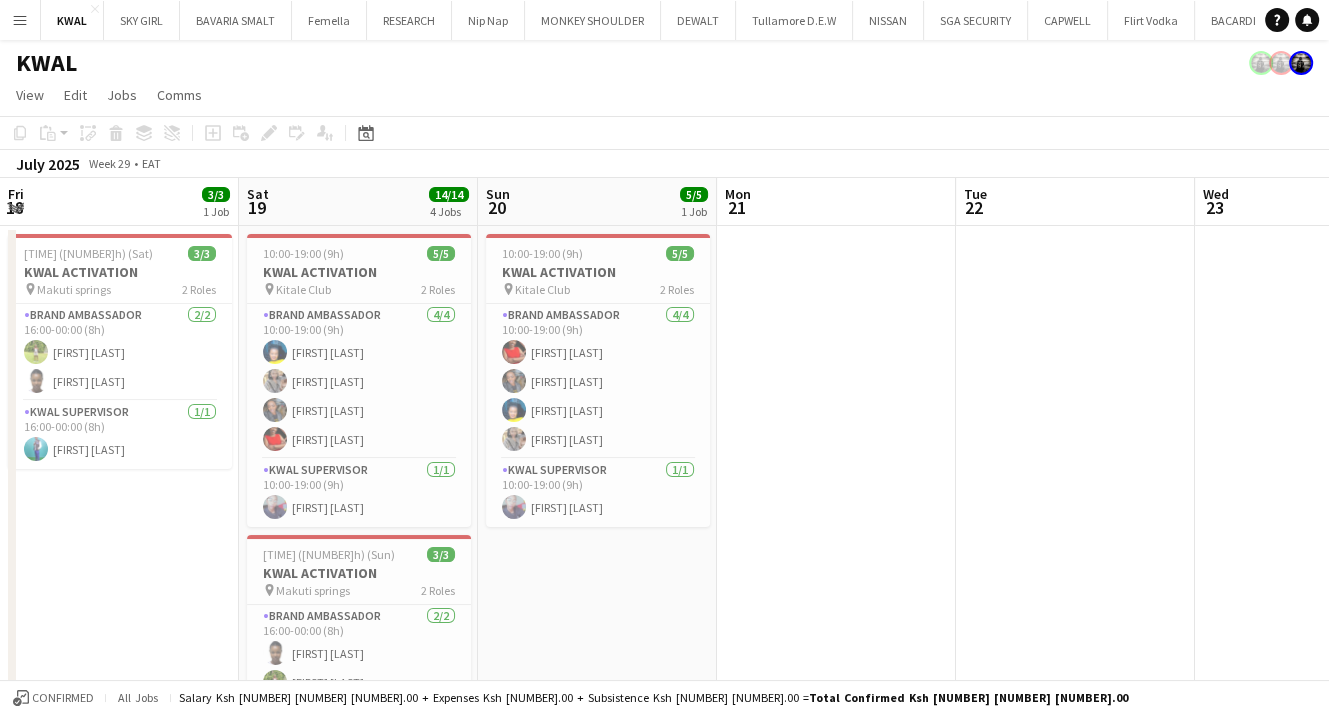 drag, startPoint x: 112, startPoint y: 461, endPoint x: 1343, endPoint y: 593, distance: 1238.0569 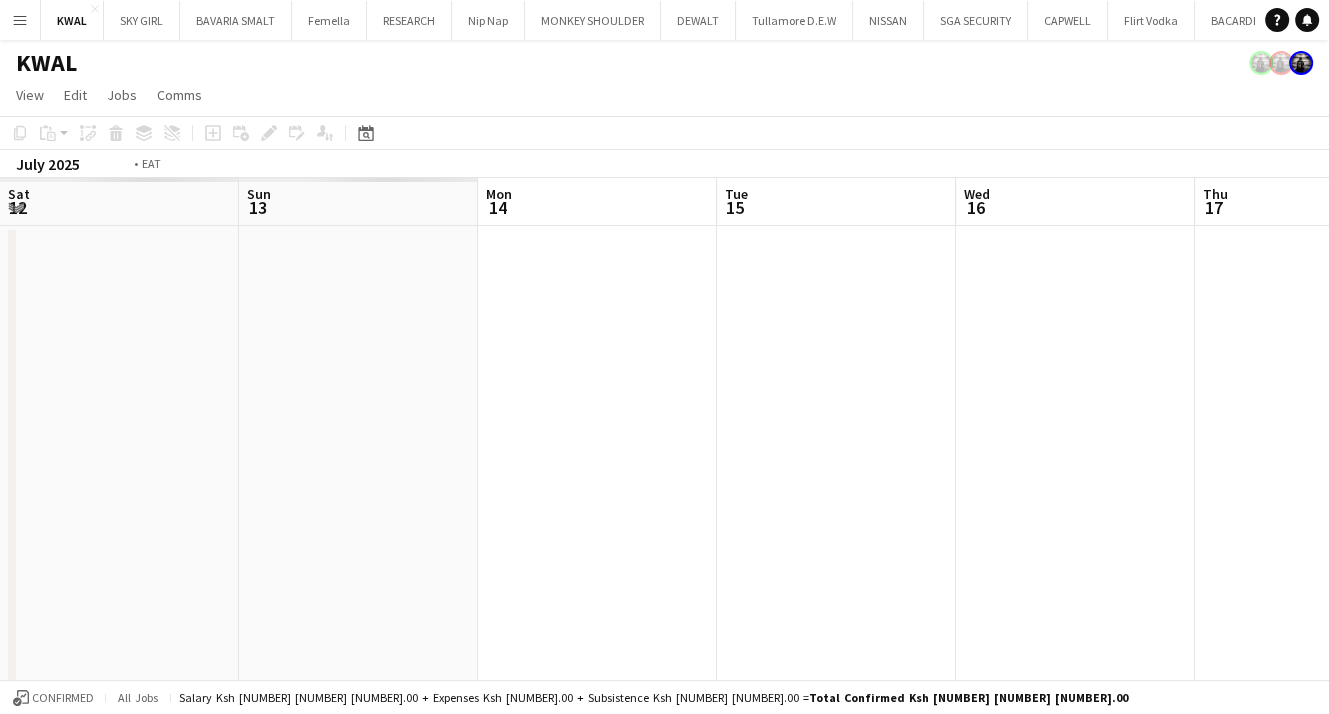 drag, startPoint x: 119, startPoint y: 480, endPoint x: 1332, endPoint y: 565, distance: 1215.9745 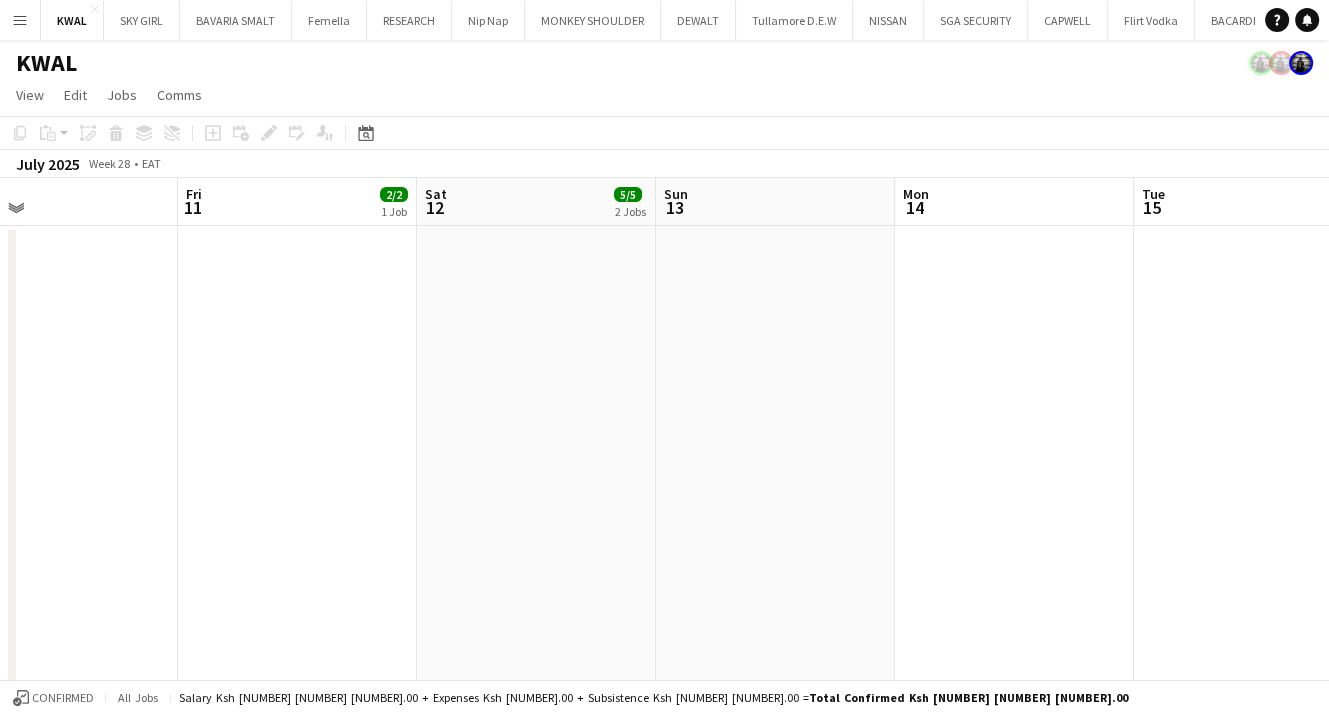 drag, startPoint x: 56, startPoint y: 497, endPoint x: 1340, endPoint y: 501, distance: 1284.0062 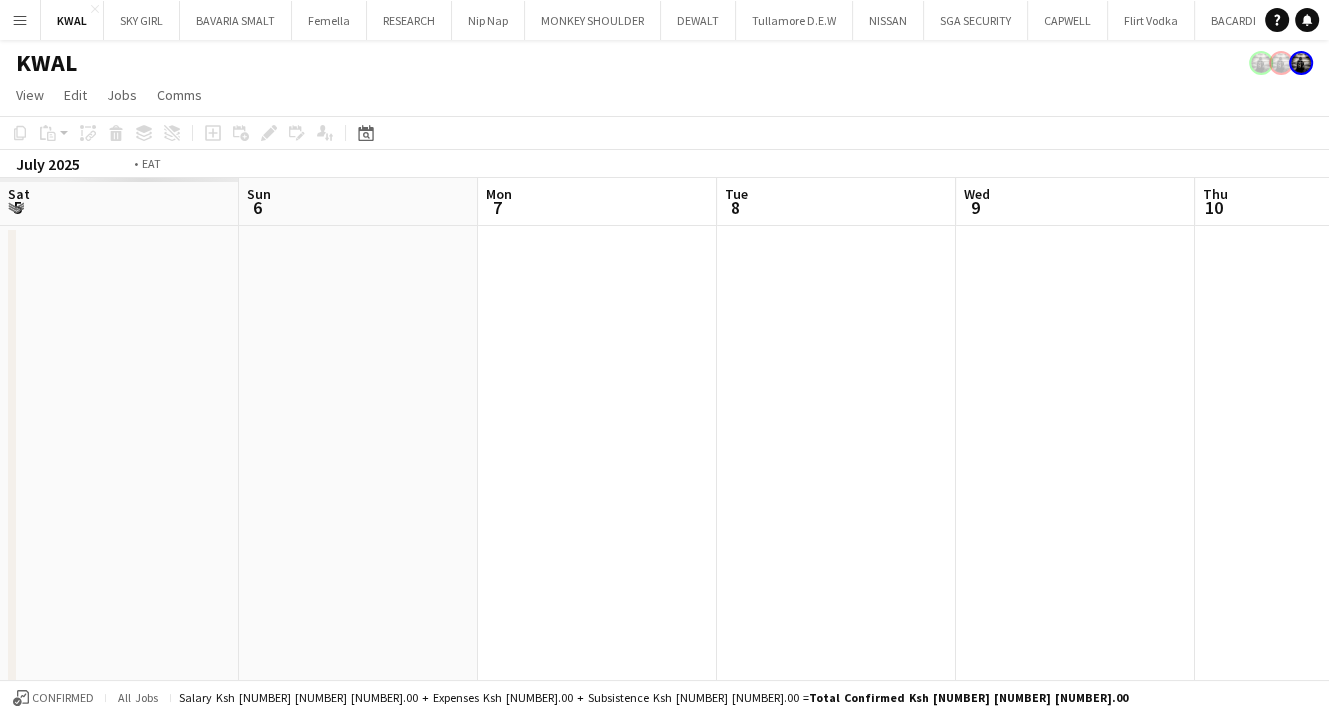 drag, startPoint x: 163, startPoint y: 477, endPoint x: 1174, endPoint y: 504, distance: 1011.3605 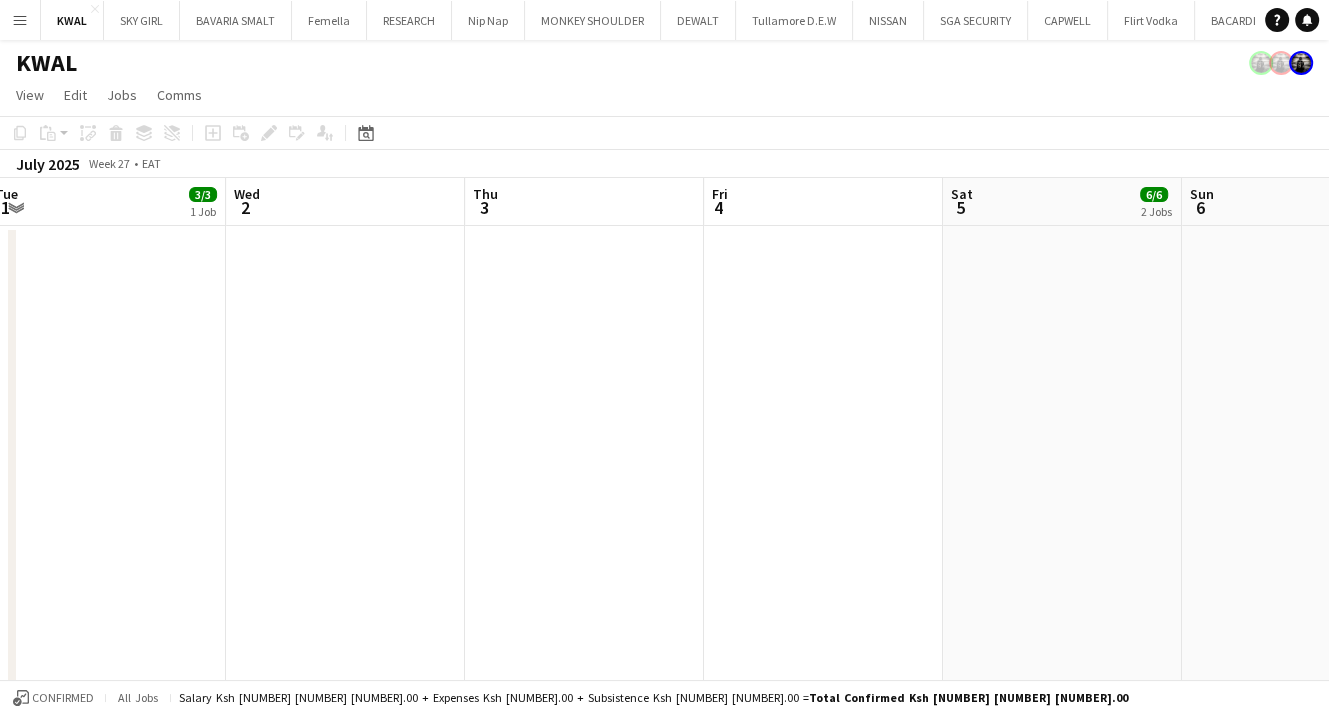 drag, startPoint x: 256, startPoint y: 515, endPoint x: 778, endPoint y: 513, distance: 522.00385 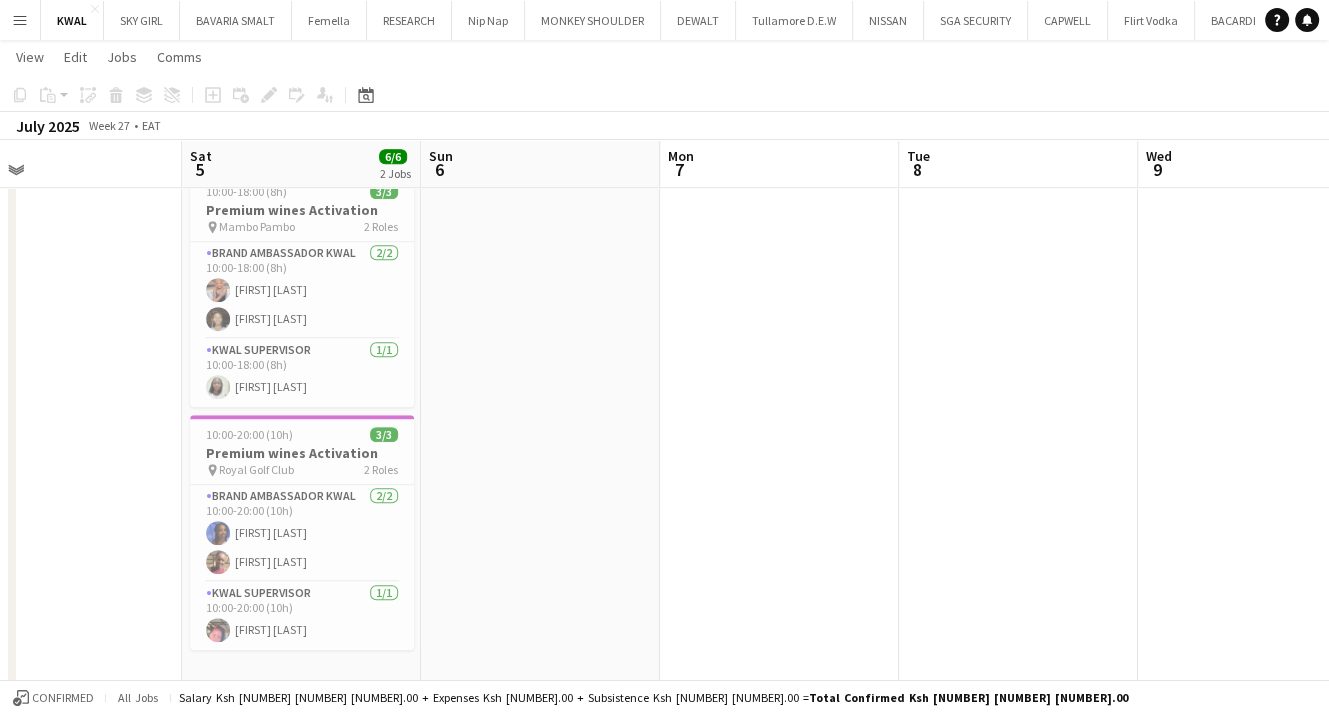 drag, startPoint x: 948, startPoint y: 377, endPoint x: 192, endPoint y: 371, distance: 756.0238 